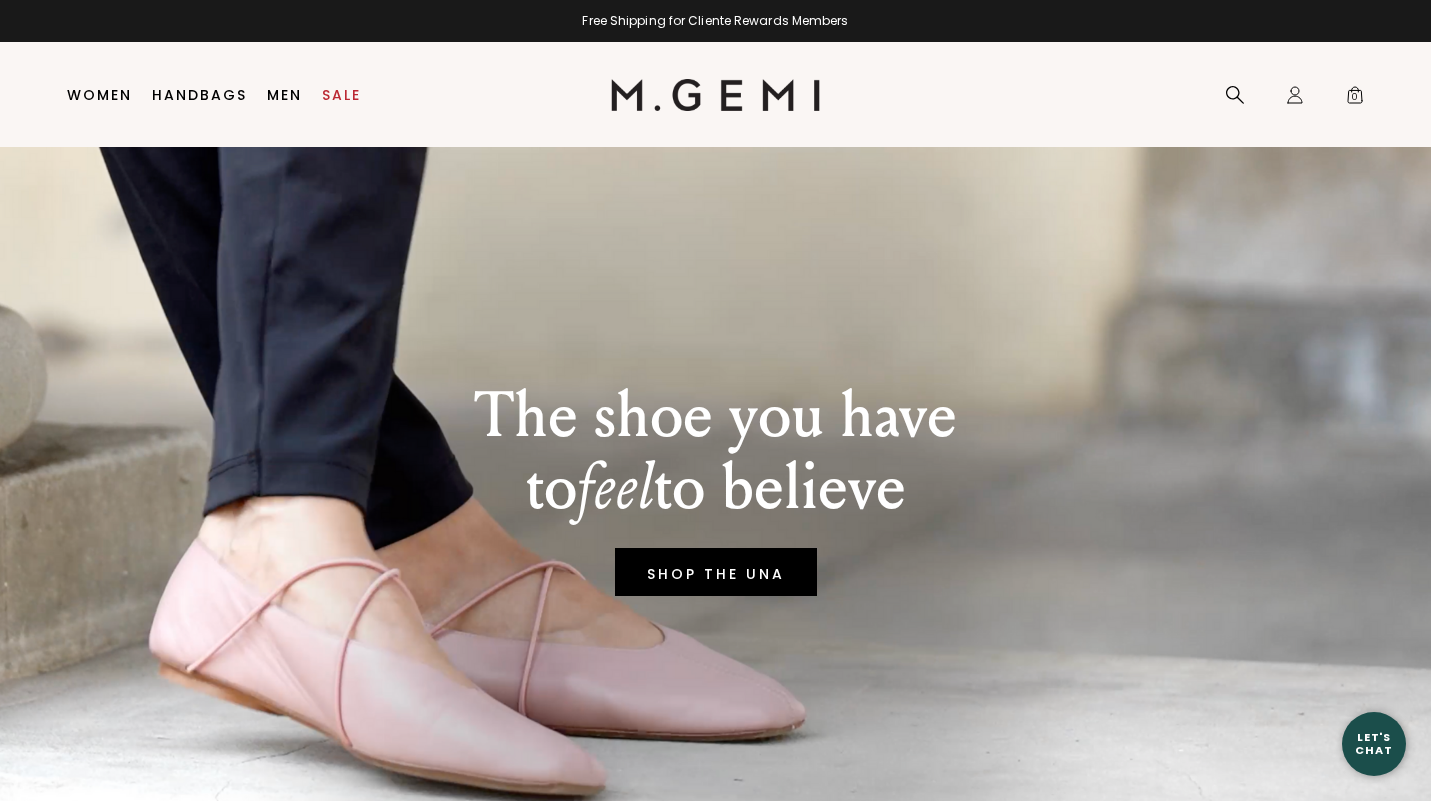scroll, scrollTop: 0, scrollLeft: 0, axis: both 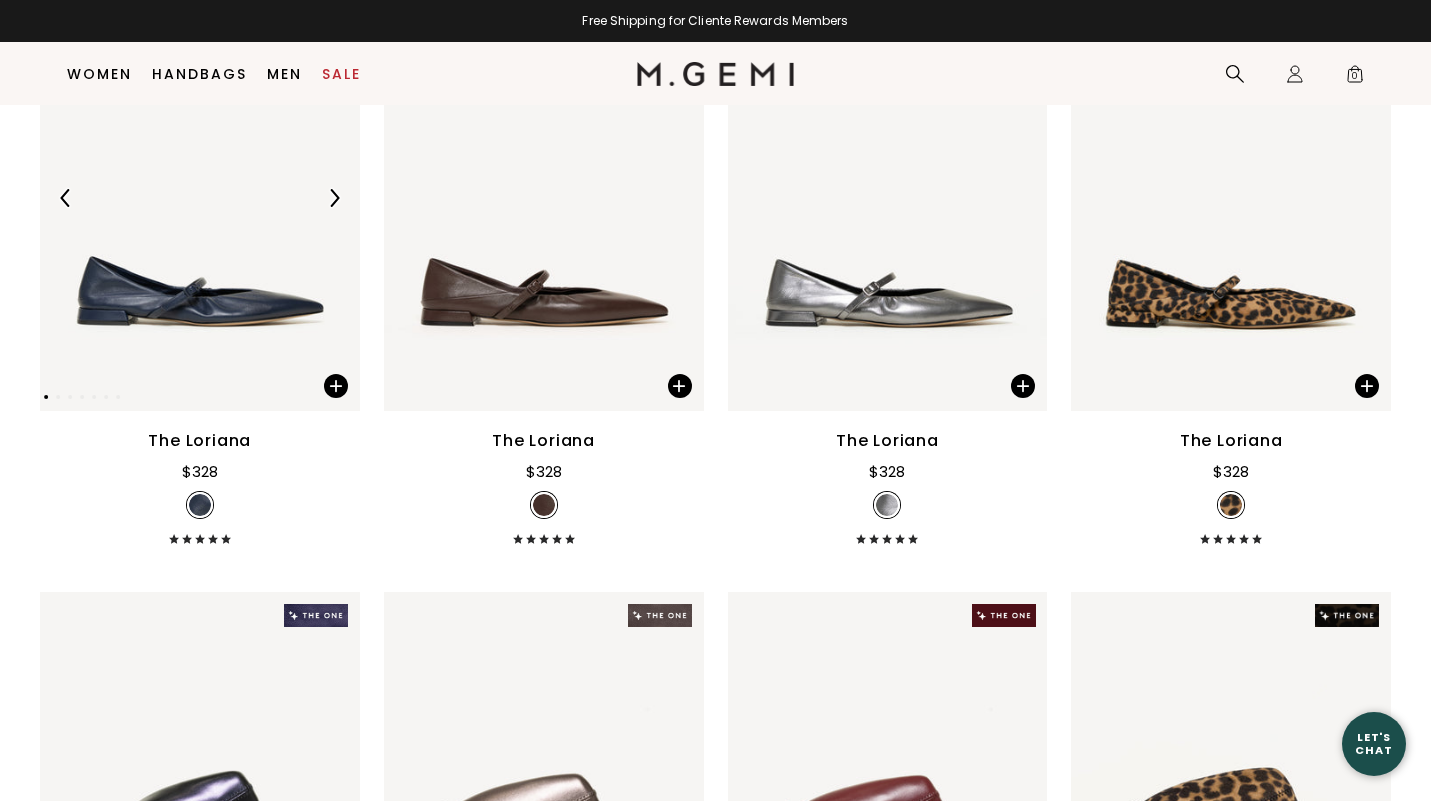 click at bounding box center (334, 198) 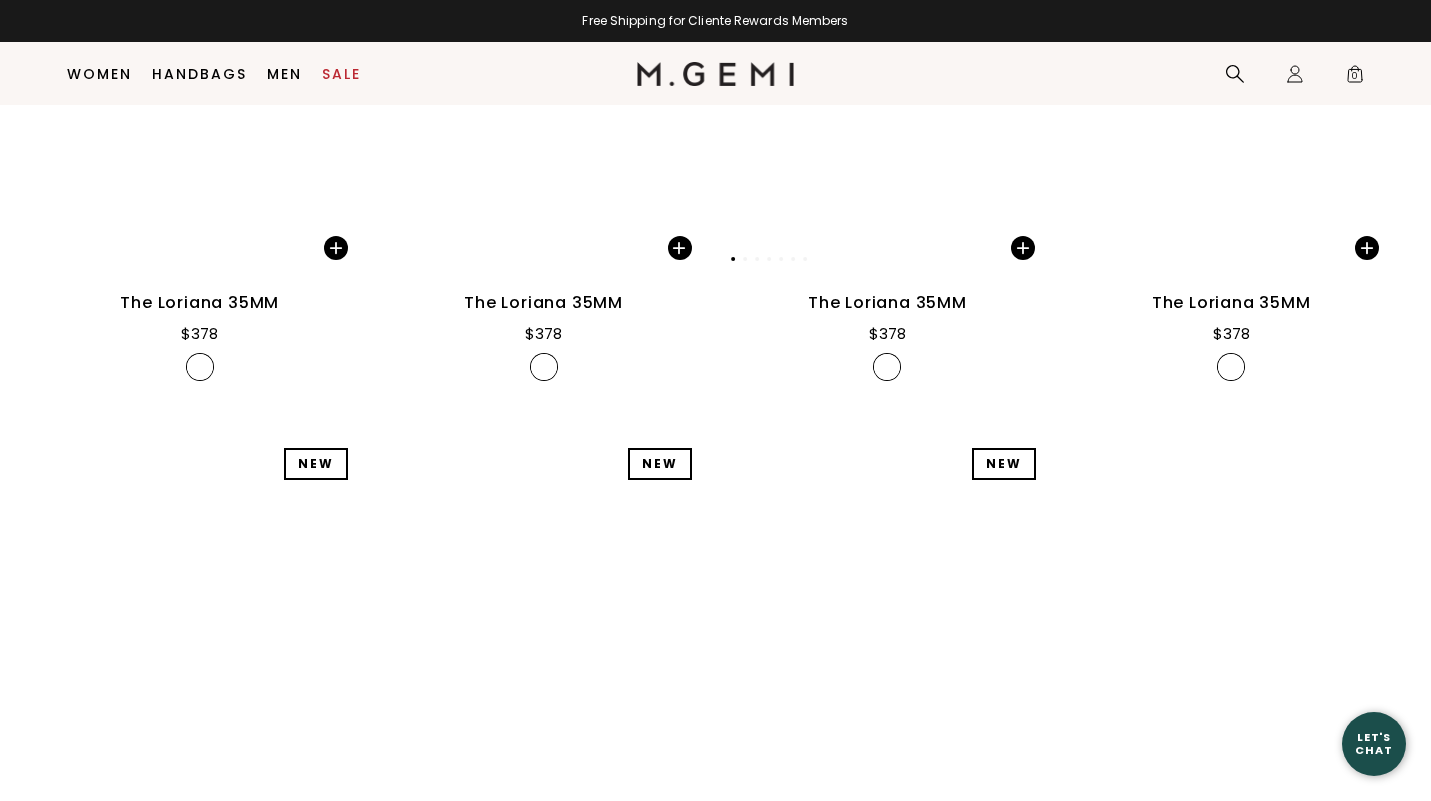scroll, scrollTop: 9027, scrollLeft: 0, axis: vertical 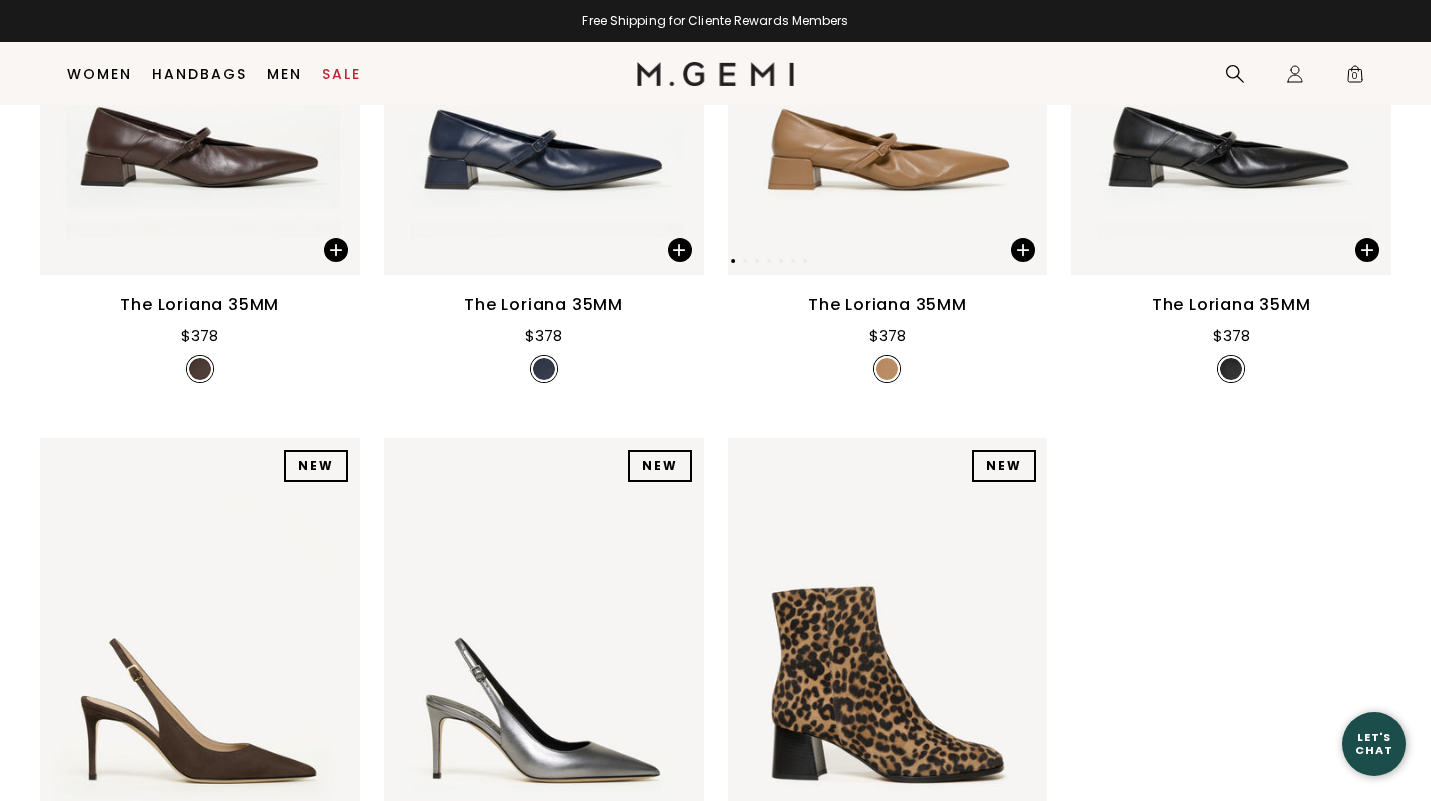 click at bounding box center [888, 61] 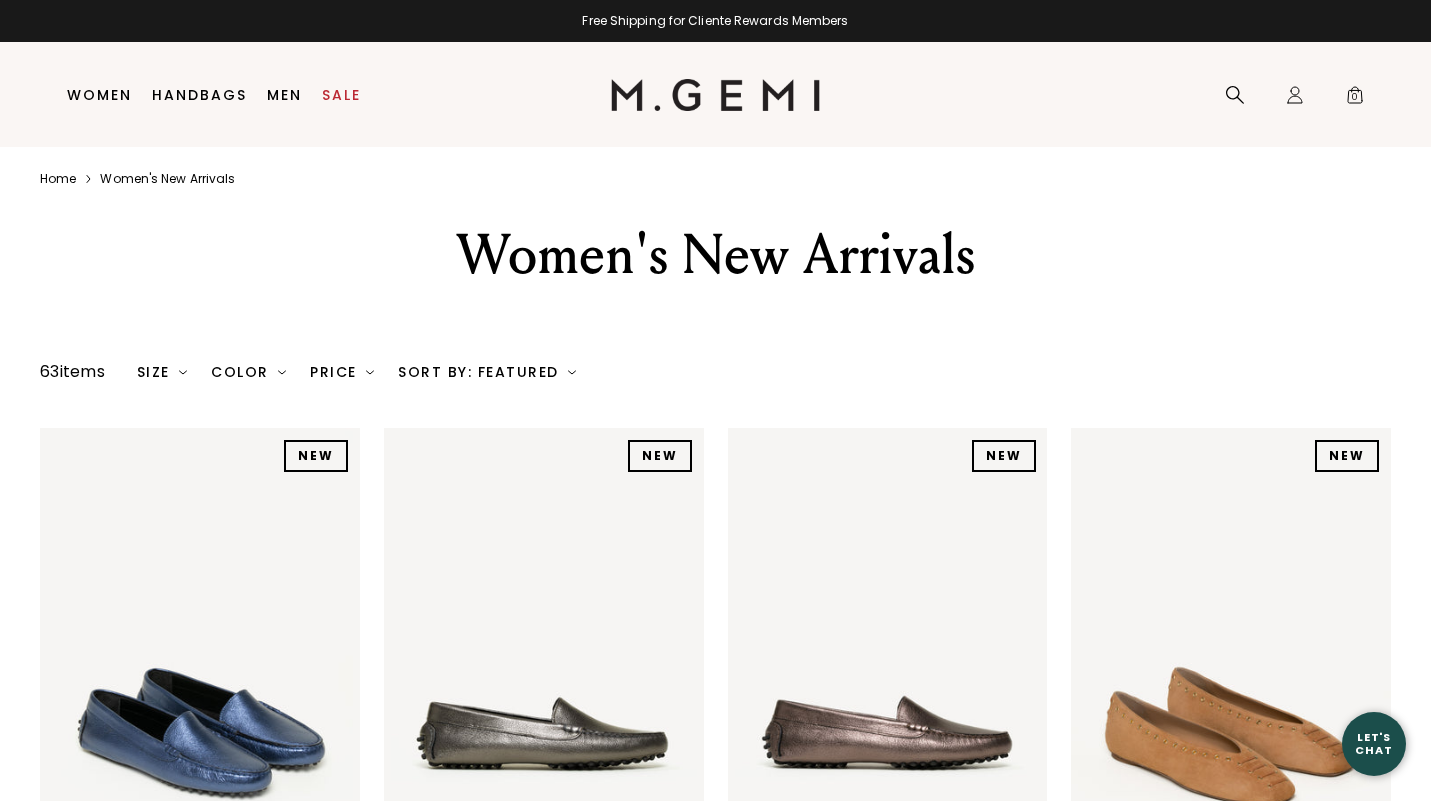 scroll, scrollTop: 0, scrollLeft: 0, axis: both 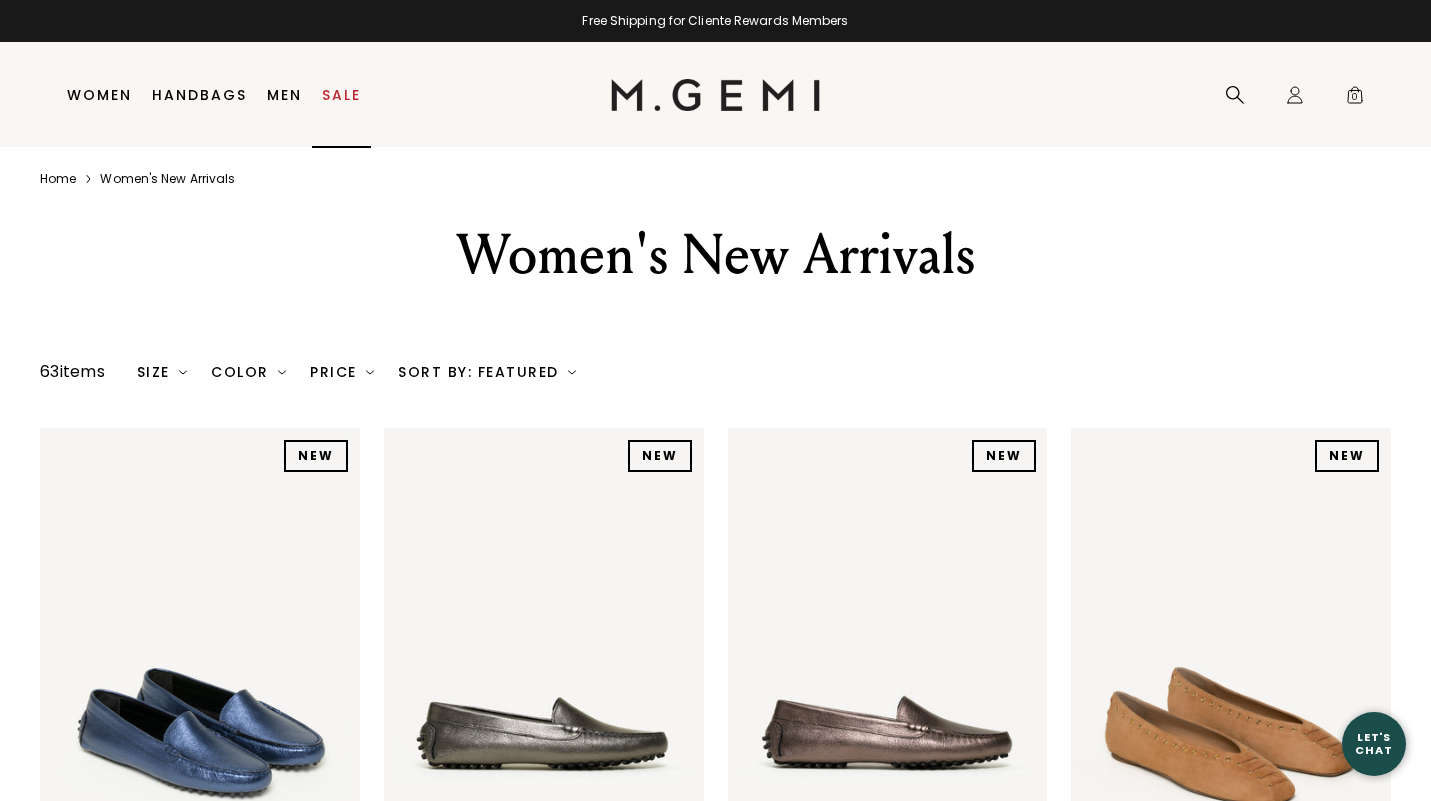click on "Sale" at bounding box center (341, 95) 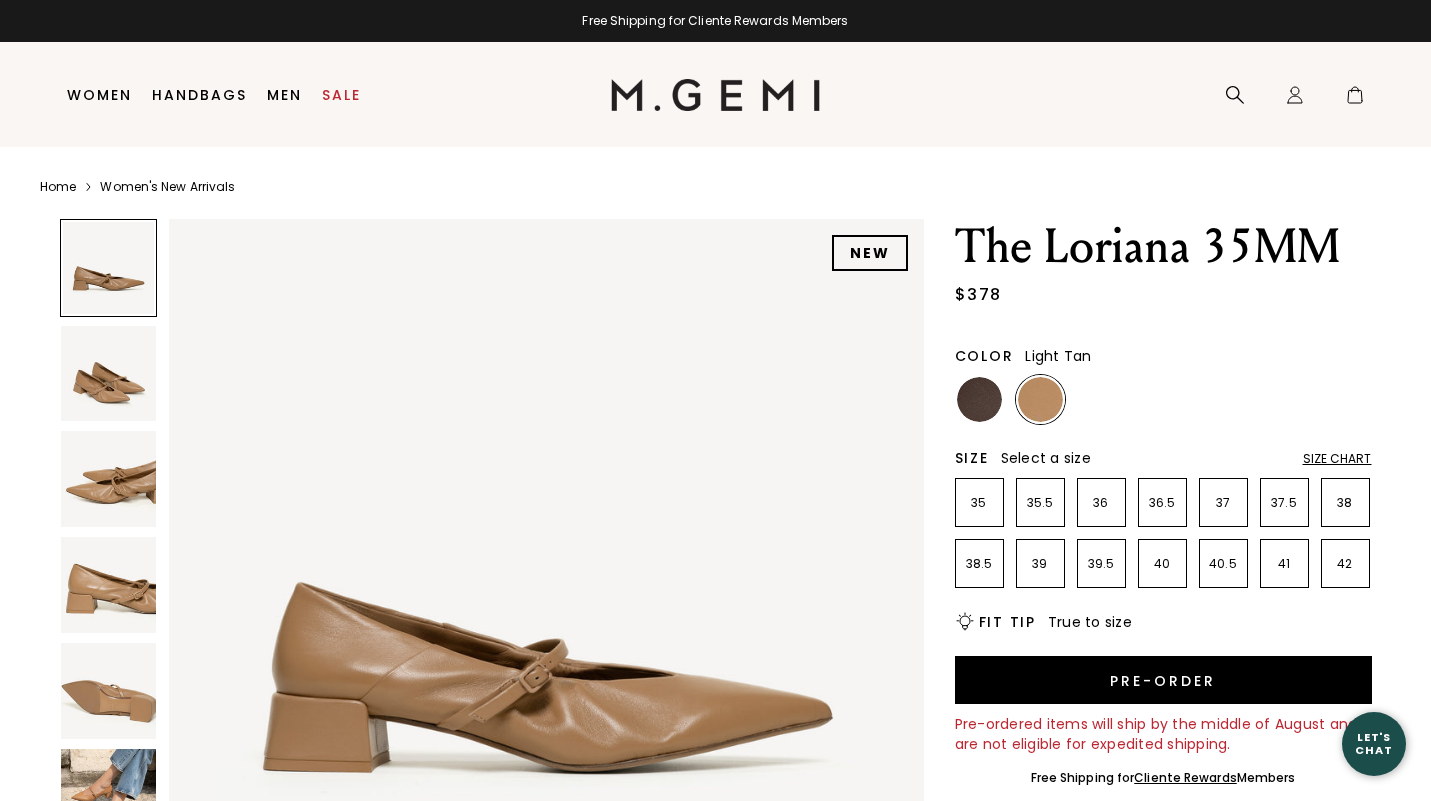 scroll, scrollTop: 0, scrollLeft: 0, axis: both 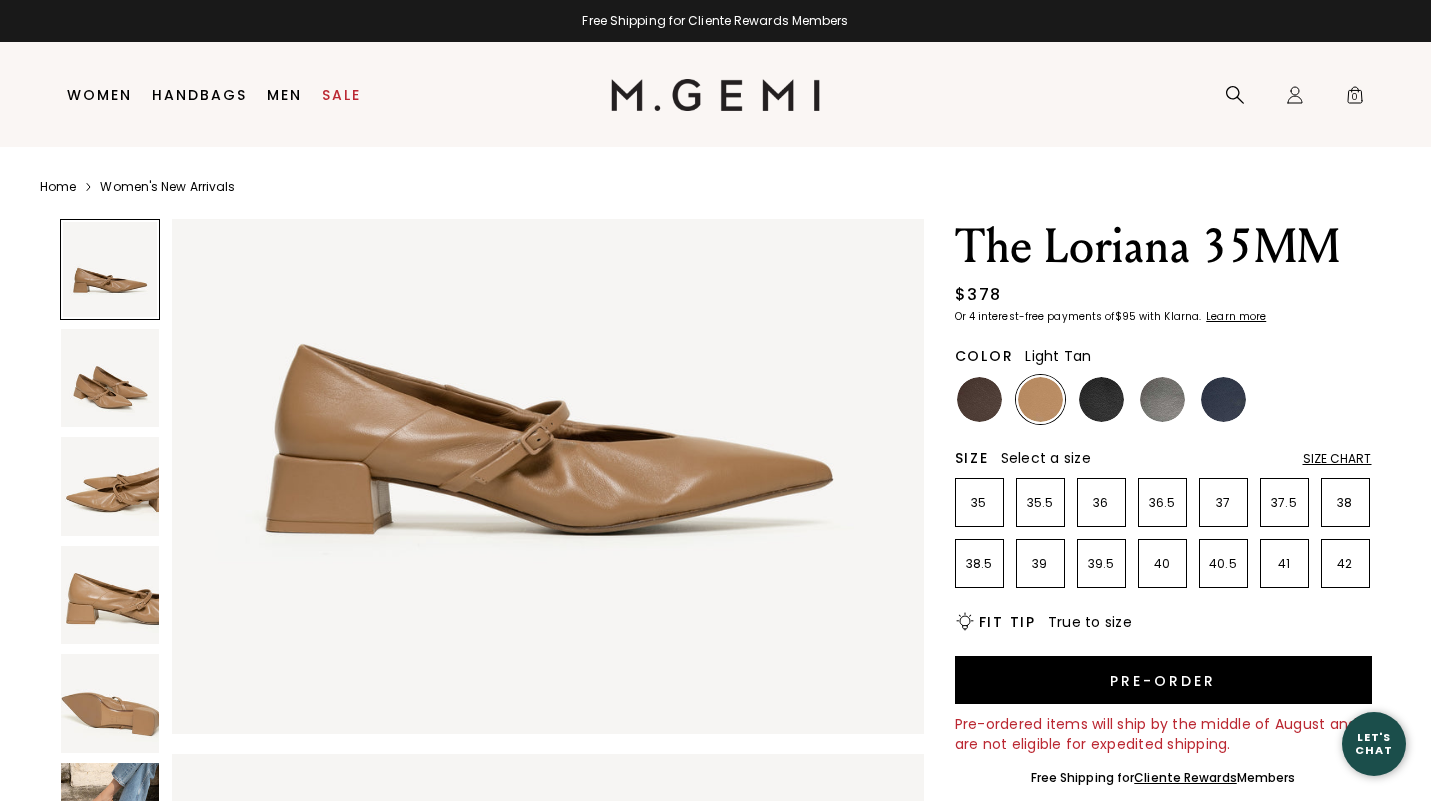 click at bounding box center [110, 703] 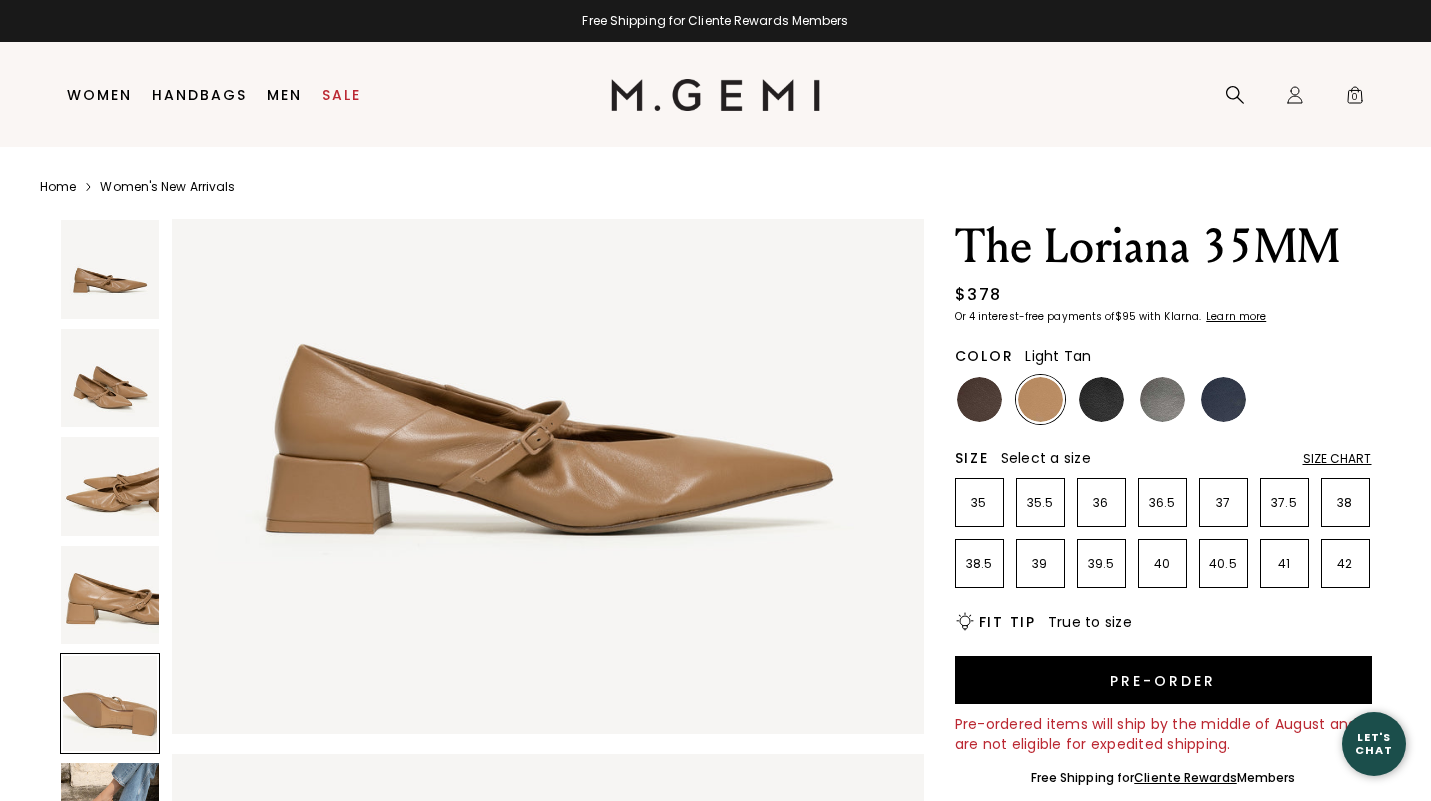 scroll, scrollTop: 3086, scrollLeft: 0, axis: vertical 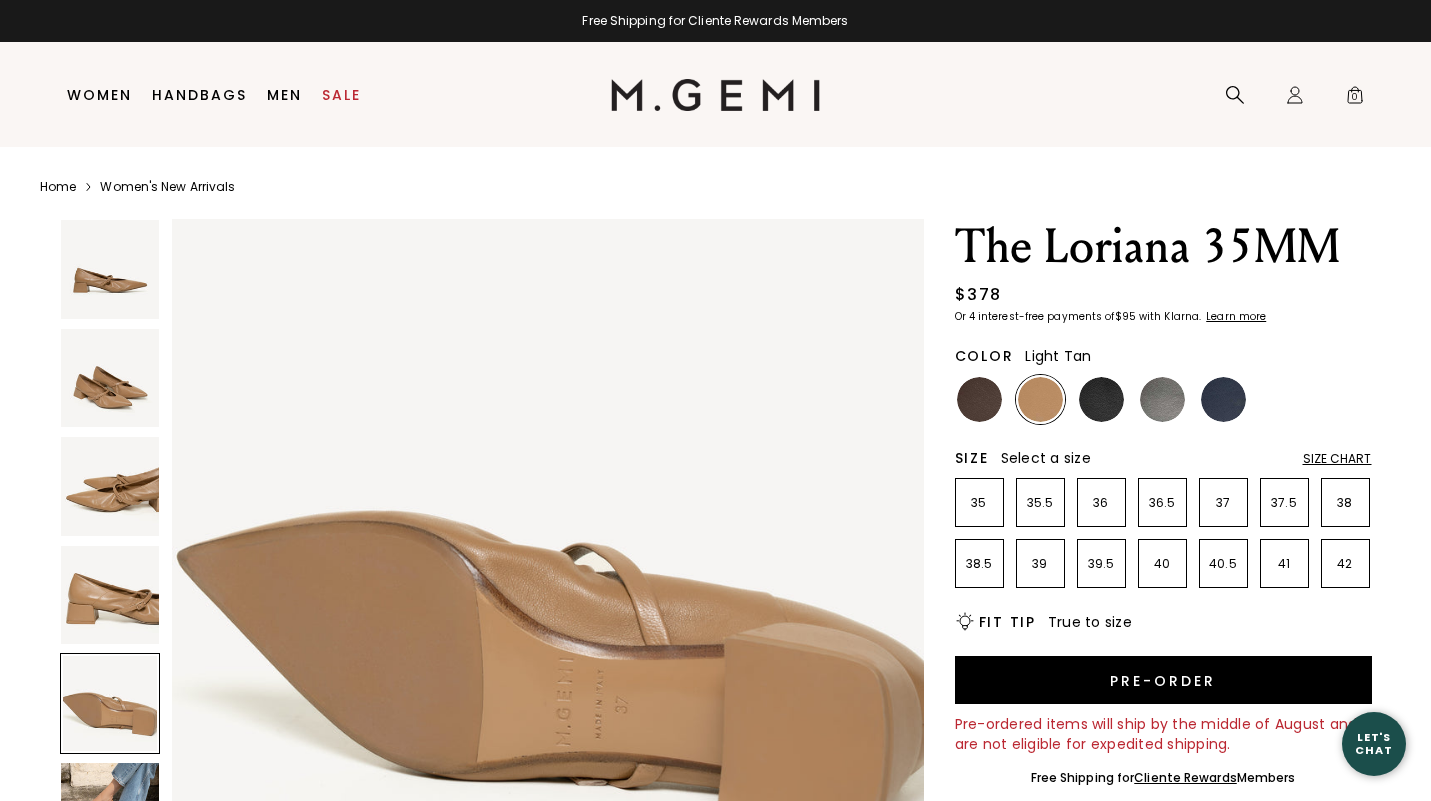 click at bounding box center [110, 595] 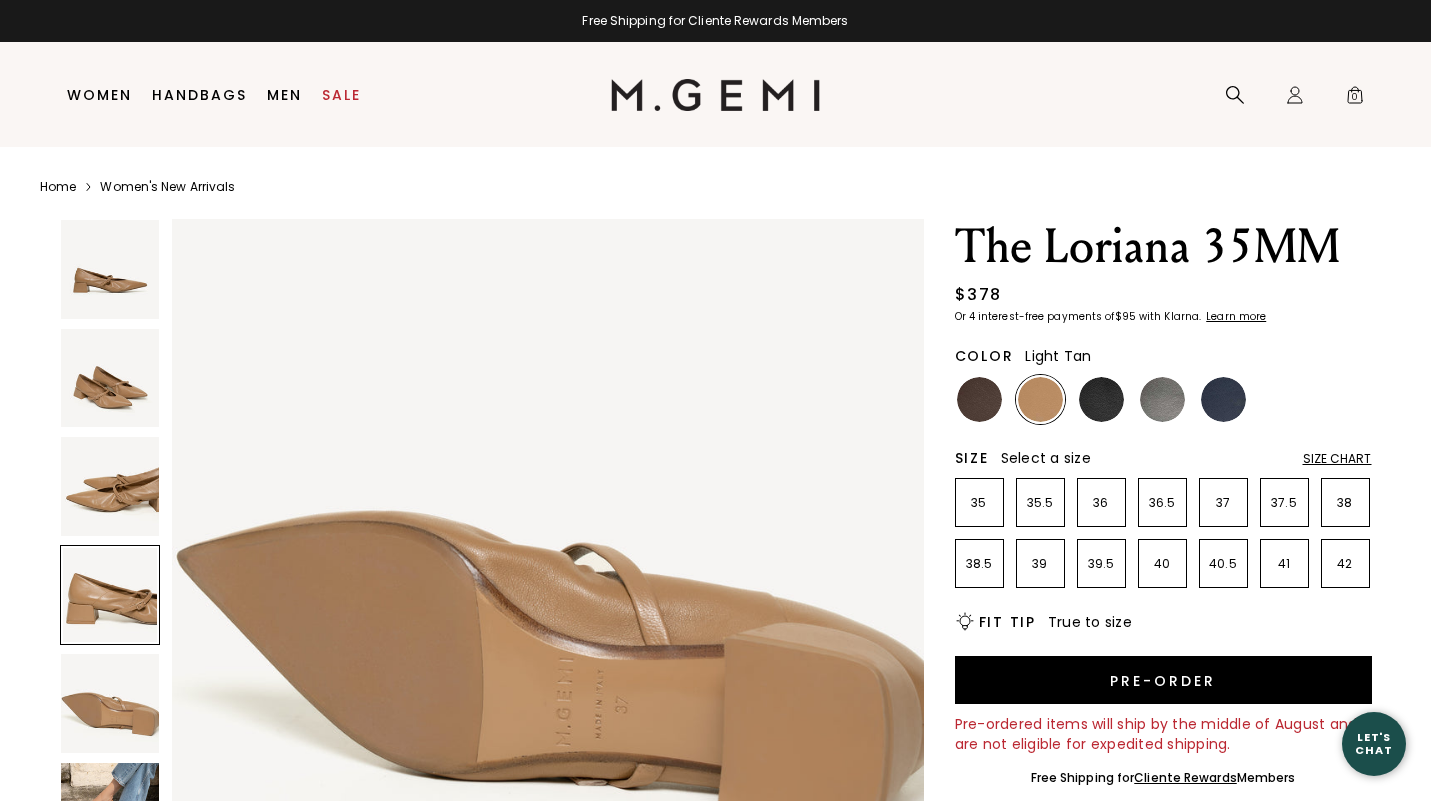 scroll, scrollTop: 2315, scrollLeft: 0, axis: vertical 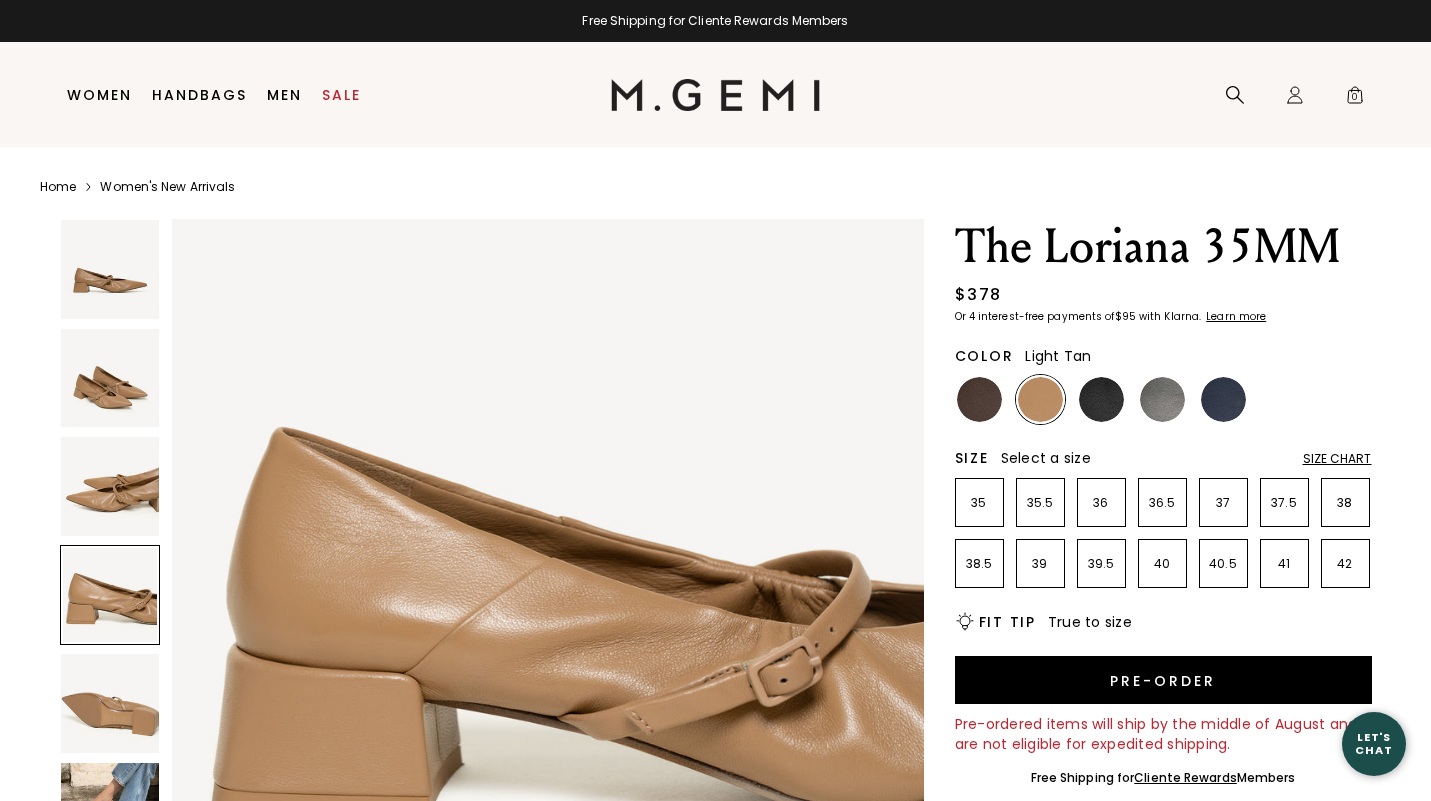 click at bounding box center (110, 486) 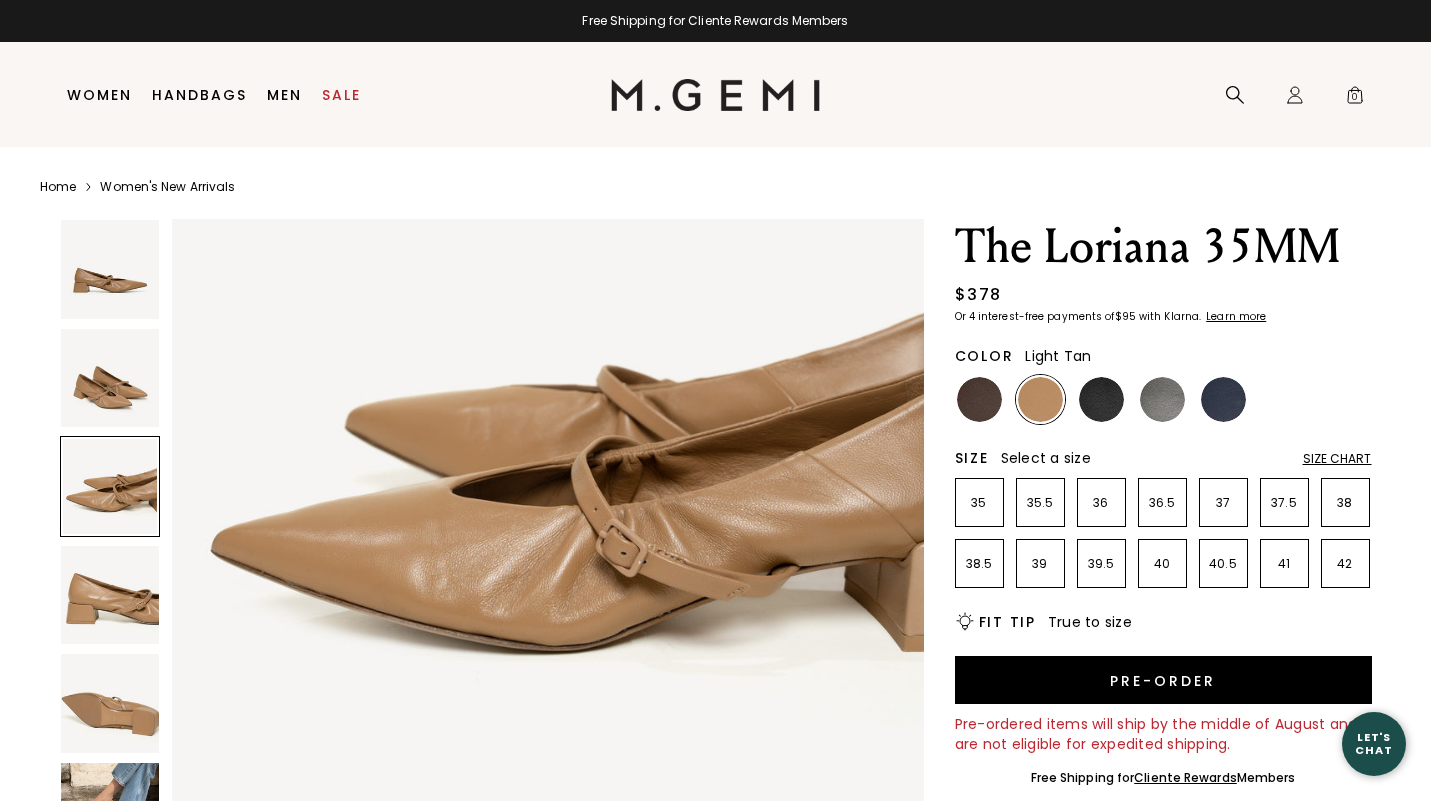 scroll, scrollTop: 1543, scrollLeft: 0, axis: vertical 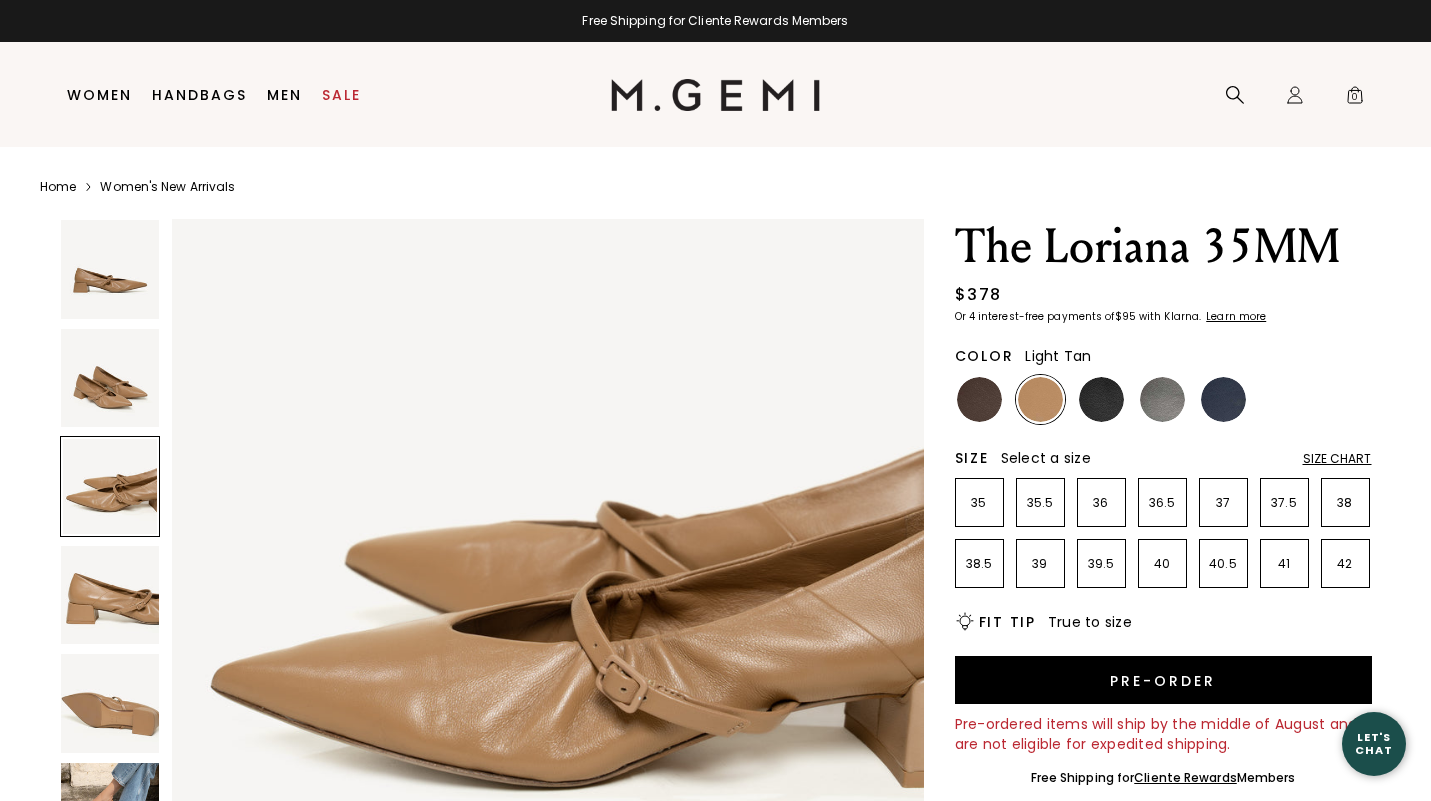 click at bounding box center [110, 378] 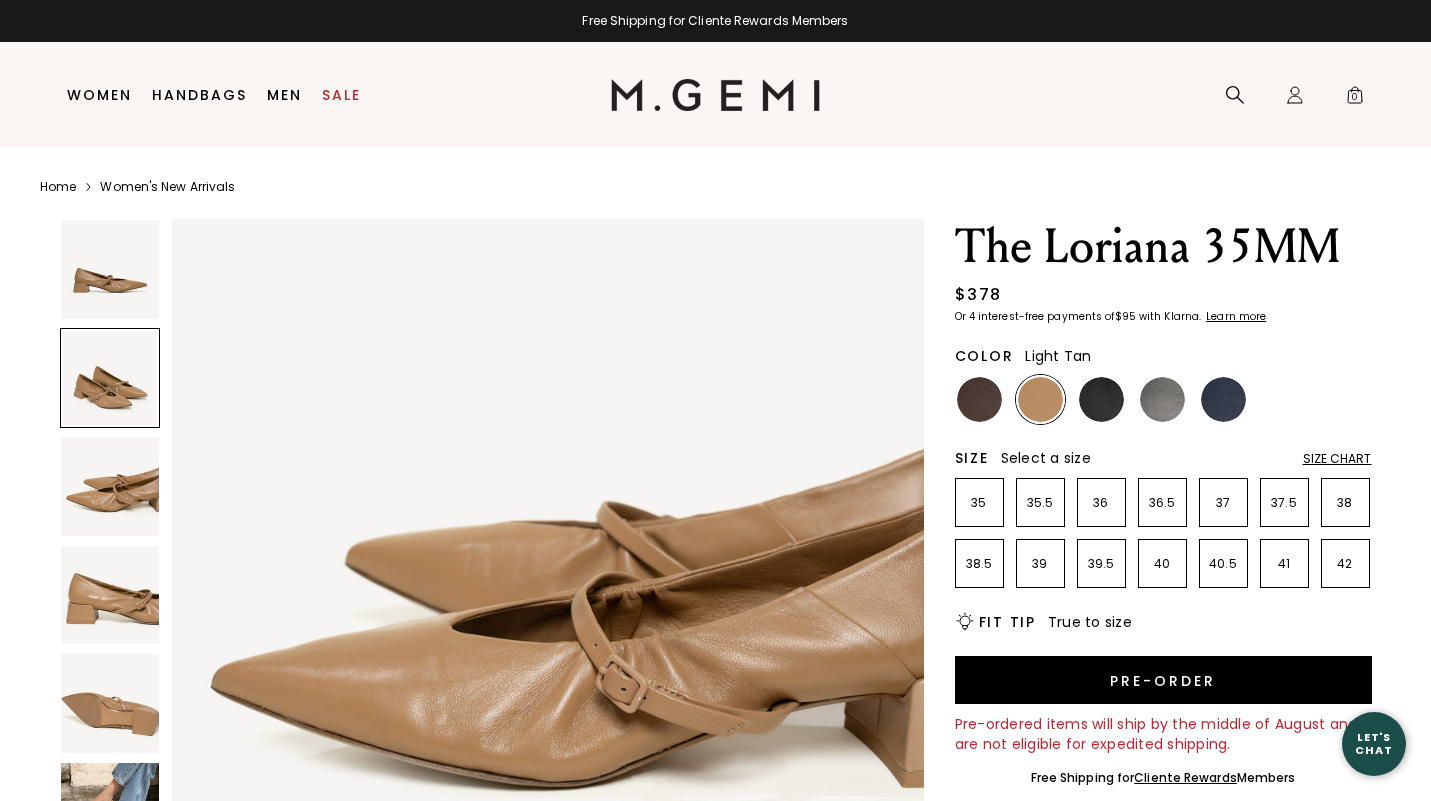 scroll, scrollTop: 772, scrollLeft: 0, axis: vertical 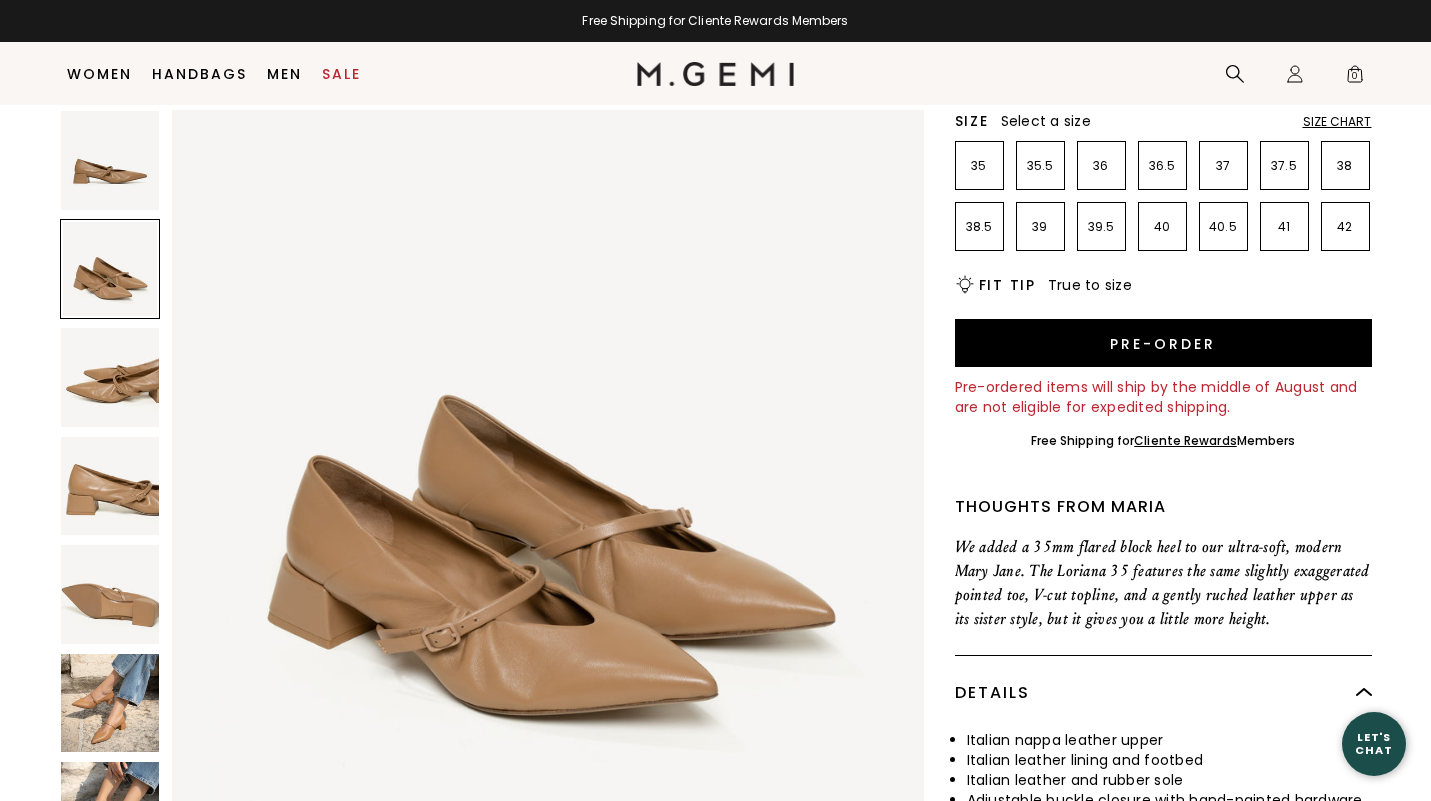 click at bounding box center (110, 703) 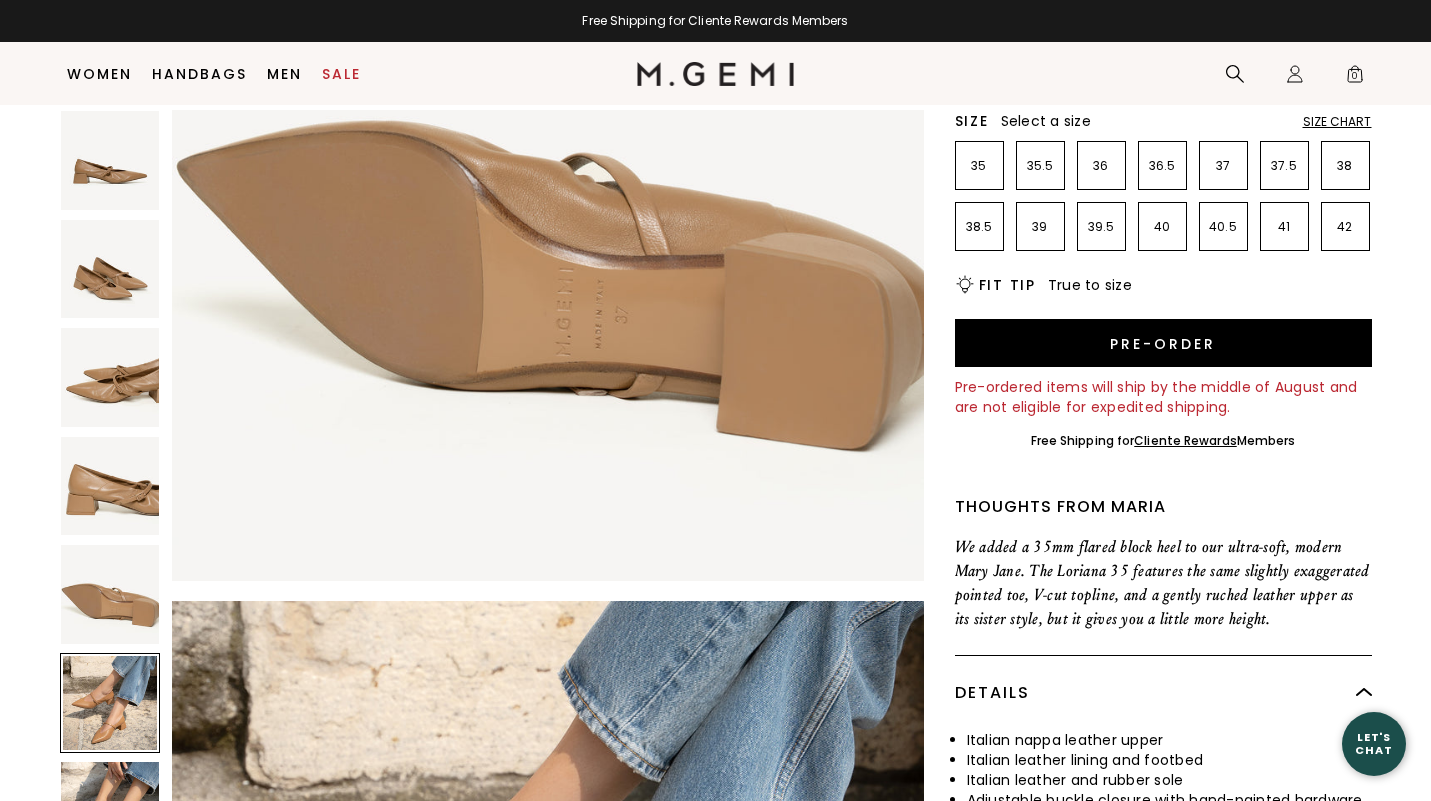 scroll, scrollTop: 3858, scrollLeft: 0, axis: vertical 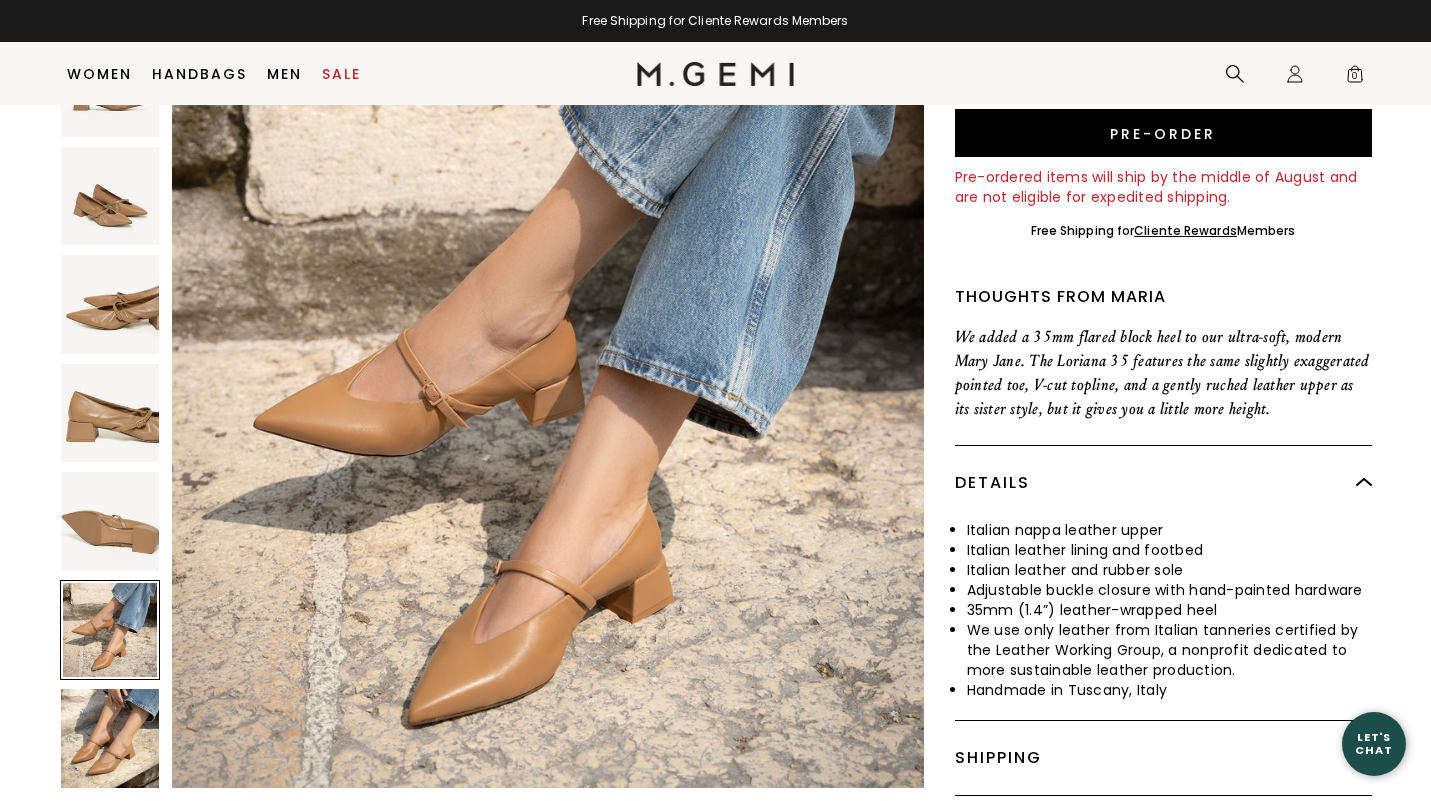 click at bounding box center (110, 738) 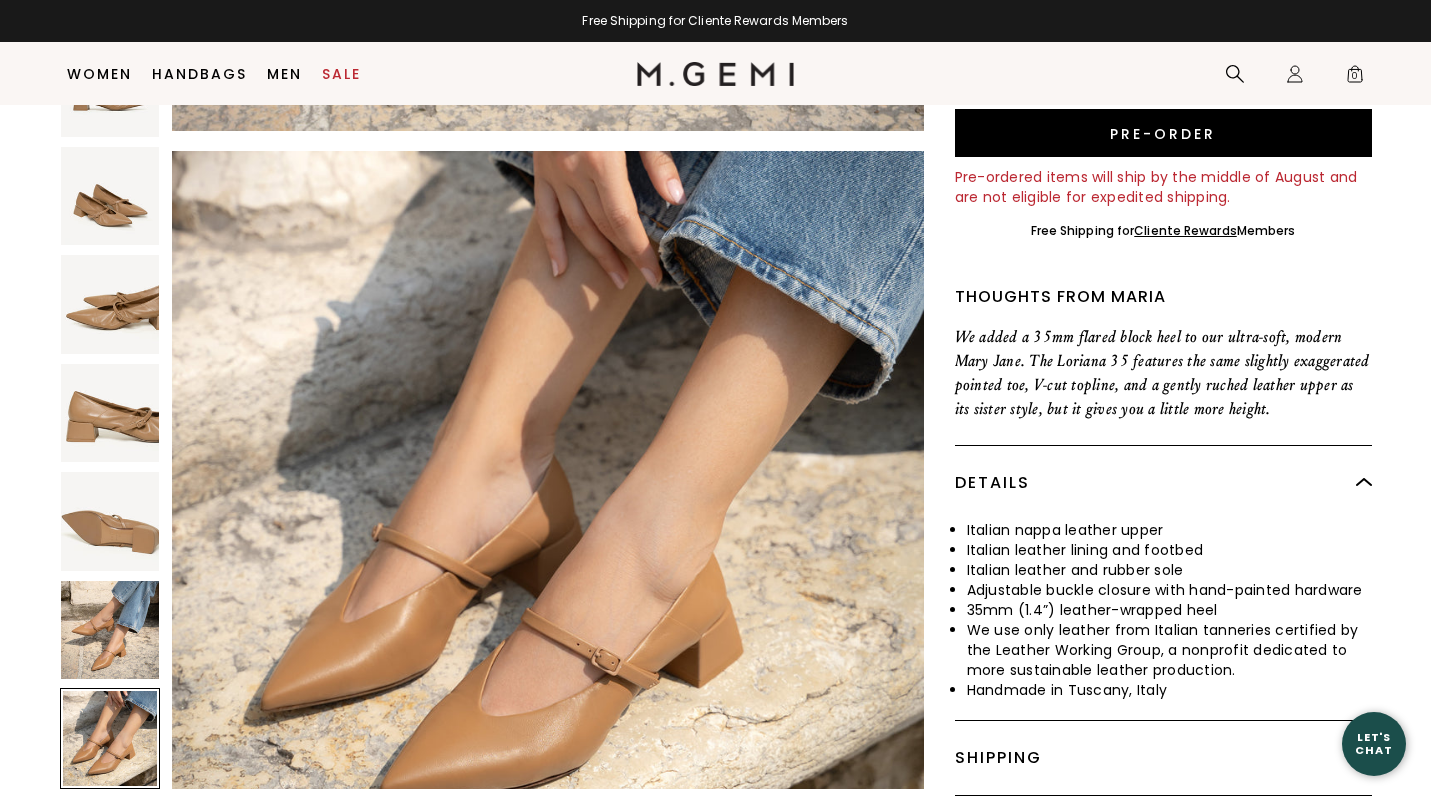 scroll, scrollTop: 4629, scrollLeft: 0, axis: vertical 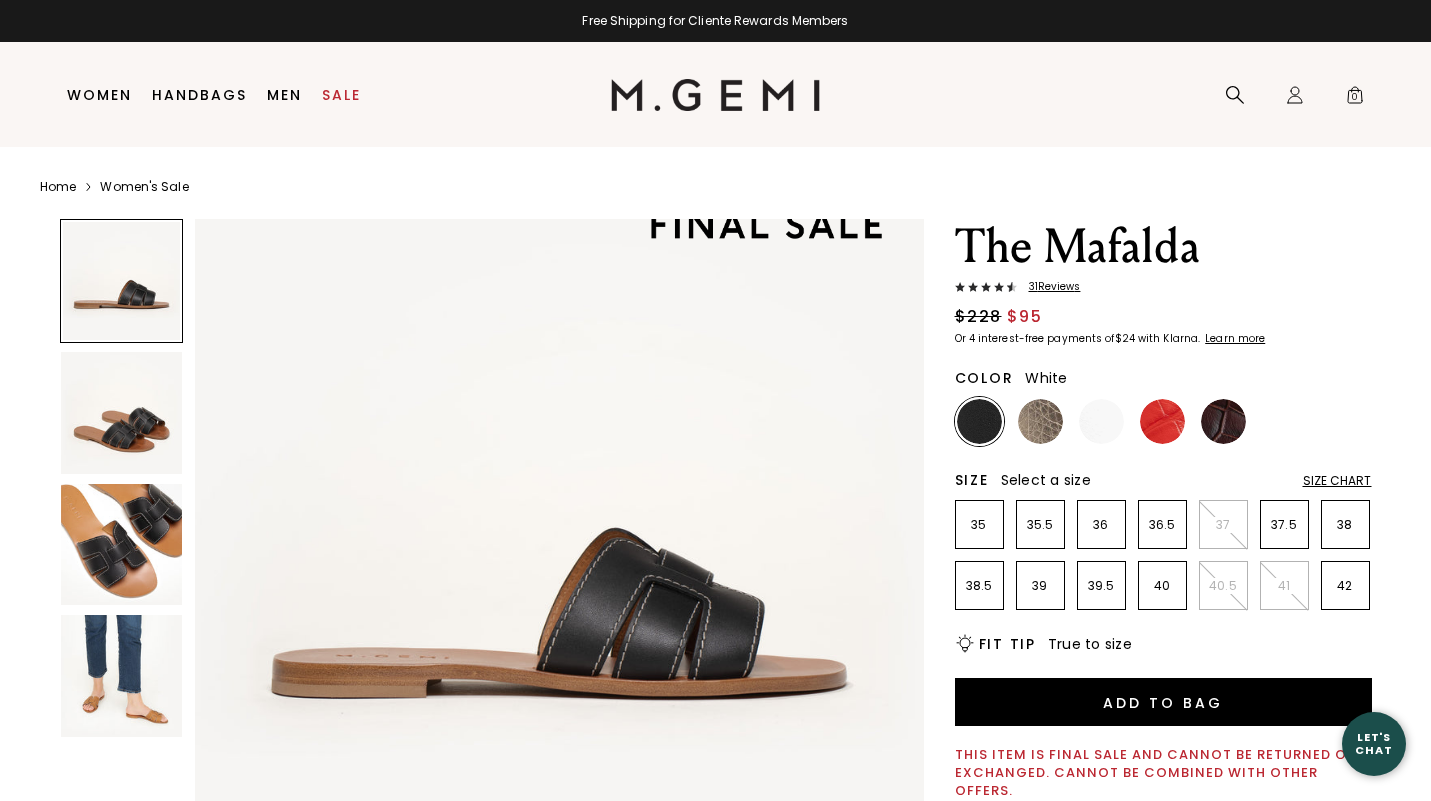 click at bounding box center (1101, 421) 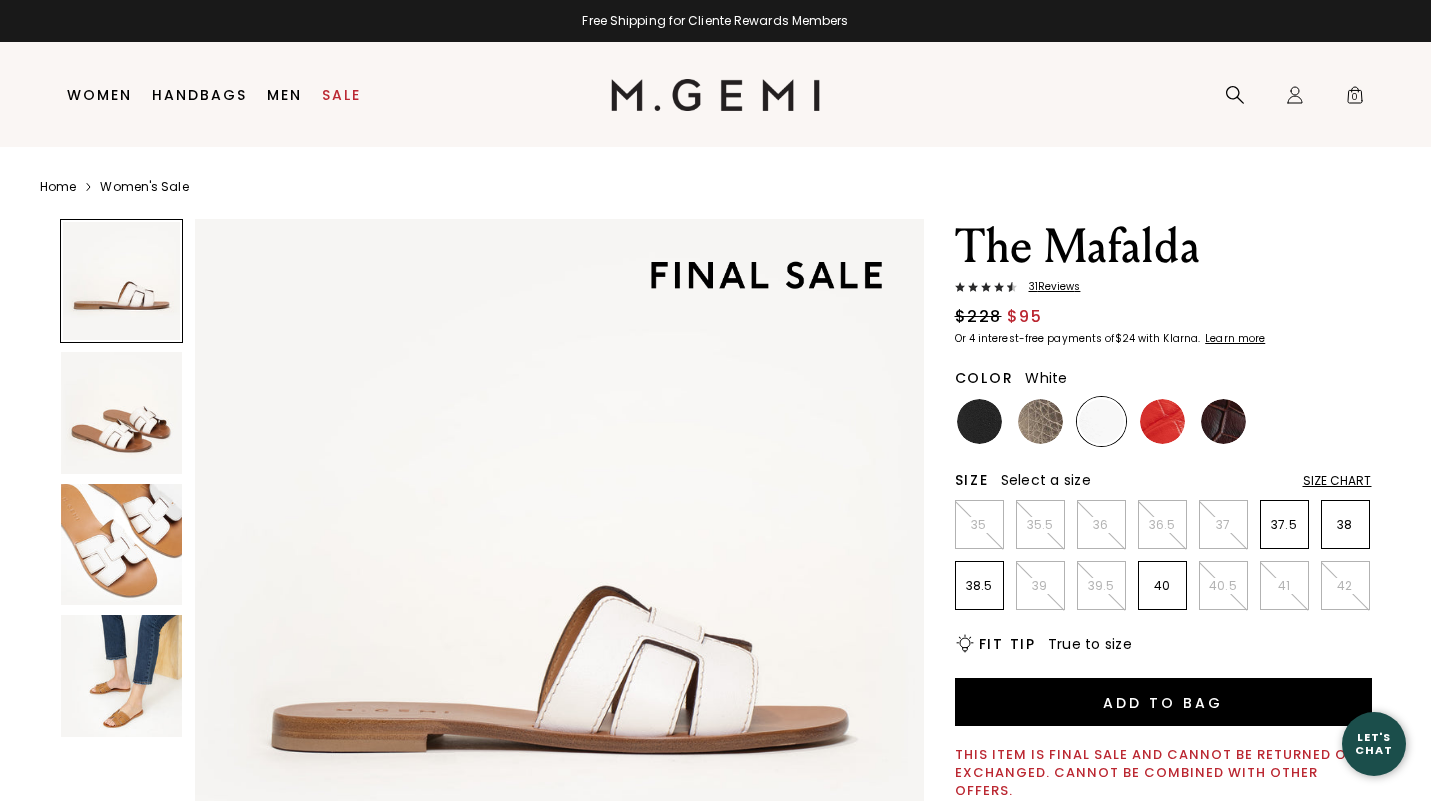 scroll, scrollTop: 0, scrollLeft: 0, axis: both 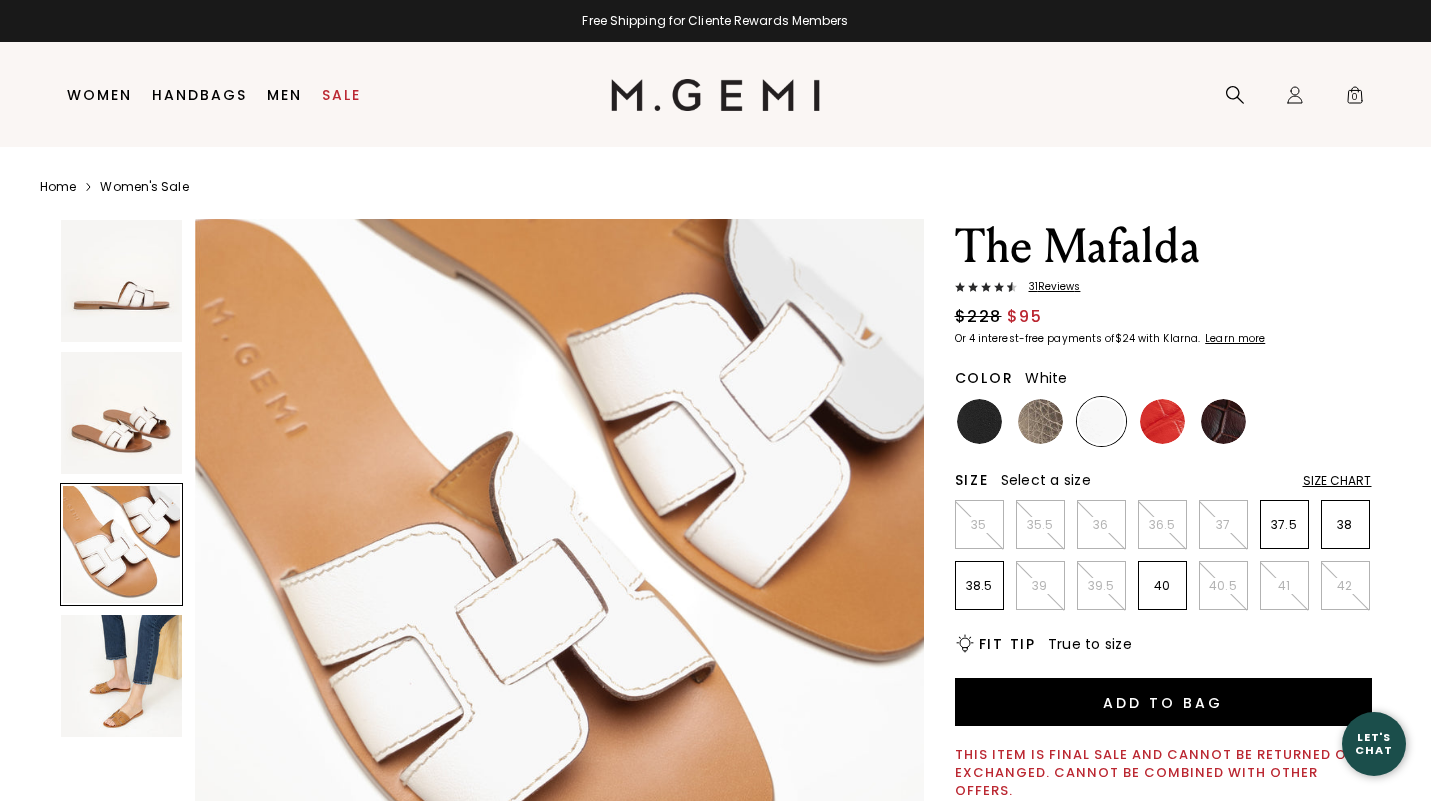 click at bounding box center (122, 676) 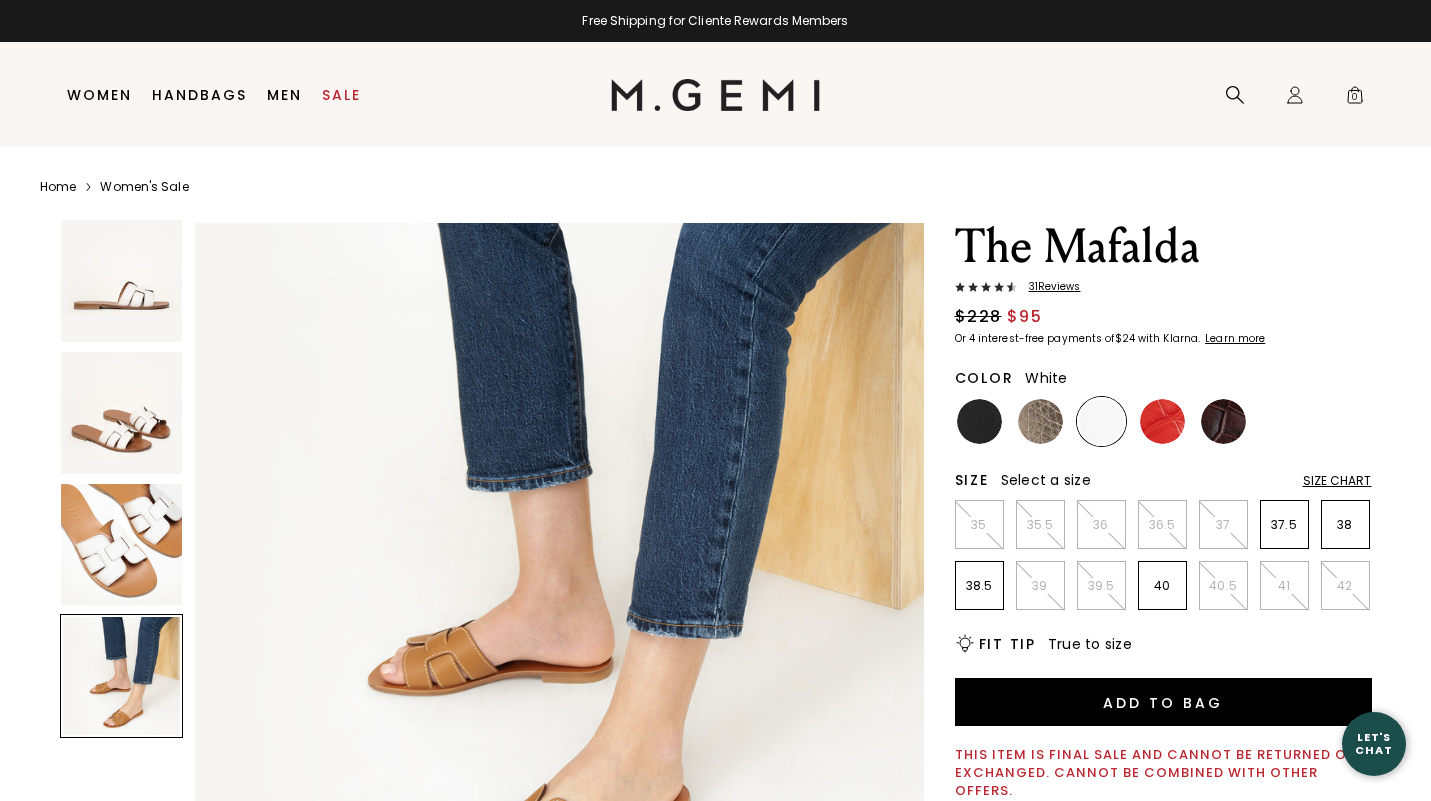 scroll, scrollTop: 2245, scrollLeft: 0, axis: vertical 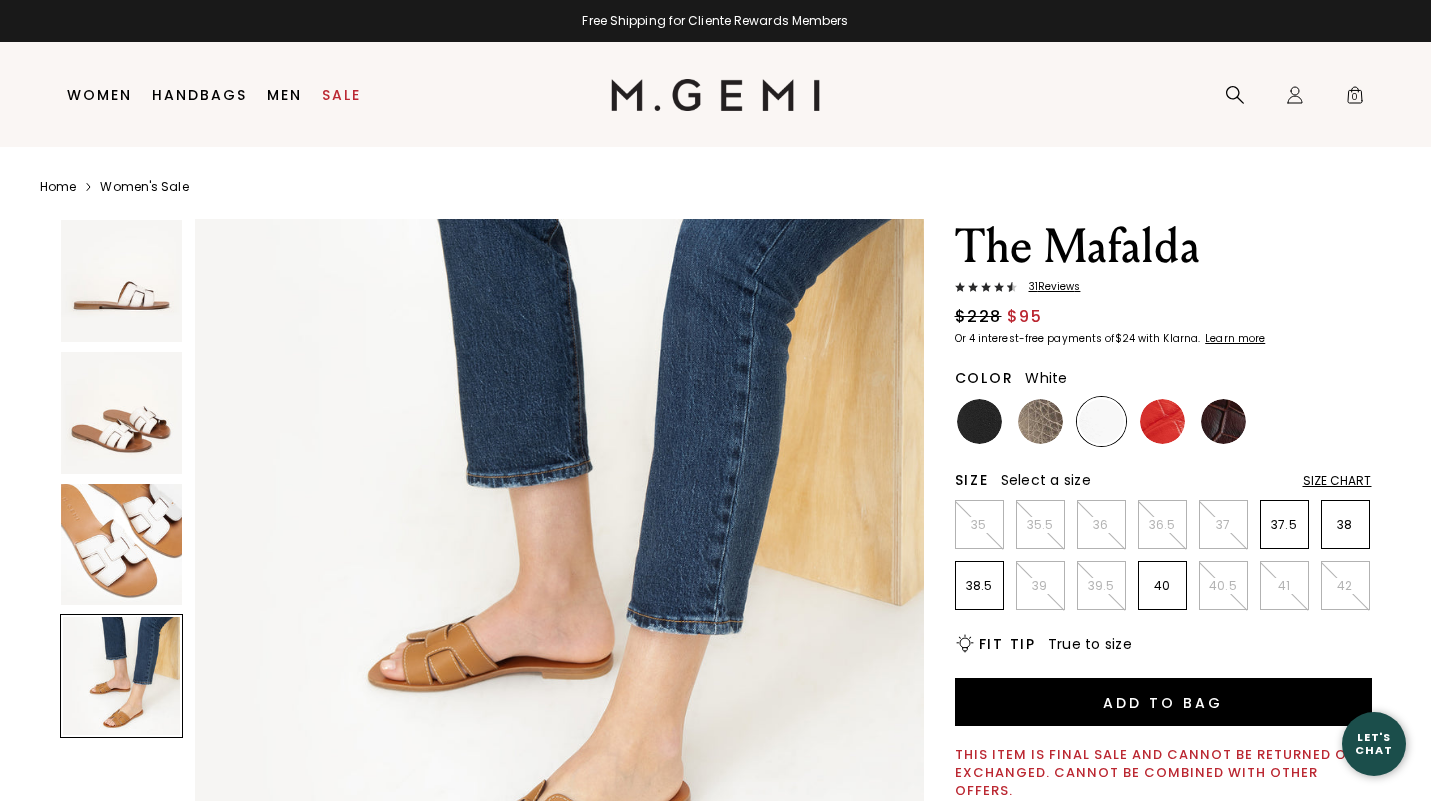 click at bounding box center [122, 545] 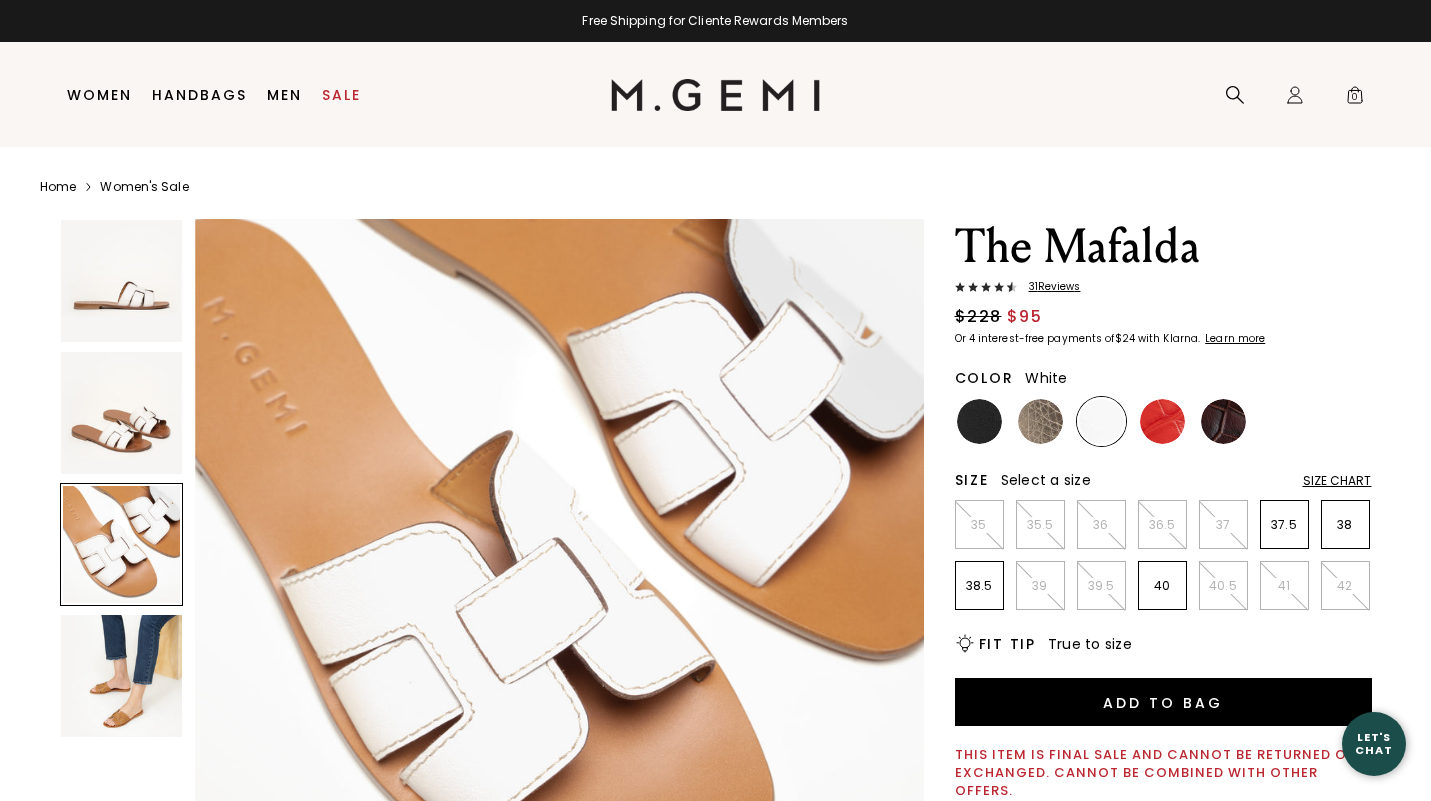 scroll, scrollTop: 1496, scrollLeft: 0, axis: vertical 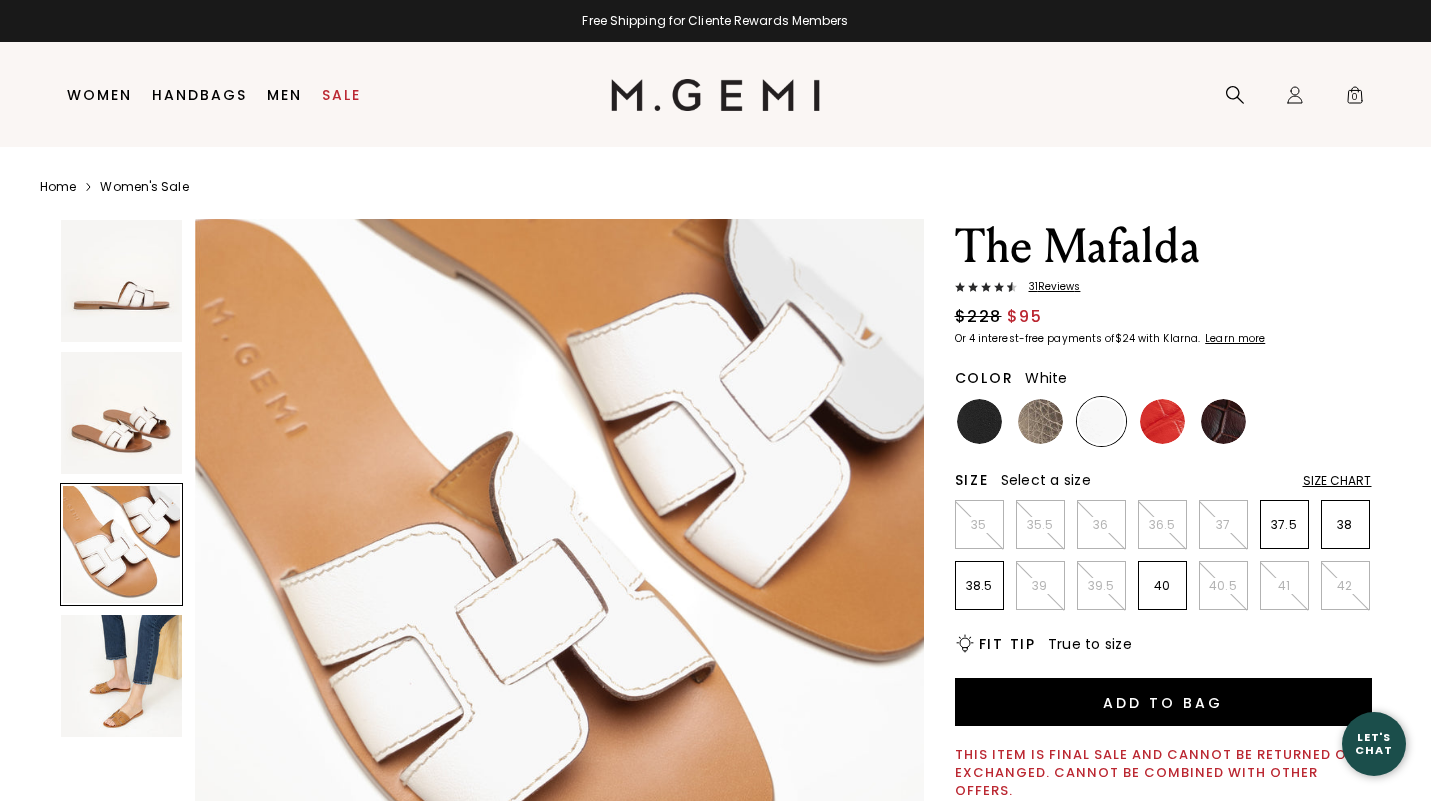 click at bounding box center (122, 413) 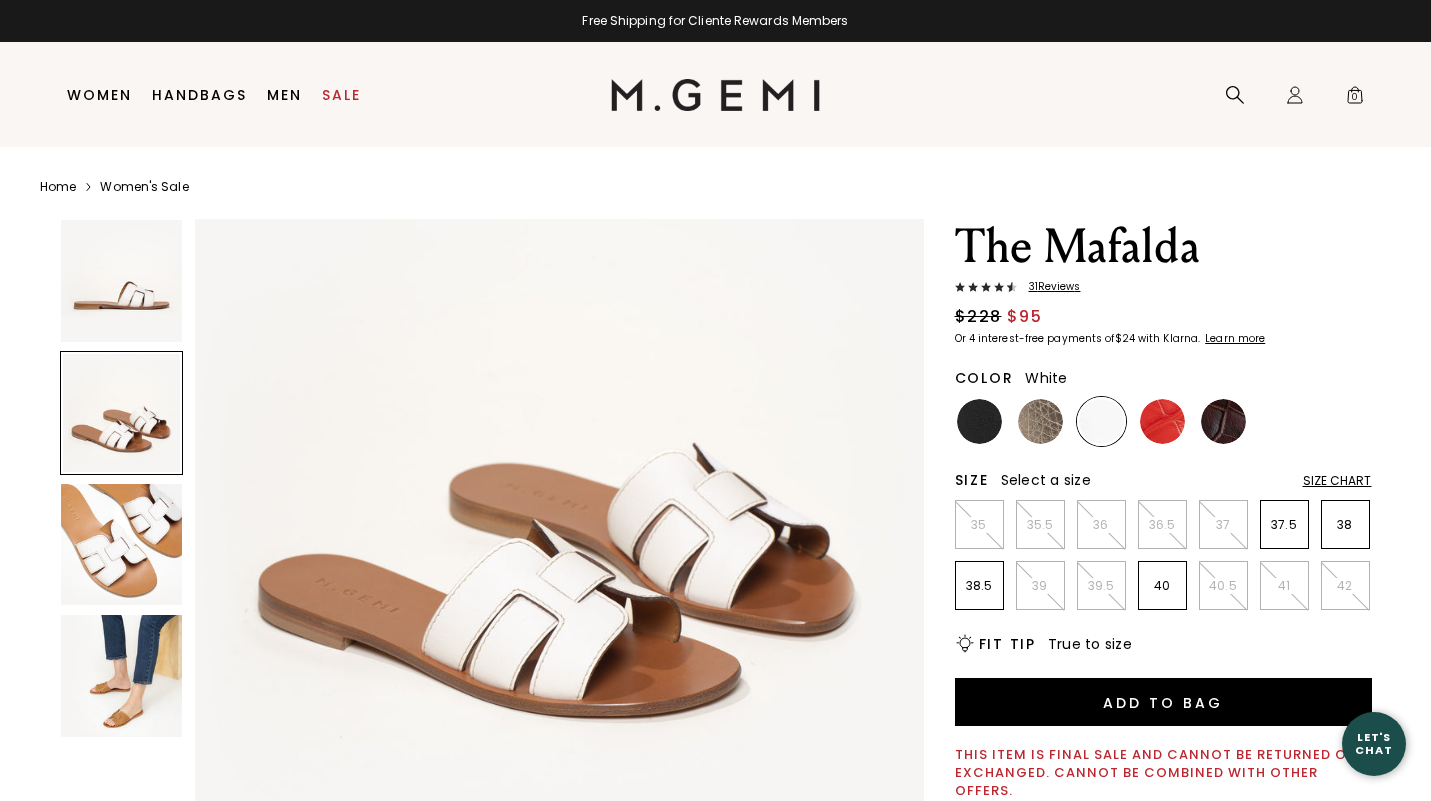 scroll, scrollTop: 748, scrollLeft: 0, axis: vertical 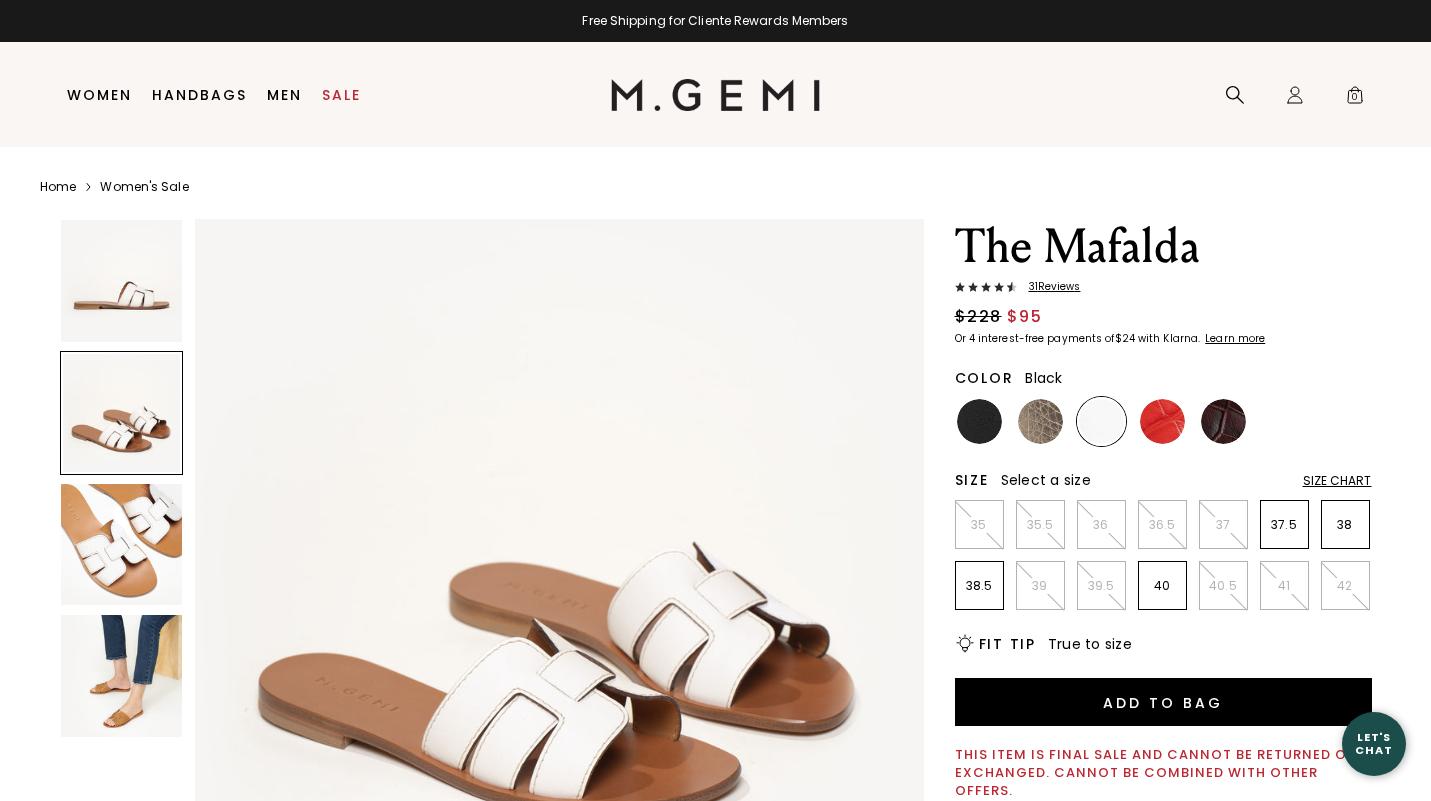 click at bounding box center (979, 421) 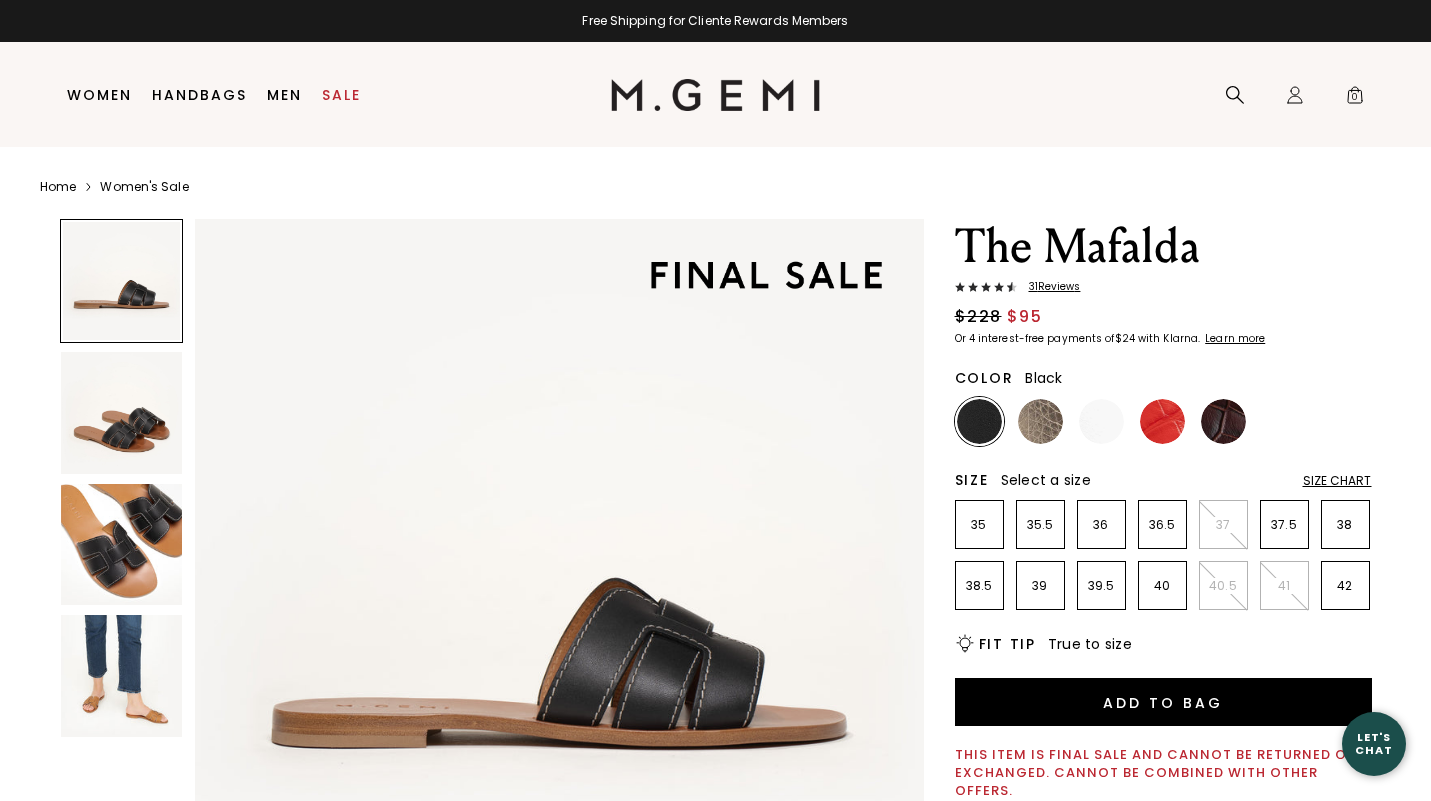 scroll, scrollTop: 0, scrollLeft: 0, axis: both 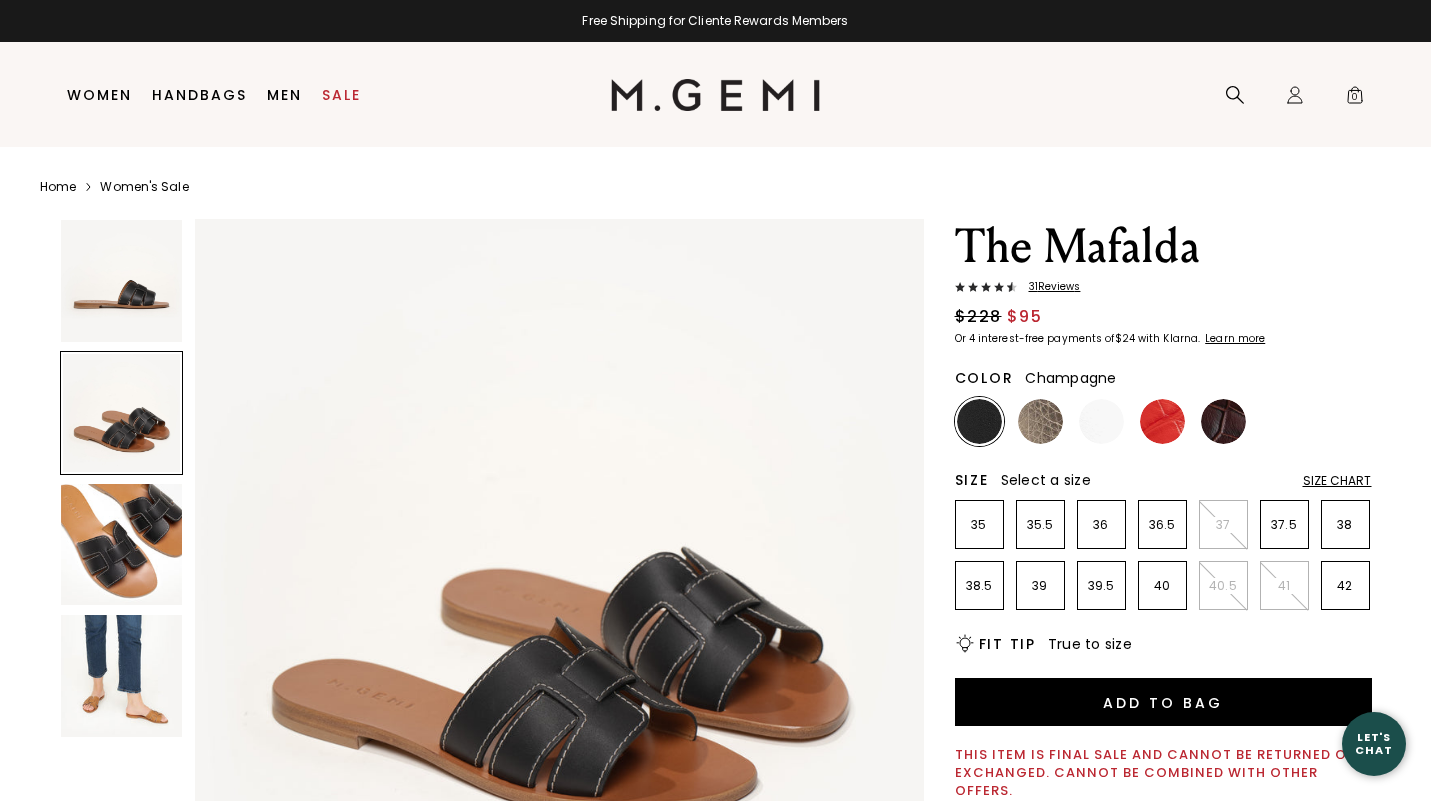 click at bounding box center [1040, 421] 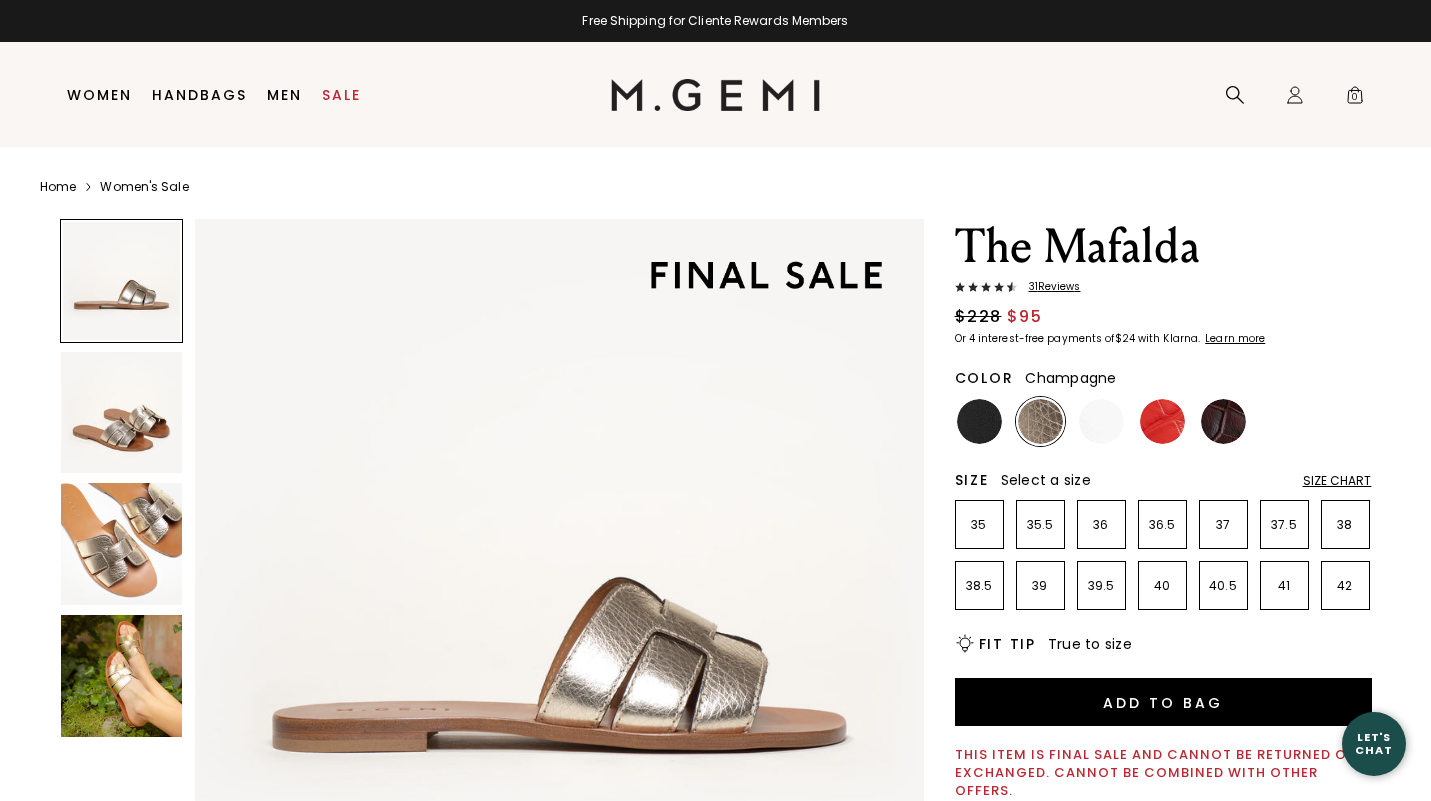 scroll, scrollTop: 0, scrollLeft: 0, axis: both 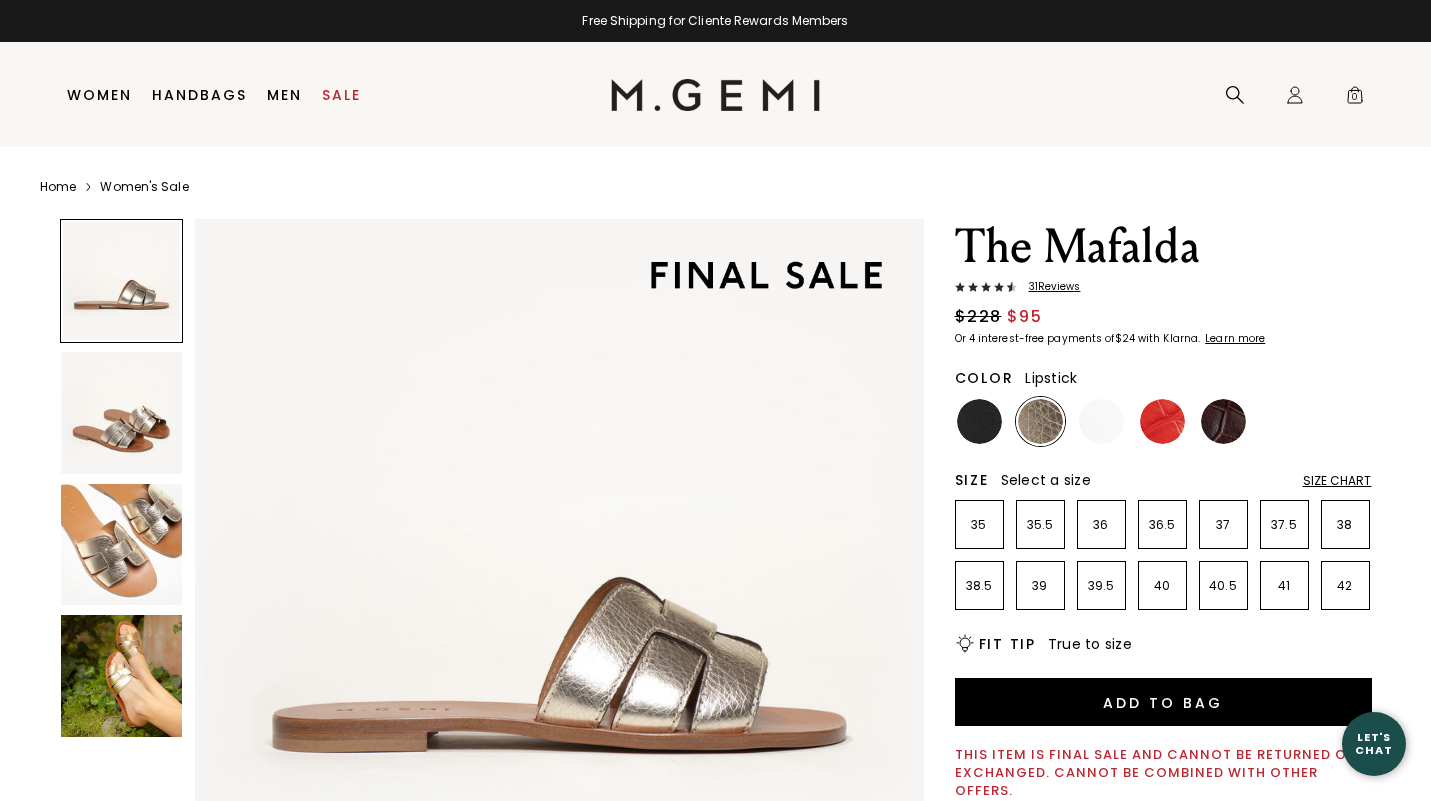 click at bounding box center [1162, 421] 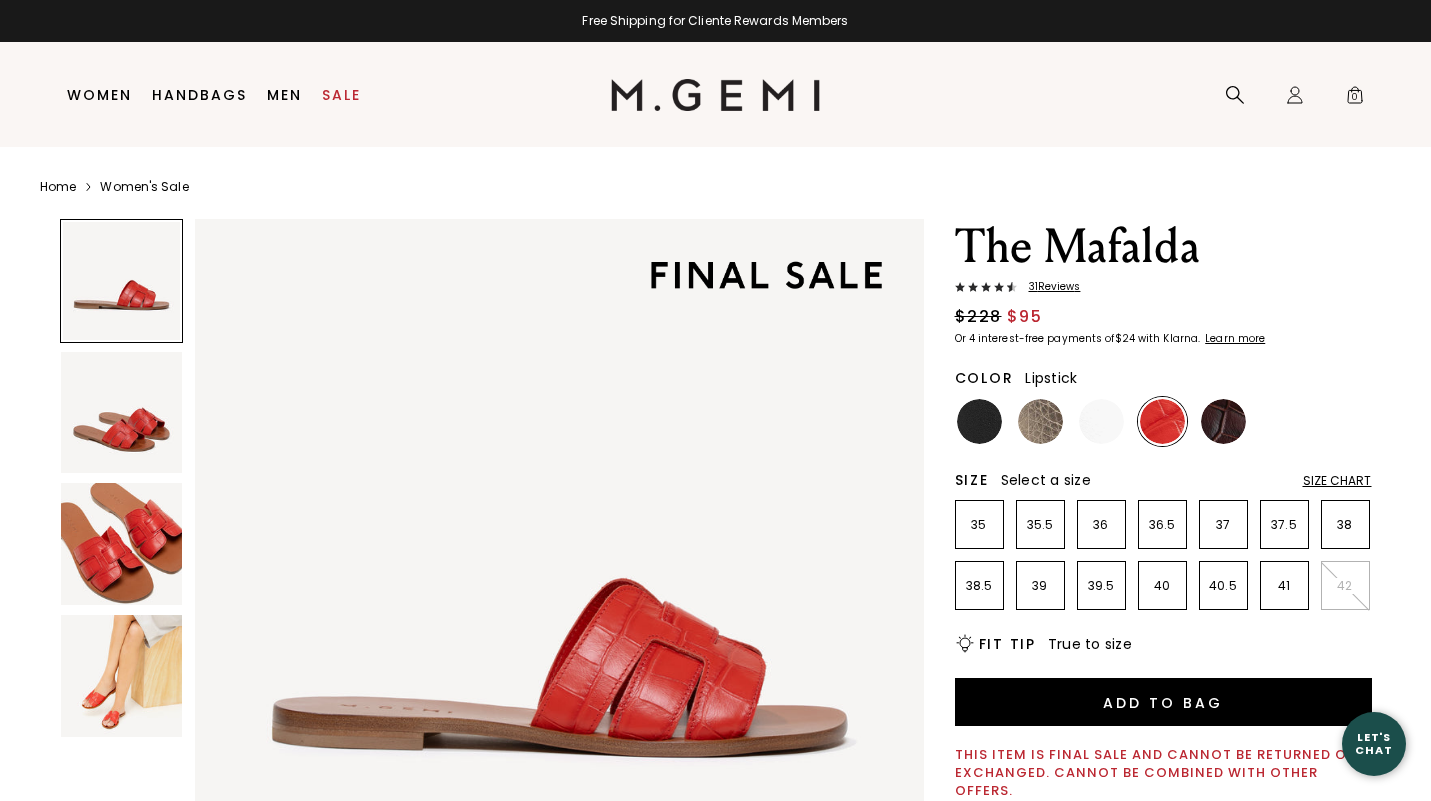 scroll, scrollTop: 0, scrollLeft: 0, axis: both 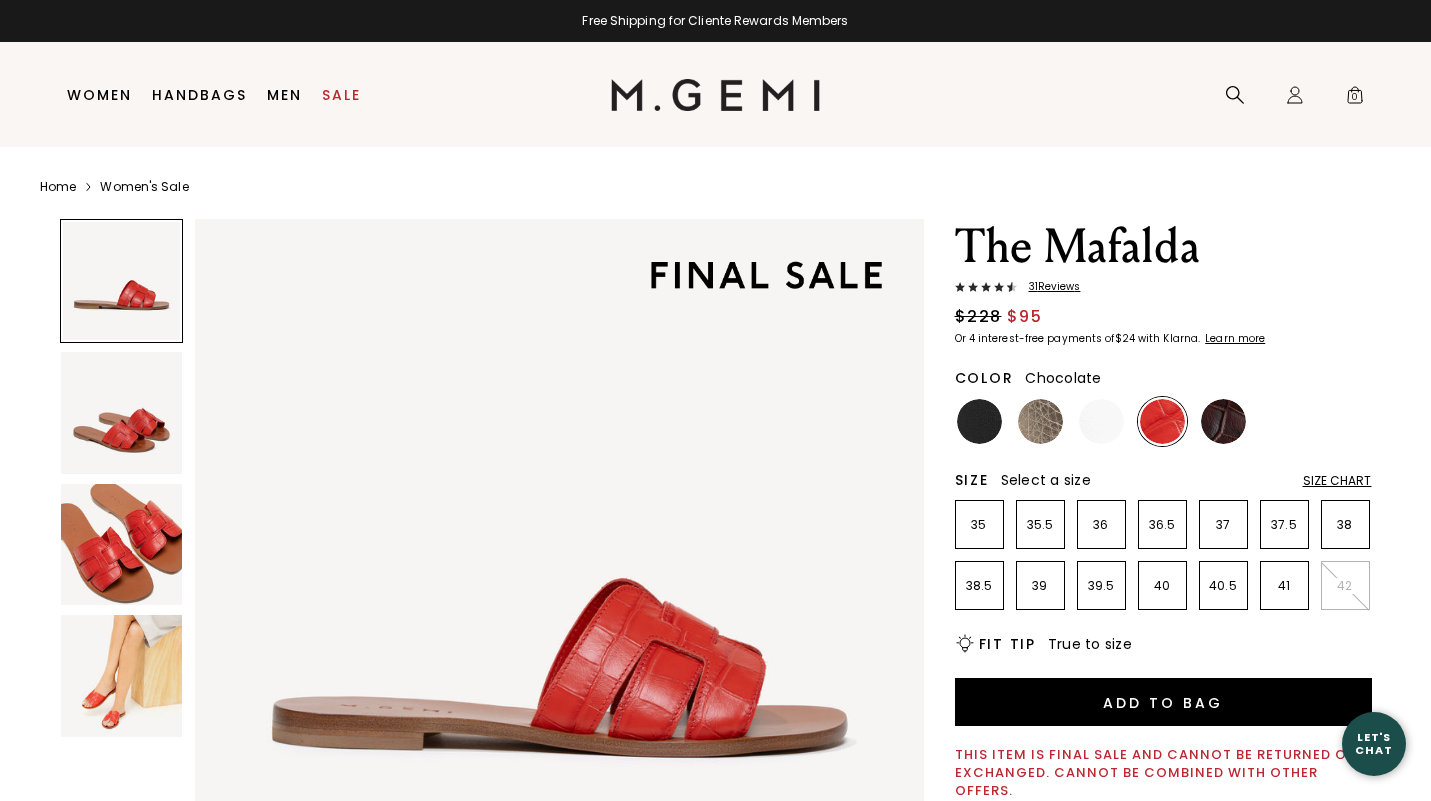 click at bounding box center (1163, 421) 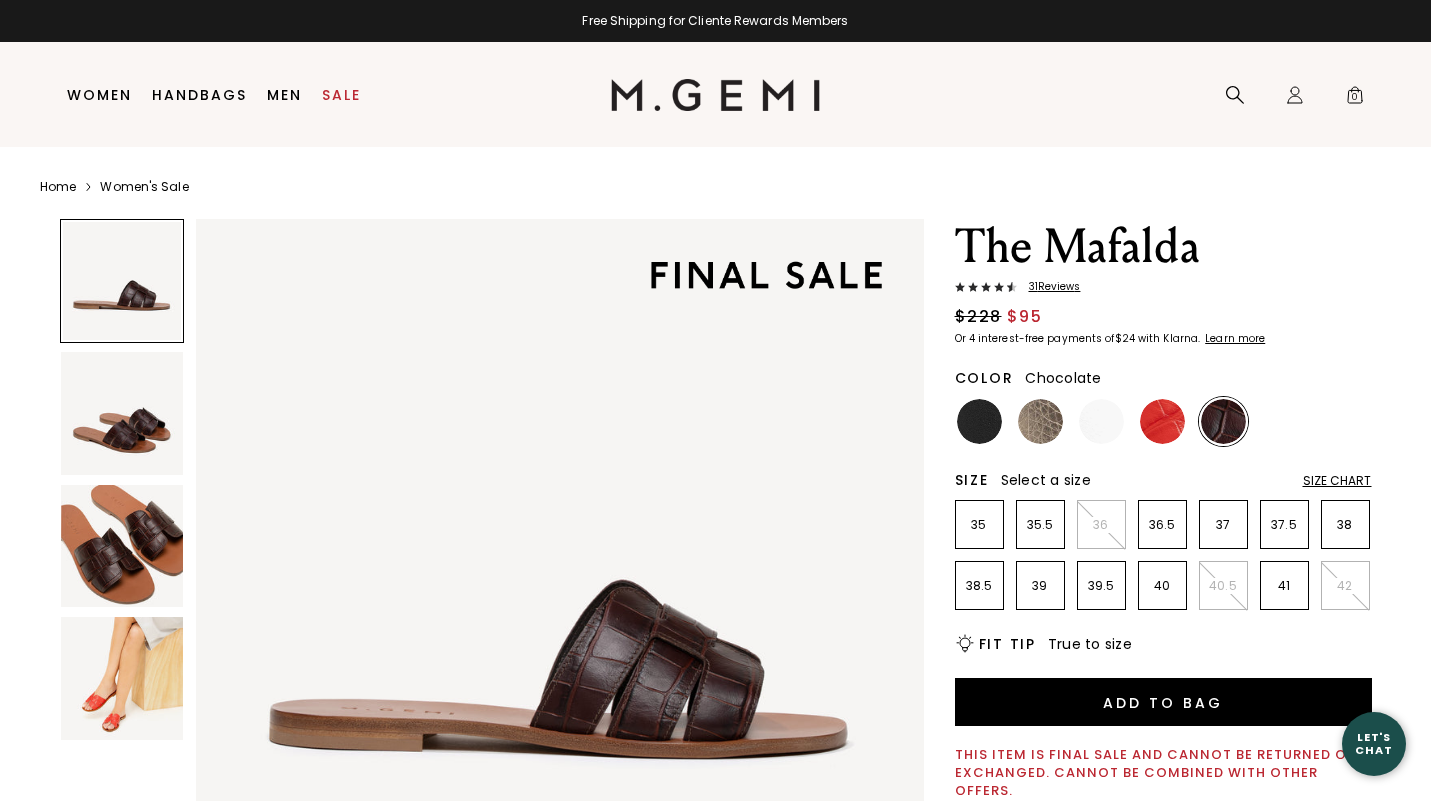 scroll, scrollTop: 0, scrollLeft: 0, axis: both 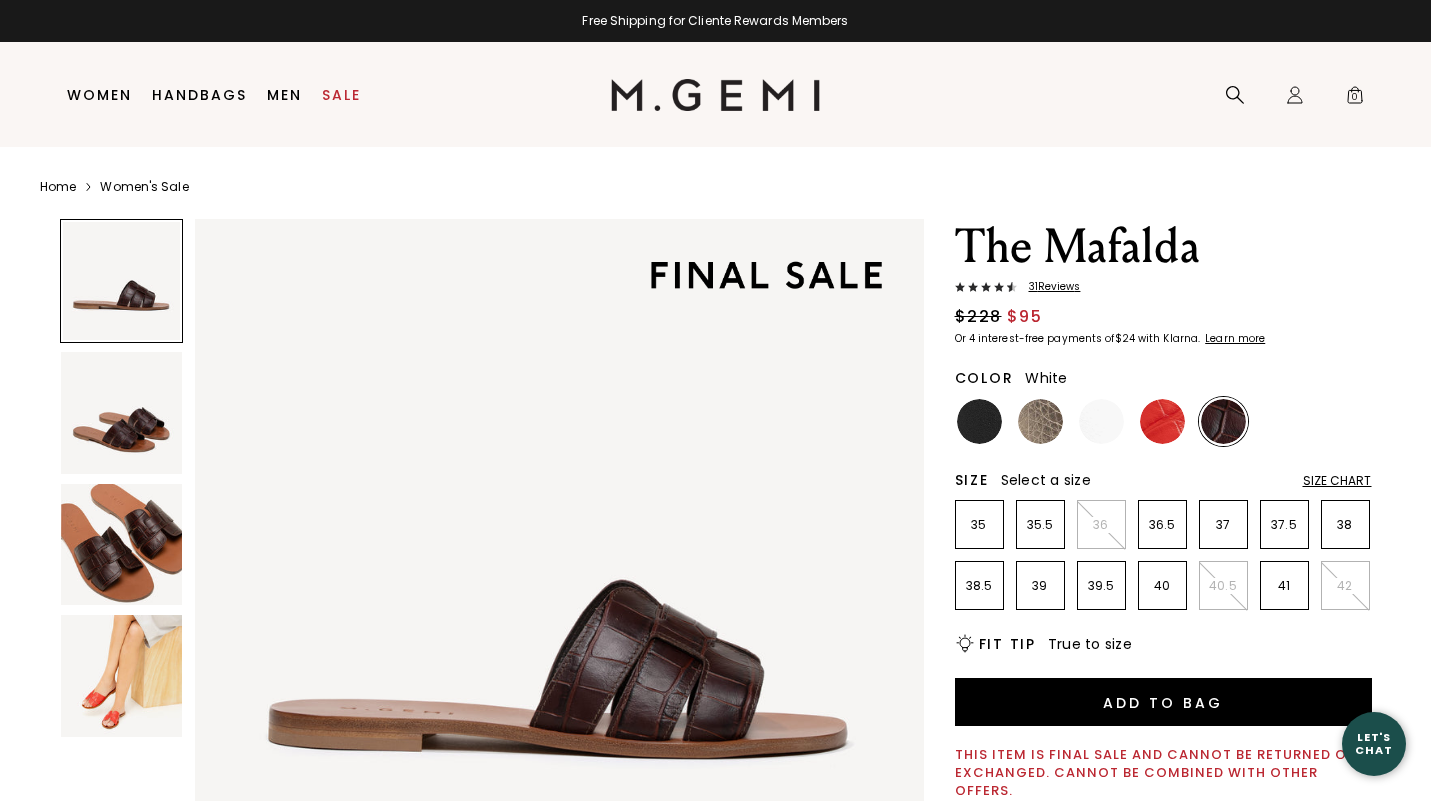 click at bounding box center (1101, 421) 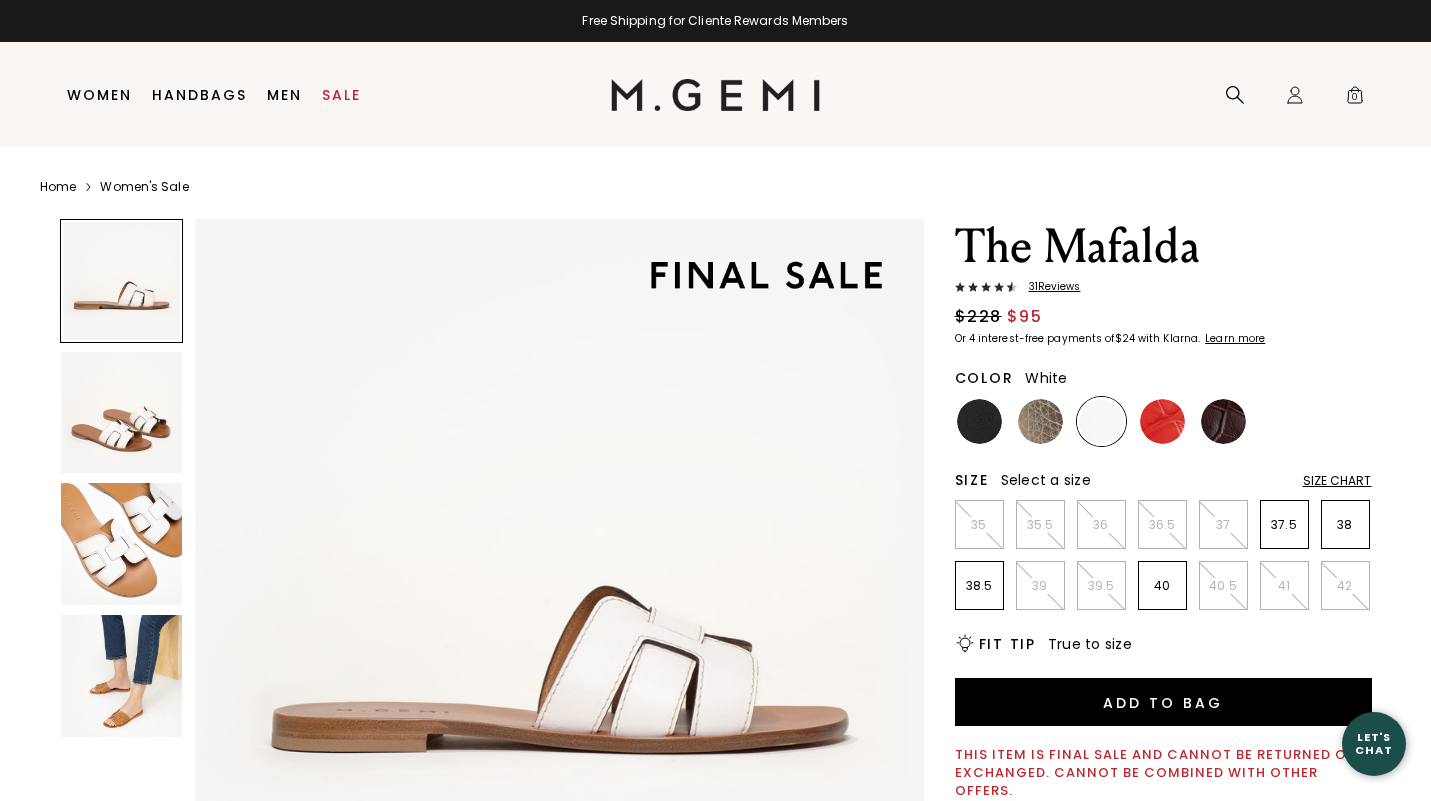 scroll, scrollTop: 0, scrollLeft: 0, axis: both 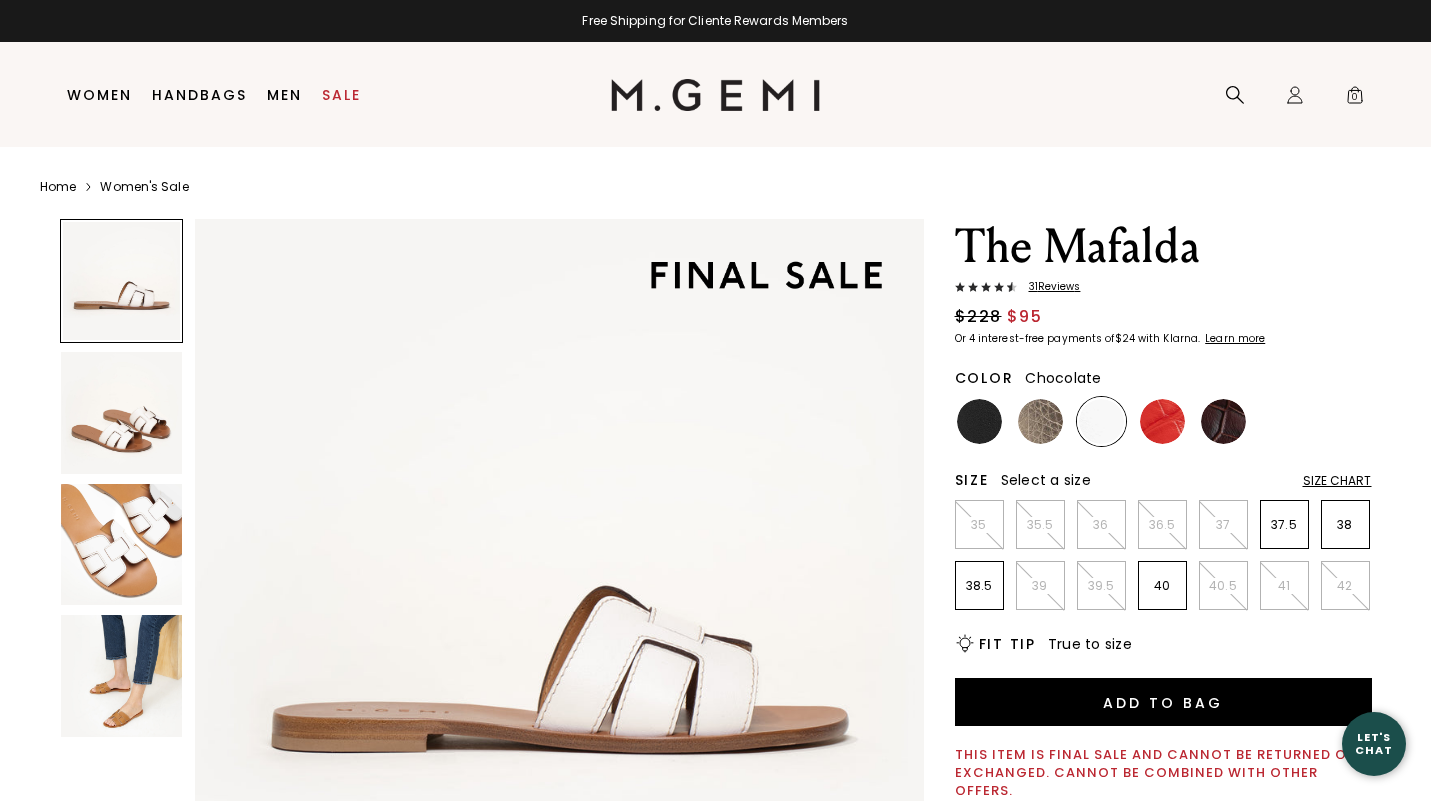 click at bounding box center [1223, 421] 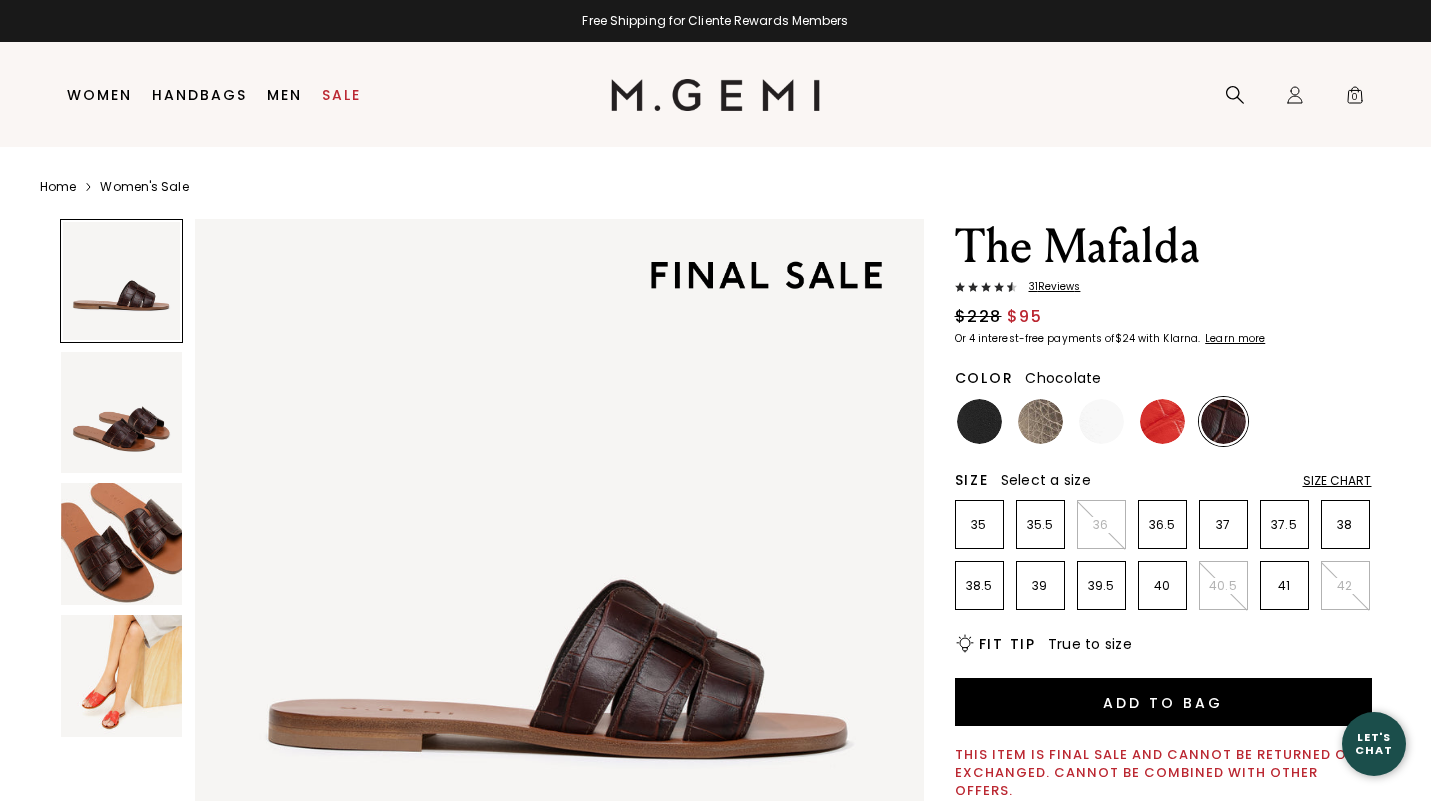 scroll, scrollTop: 0, scrollLeft: 0, axis: both 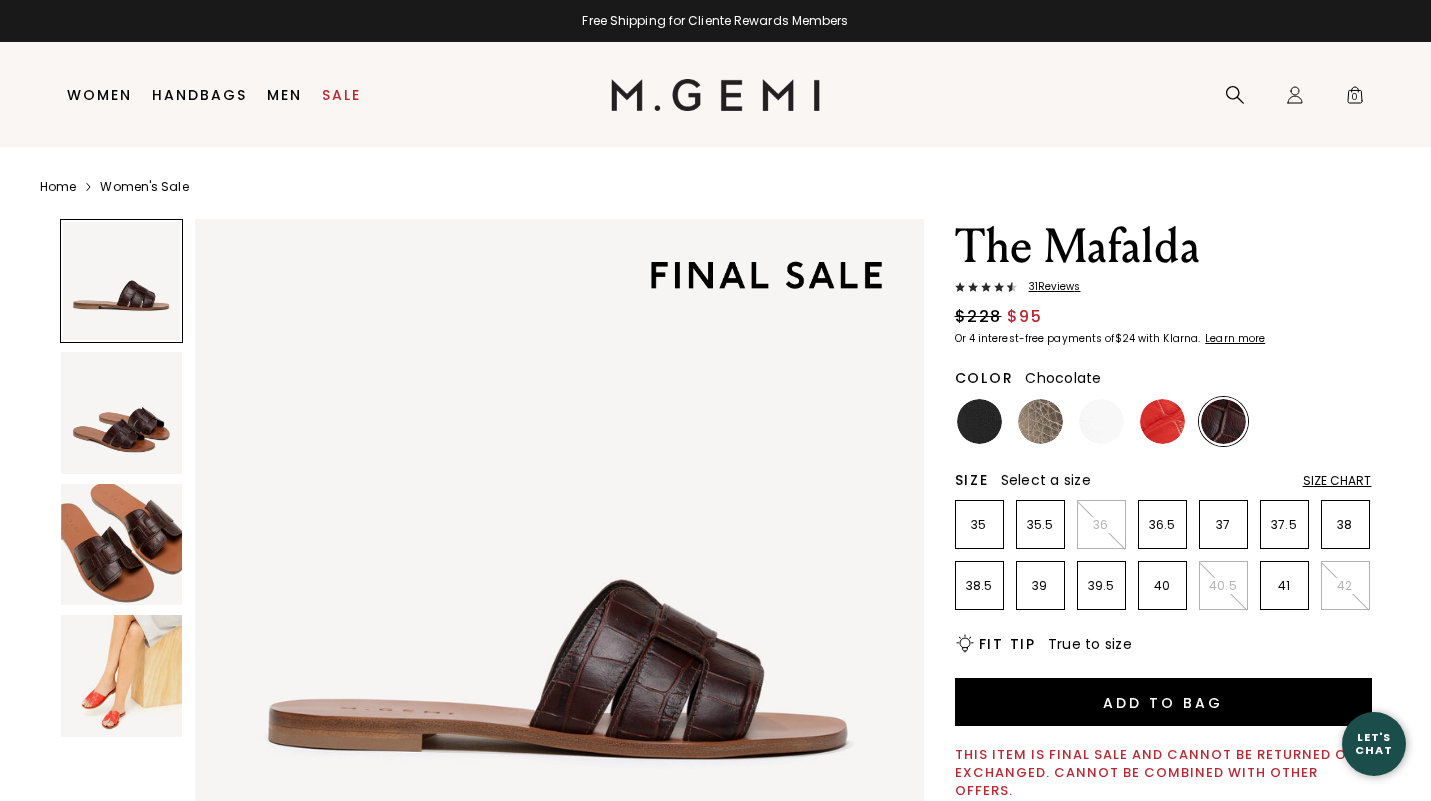 click at bounding box center (122, 545) 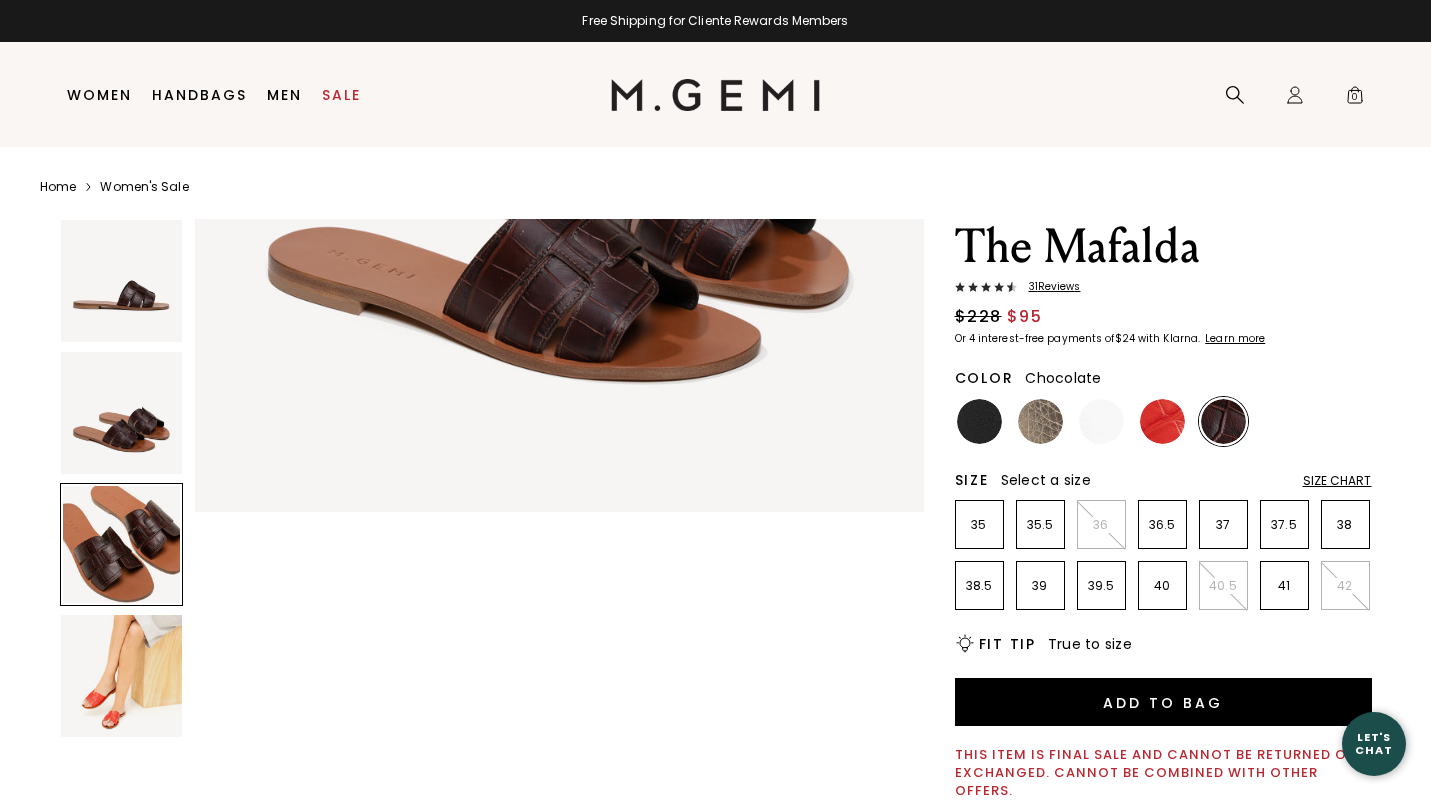 scroll, scrollTop: 1496, scrollLeft: 0, axis: vertical 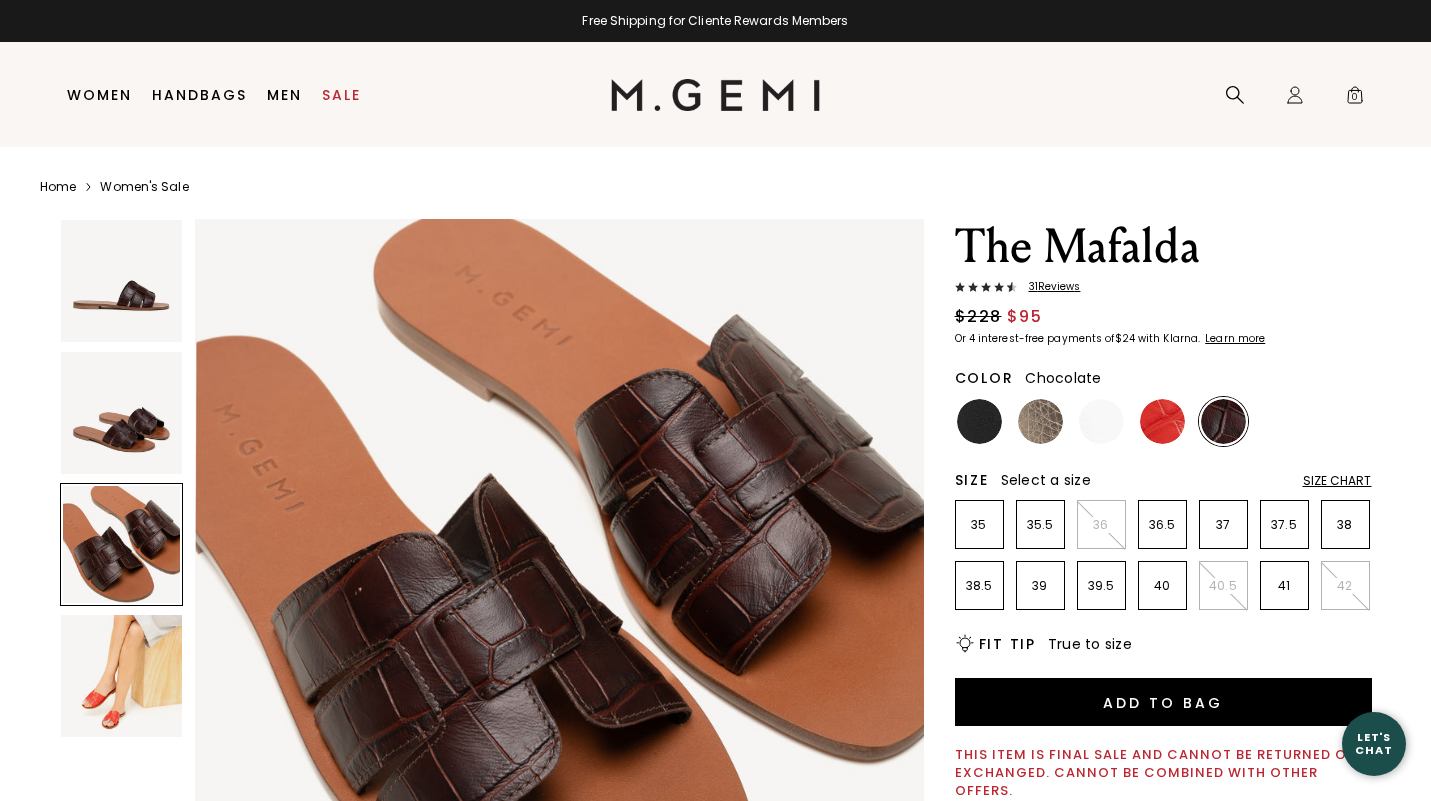 click at bounding box center [122, 676] 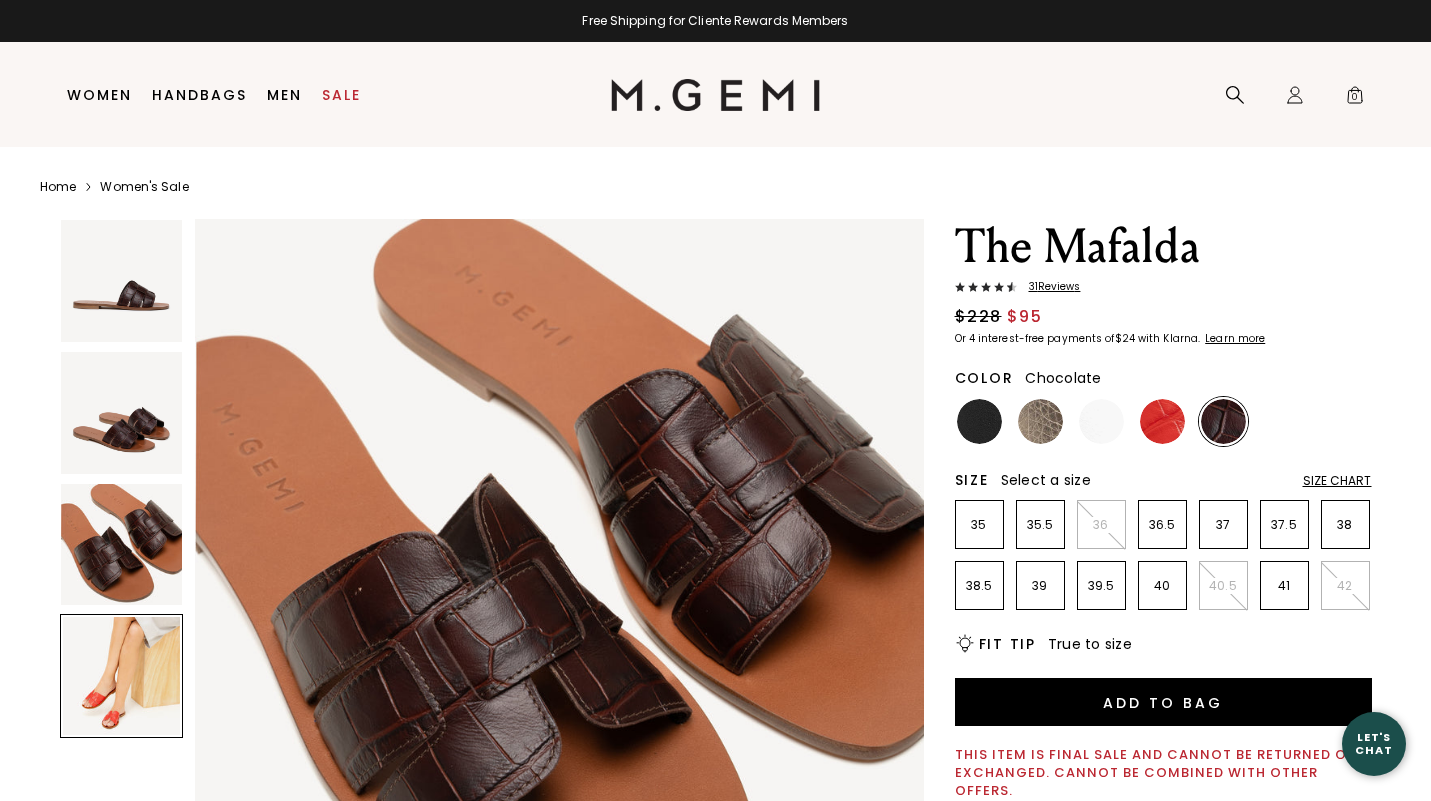 scroll, scrollTop: 2245, scrollLeft: 0, axis: vertical 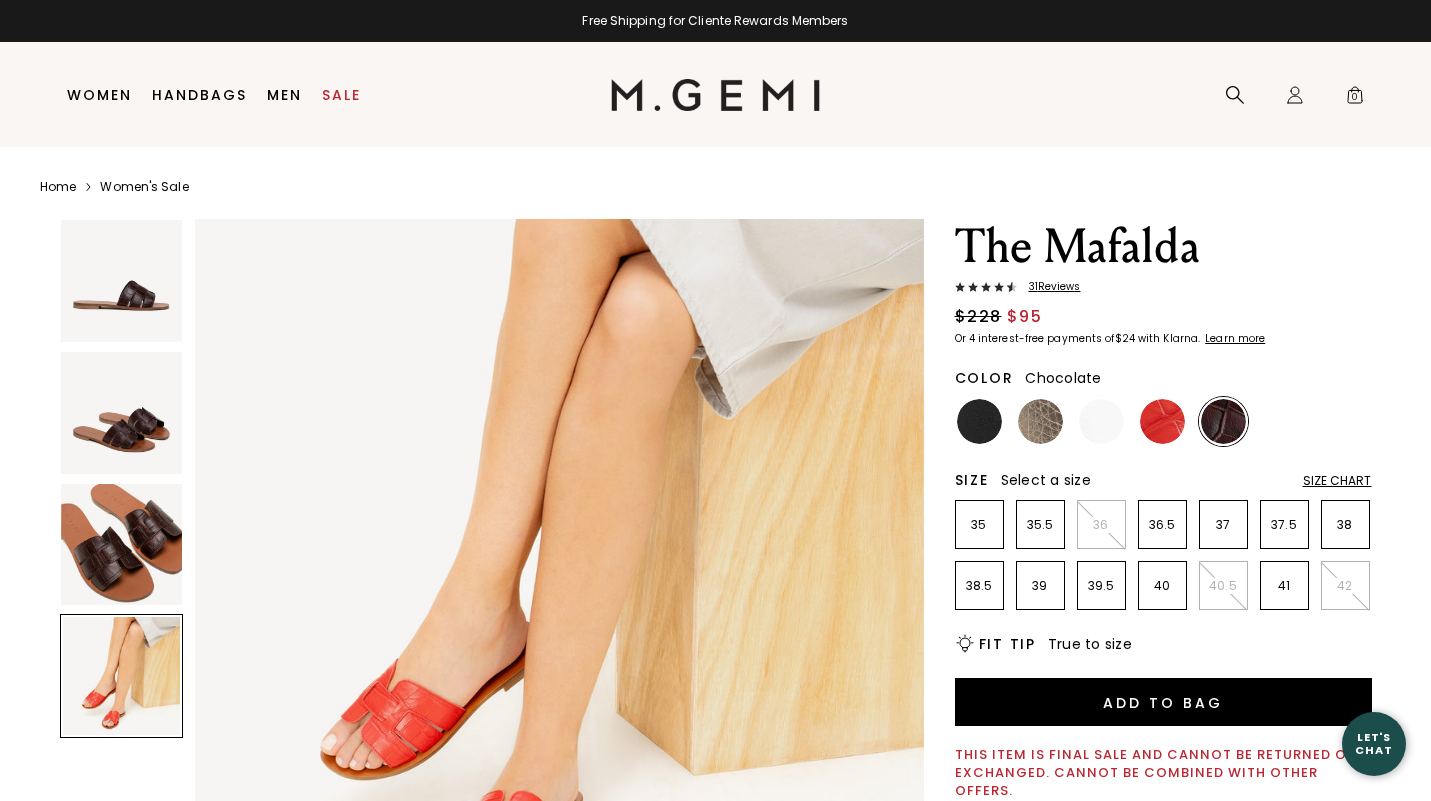 click at bounding box center [122, 545] 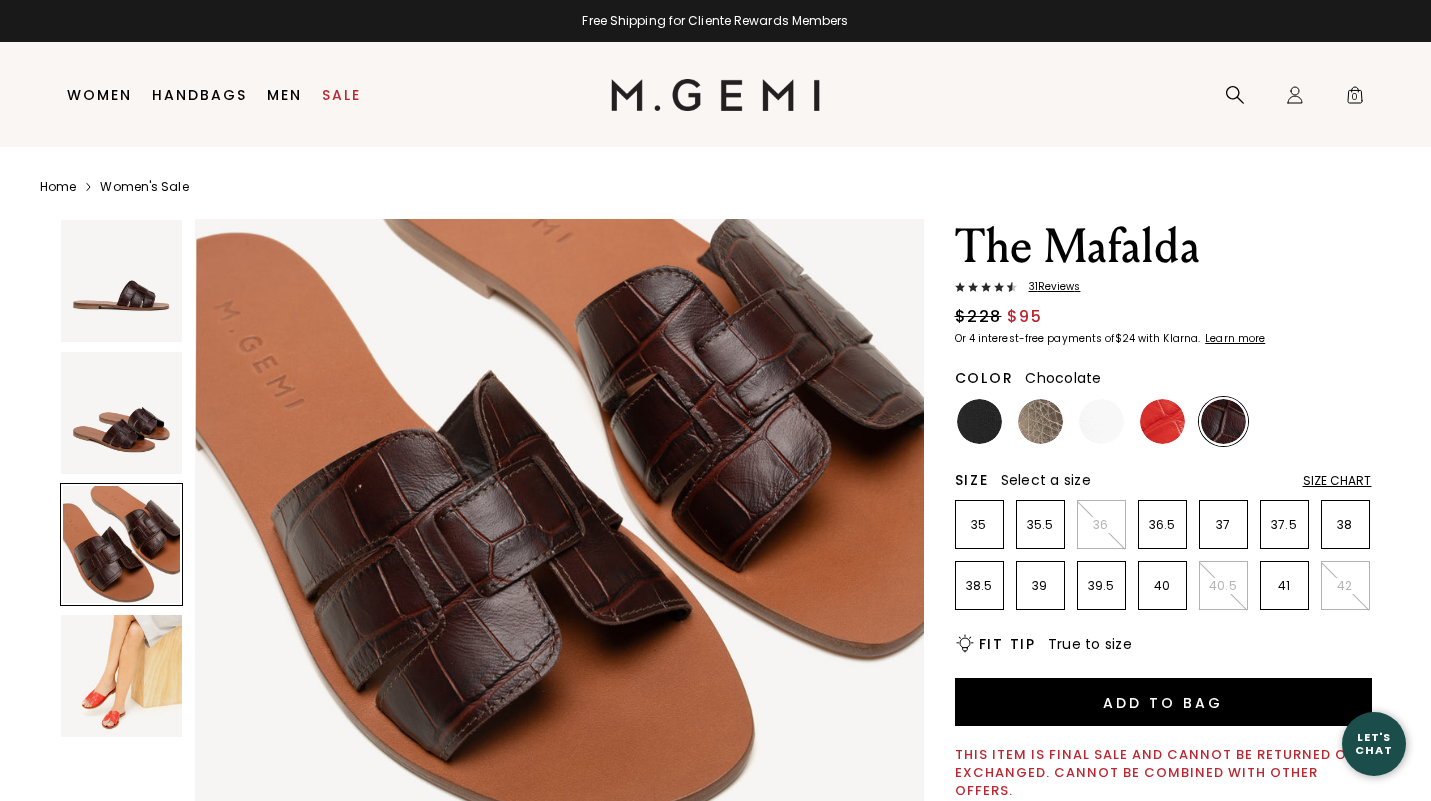 scroll, scrollTop: 1496, scrollLeft: 0, axis: vertical 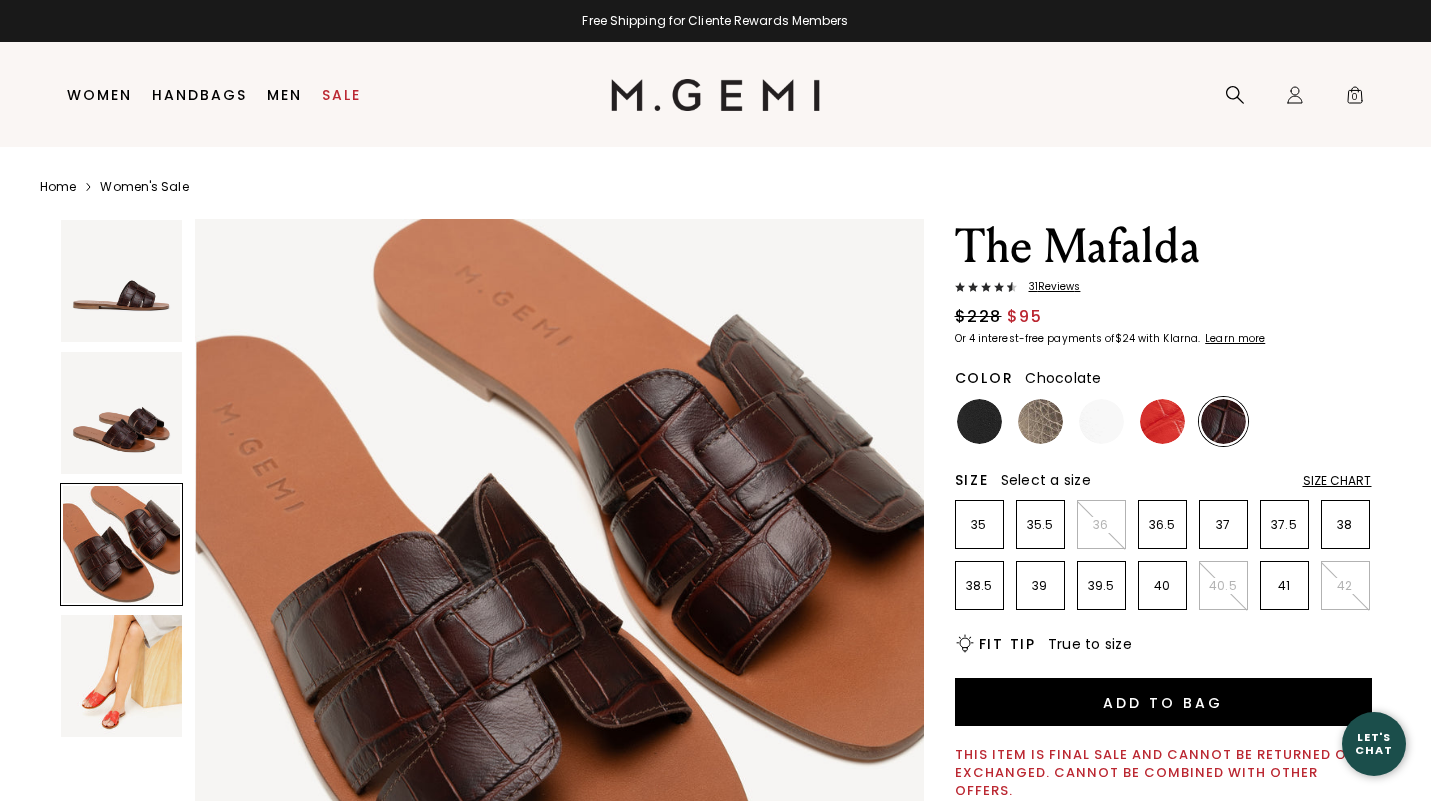 click on "31  Review s" at bounding box center (1049, 287) 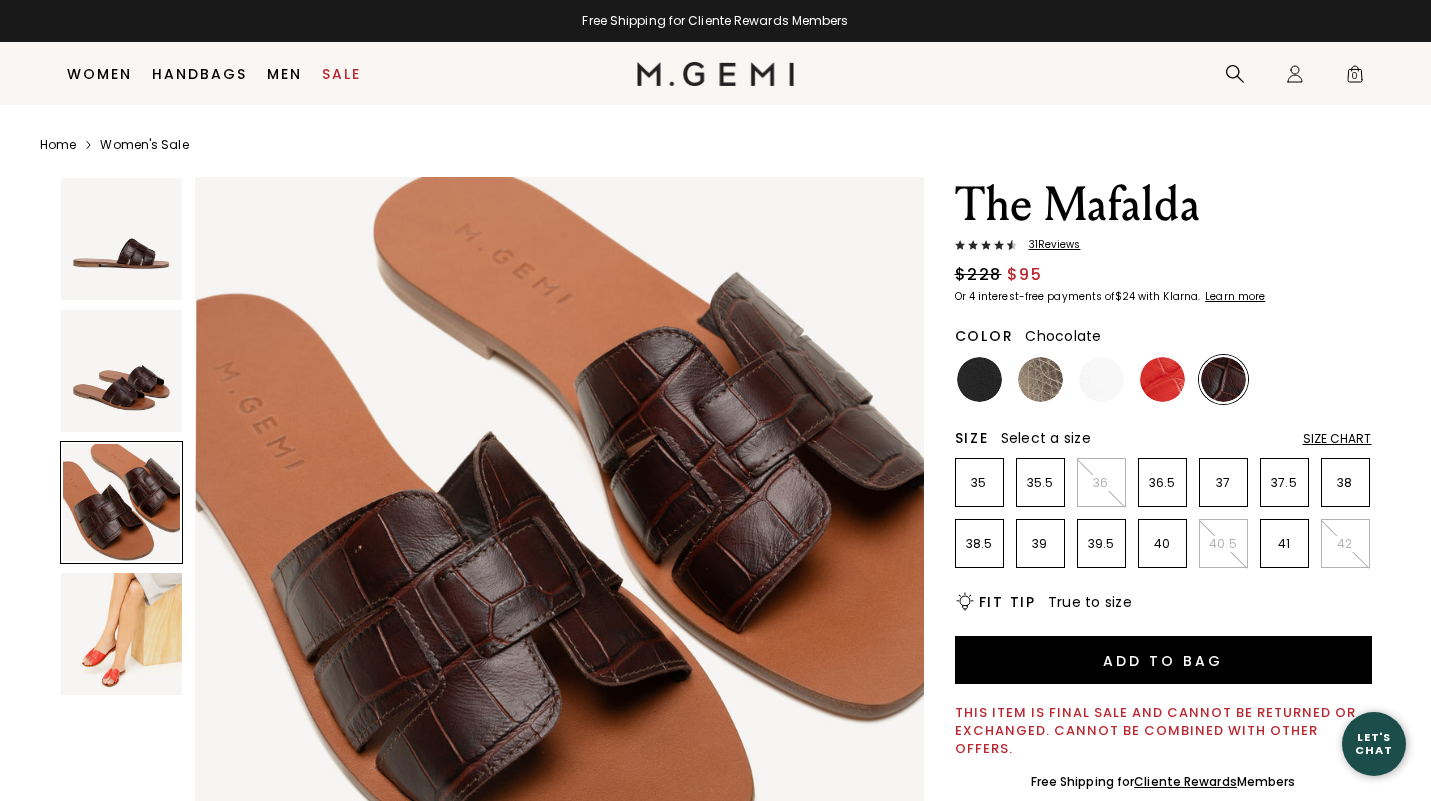 scroll 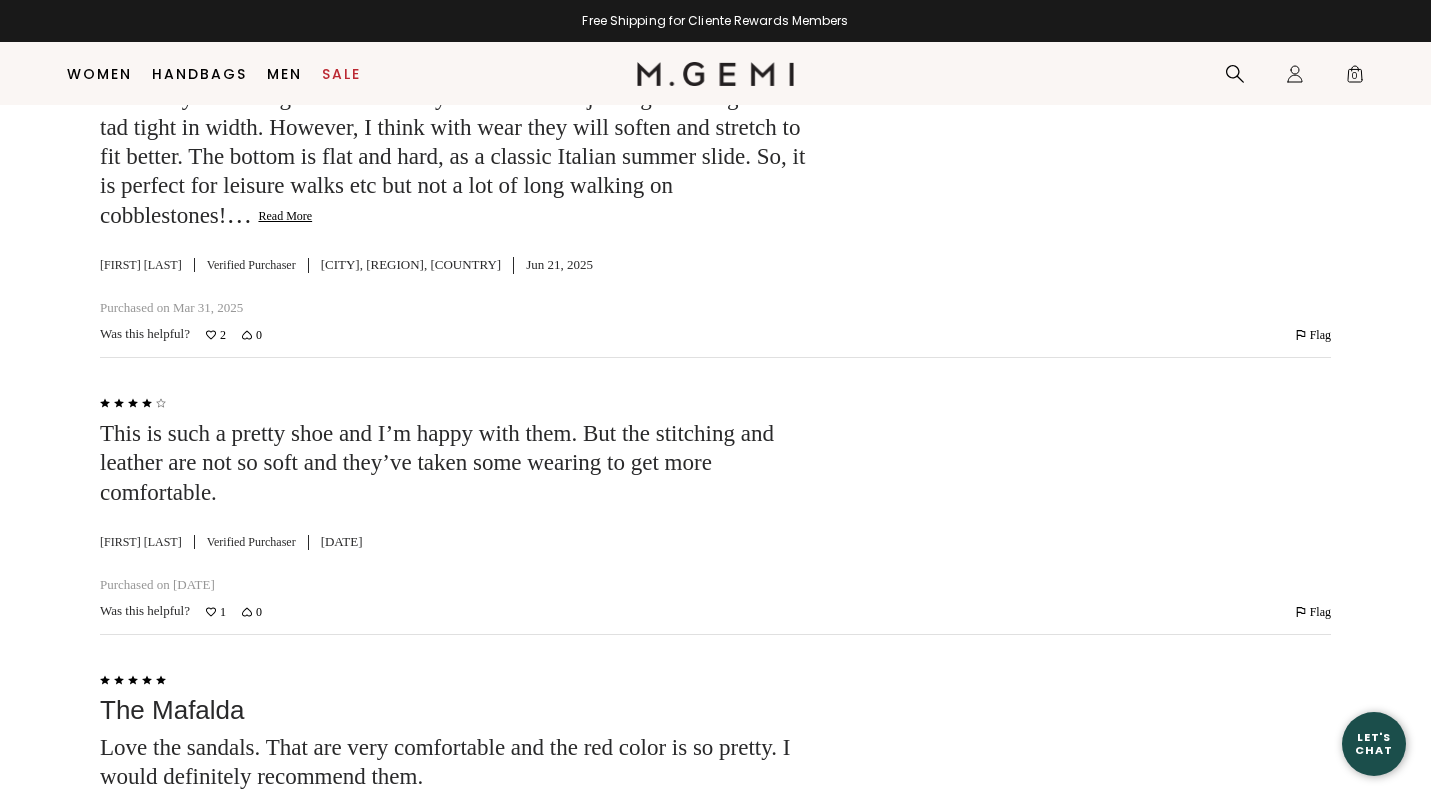 click on "Read More" 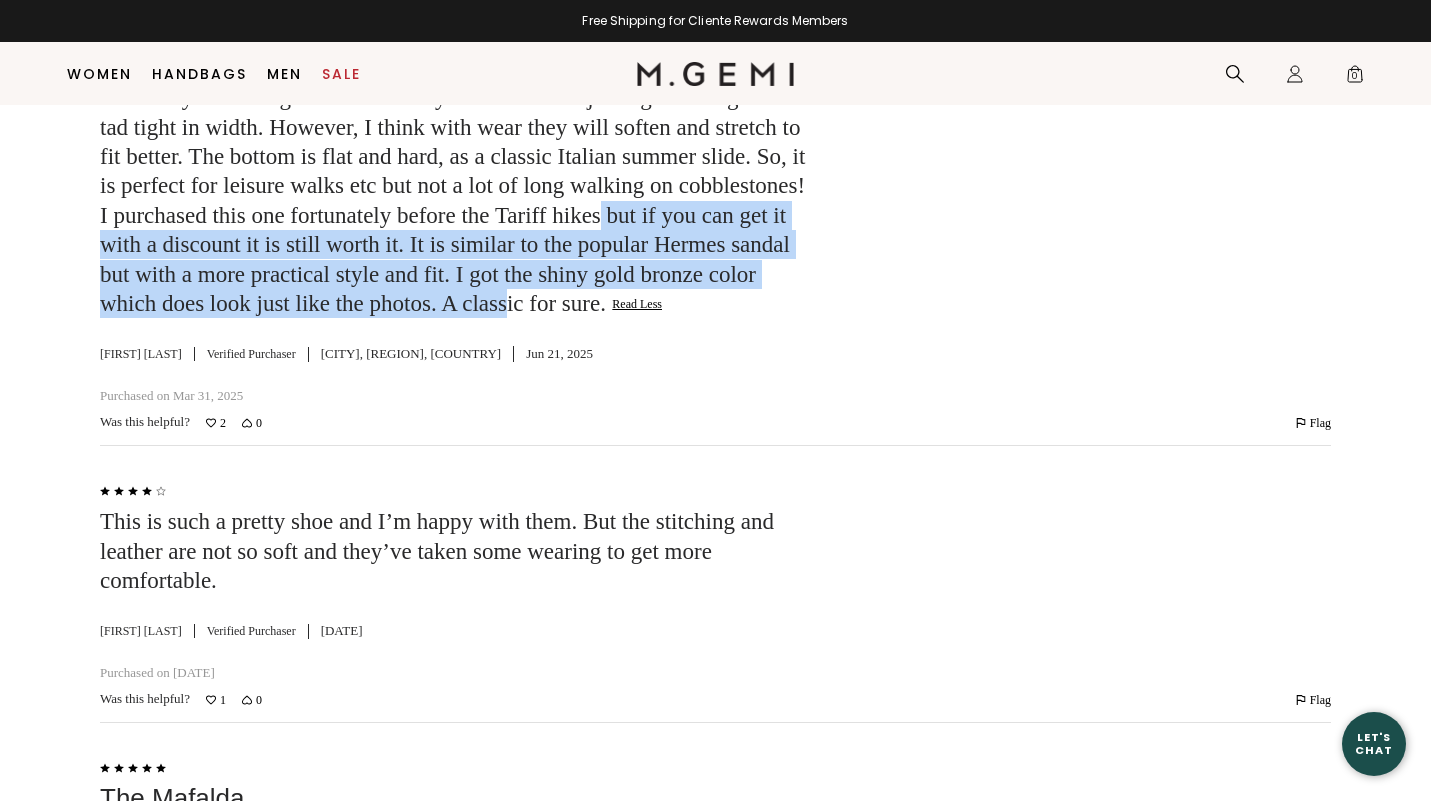 drag, startPoint x: 302, startPoint y: 203, endPoint x: 379, endPoint y: 272, distance: 103.392456 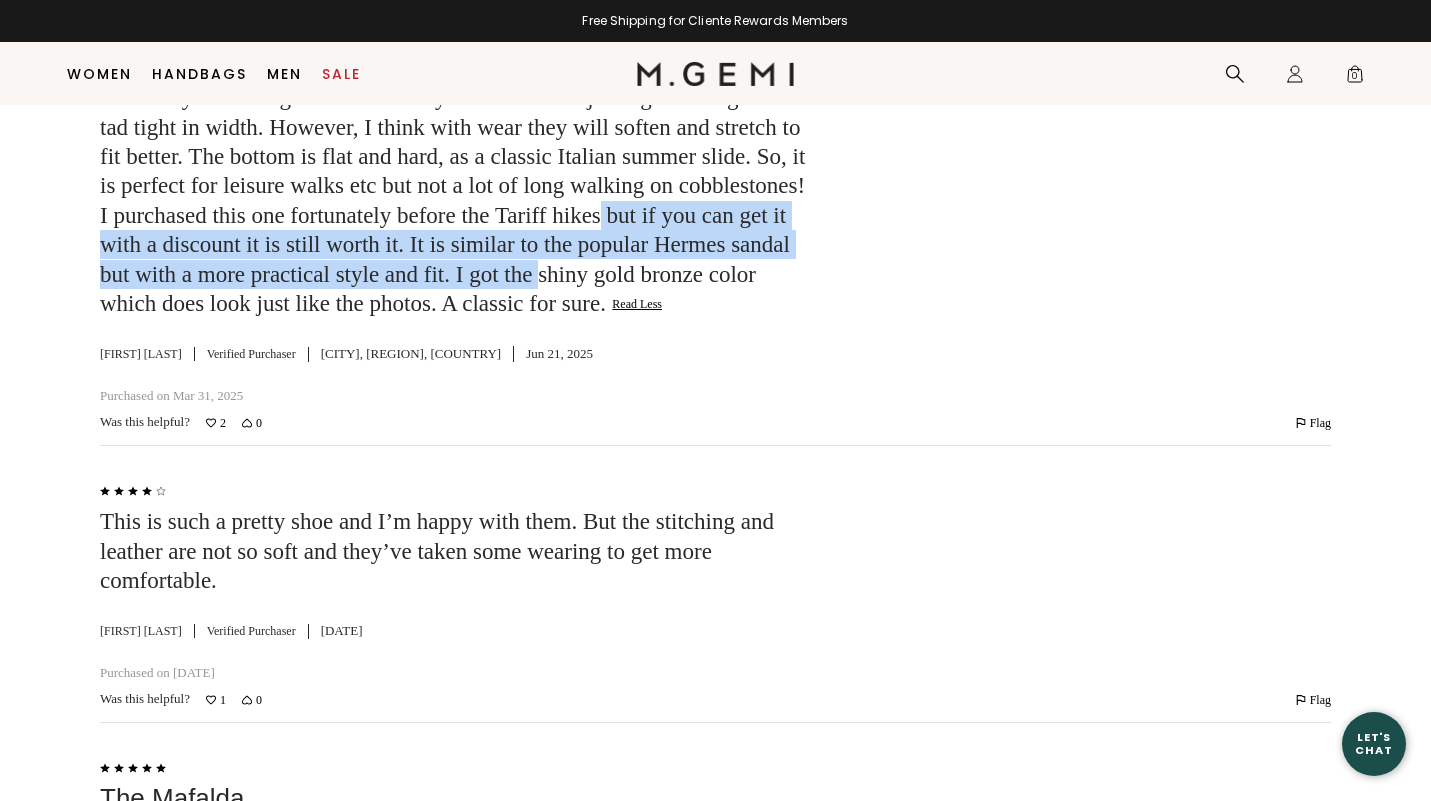 click on "I just started wearing this sandal here in Italy.  I got a 38.5 (my size) as 40 may be too big and slide off my foot.  These fit just right in length and a tad tight in width.  However, I think with wear they will soften and stretch to fit better.  The bottom is flat and hard, as a classic Italian summer slide.  So, it is perfect for leisure walks etc but not a lot of long walking on cobblestones!  I purchased this one fortunately before the Tariff hikes but if you can get it with a discount it is still worth it.  It is similar to the popular Hermes sandal but with a more practical style and fit.  I got the shiny gold bronze color which does look just like the photos.  A classic for sure." at bounding box center [455, 186] 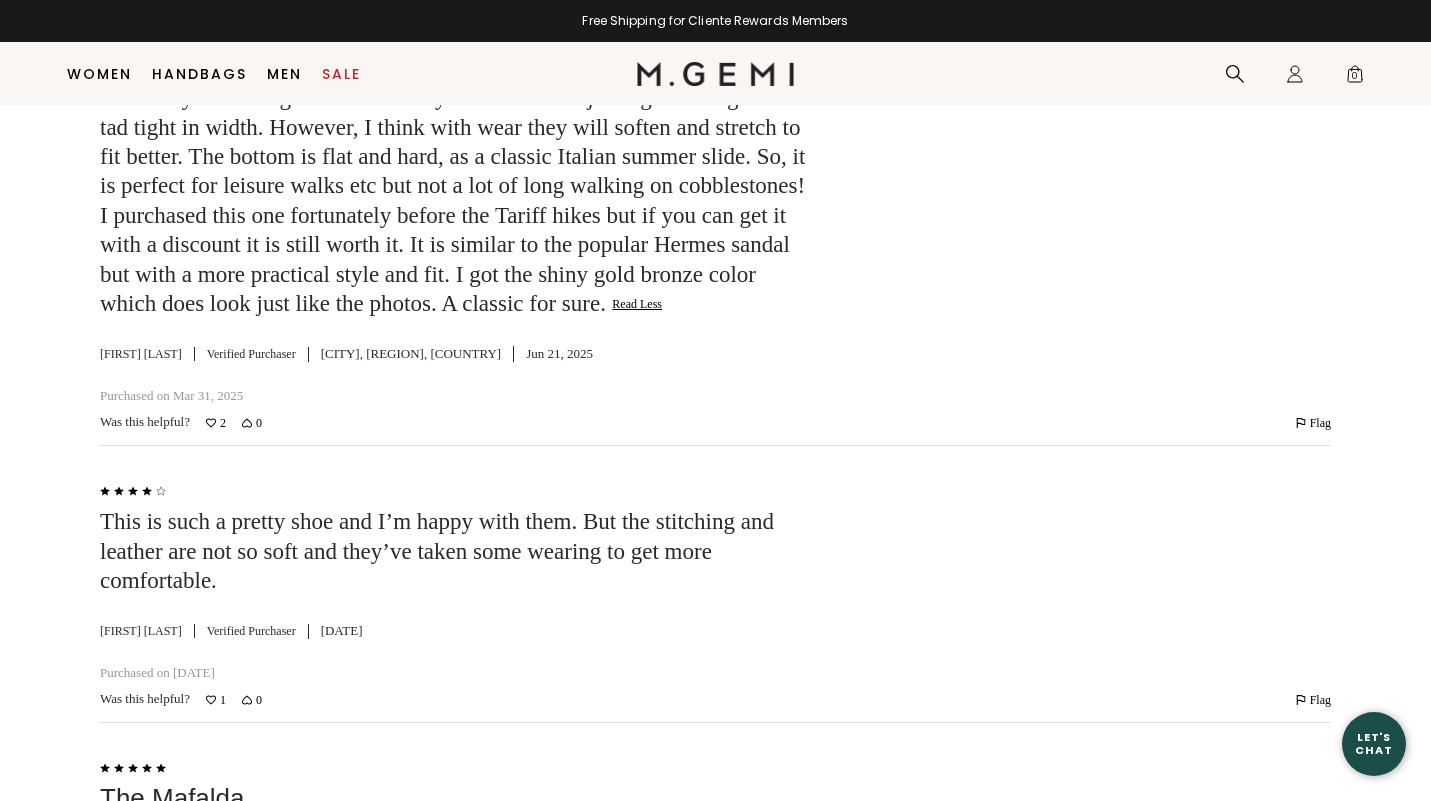 click on "I just started wearing this sandal here in Italy.  I got a 38.5 (my size) as 40 may be too big and slide off my foot.  These fit just right in length and a tad tight in width.  However, I think with wear they will soften and stretch to fit better.  The bottom is flat and hard, as a classic Italian summer slide.  So, it is perfect for leisure walks etc but not a lot of long walking on cobblestones!  I purchased this one fortunately before the Tariff hikes but if you can get it with a discount it is still worth it.  It is similar to the popular Hermes sandal but with a more practical style and fit.  I got the shiny gold bronze color which does look just like the photos.  A classic for sure." at bounding box center (455, 186) 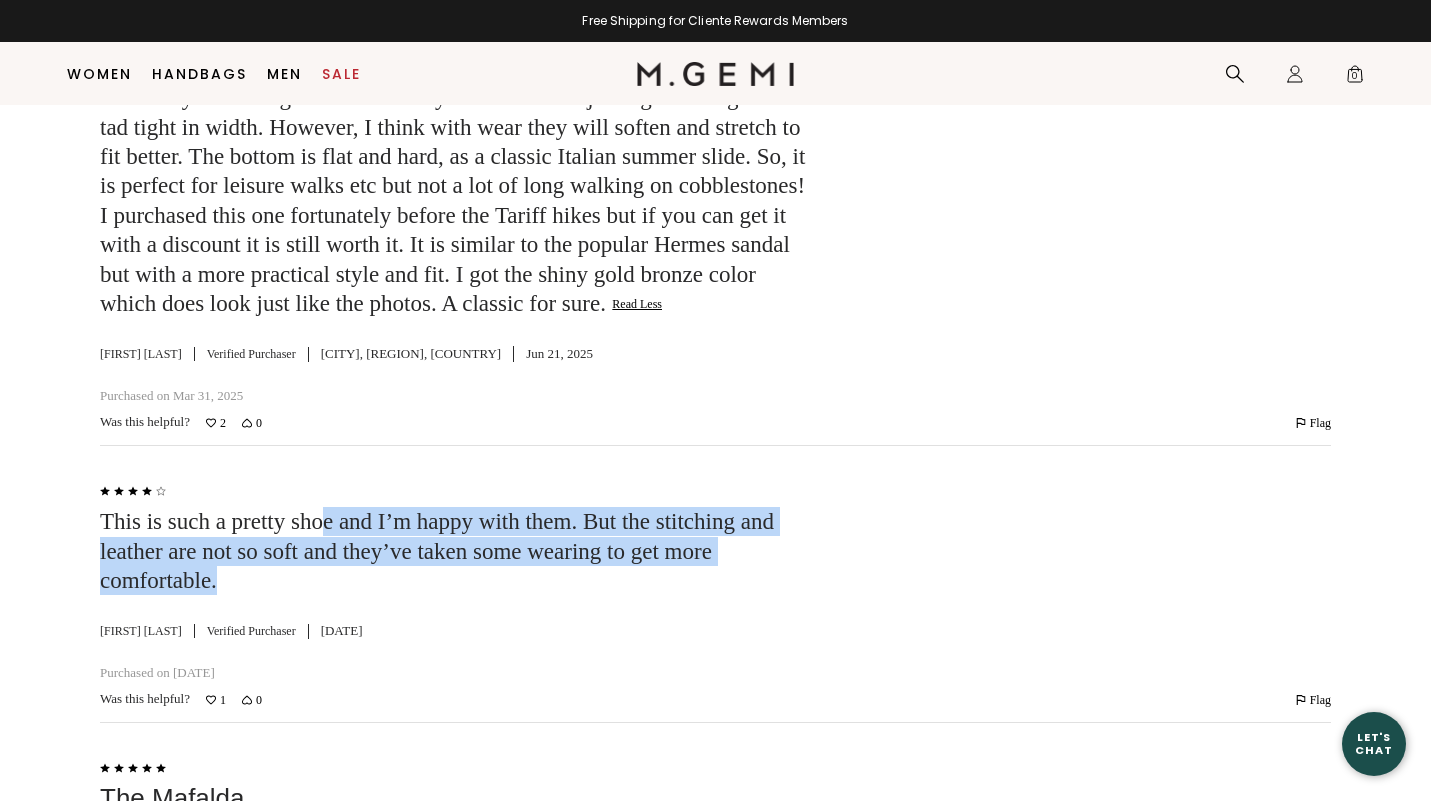 drag, startPoint x: 339, startPoint y: 506, endPoint x: 335, endPoint y: 562, distance: 56.142673 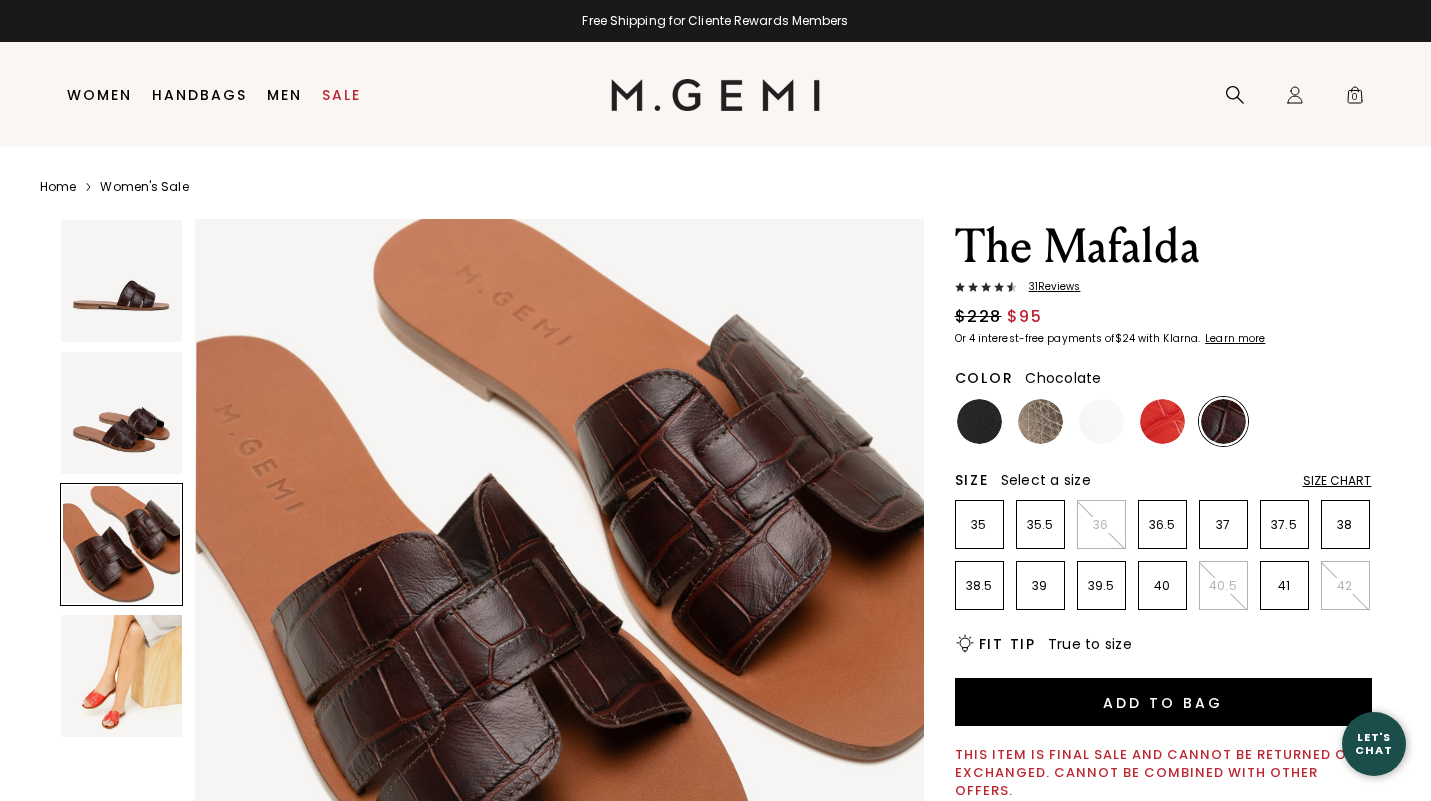 scroll, scrollTop: 0, scrollLeft: 0, axis: both 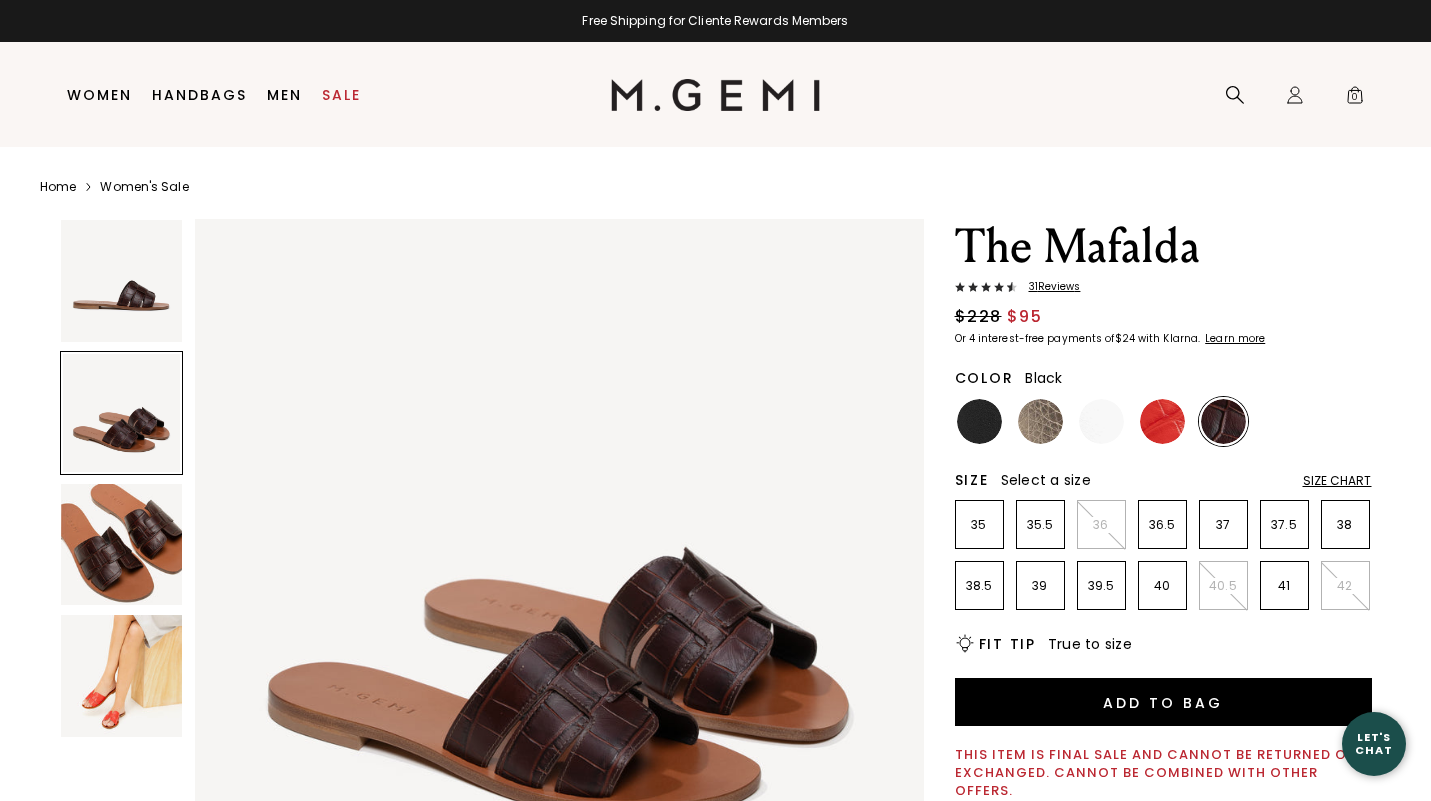 click at bounding box center [979, 421] 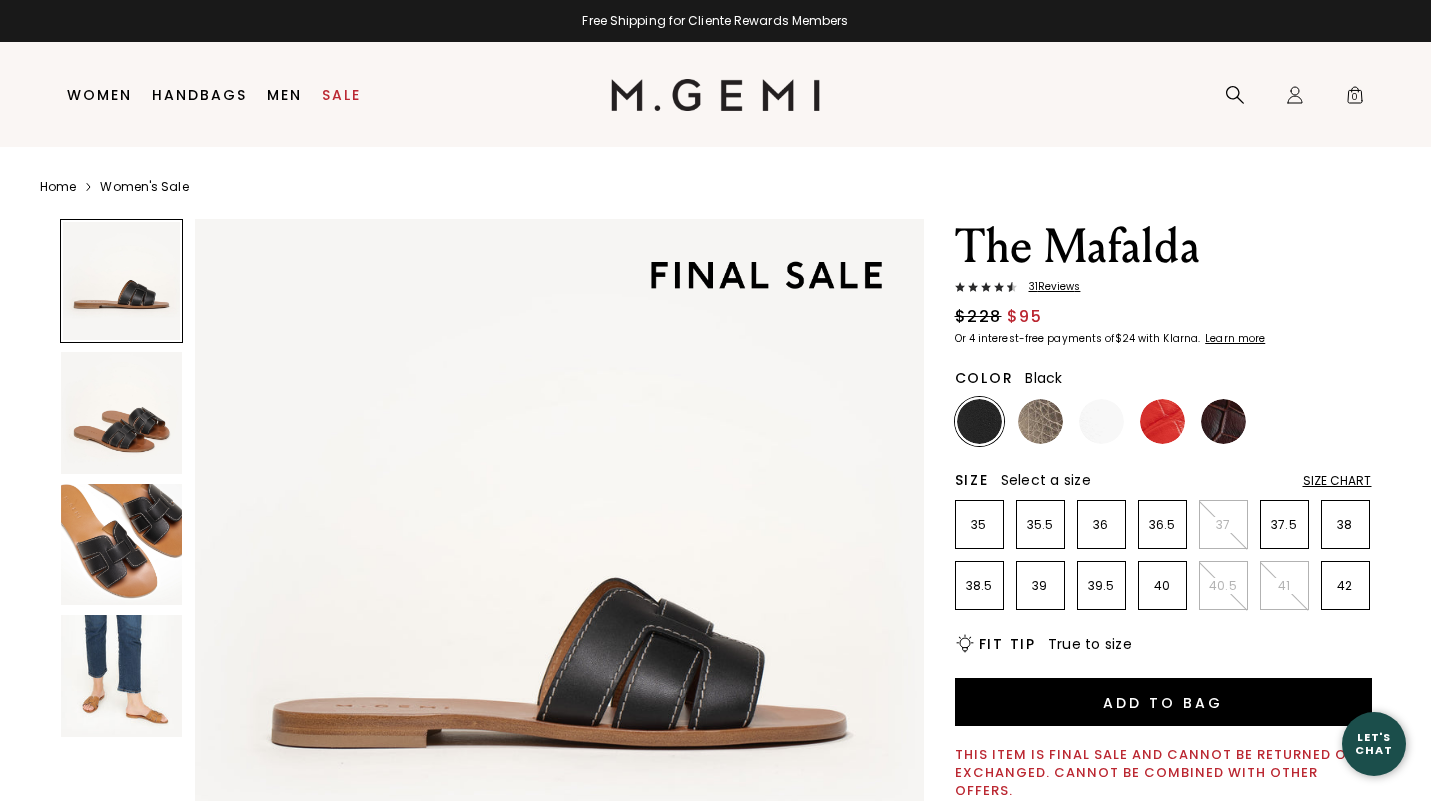 scroll, scrollTop: 0, scrollLeft: 0, axis: both 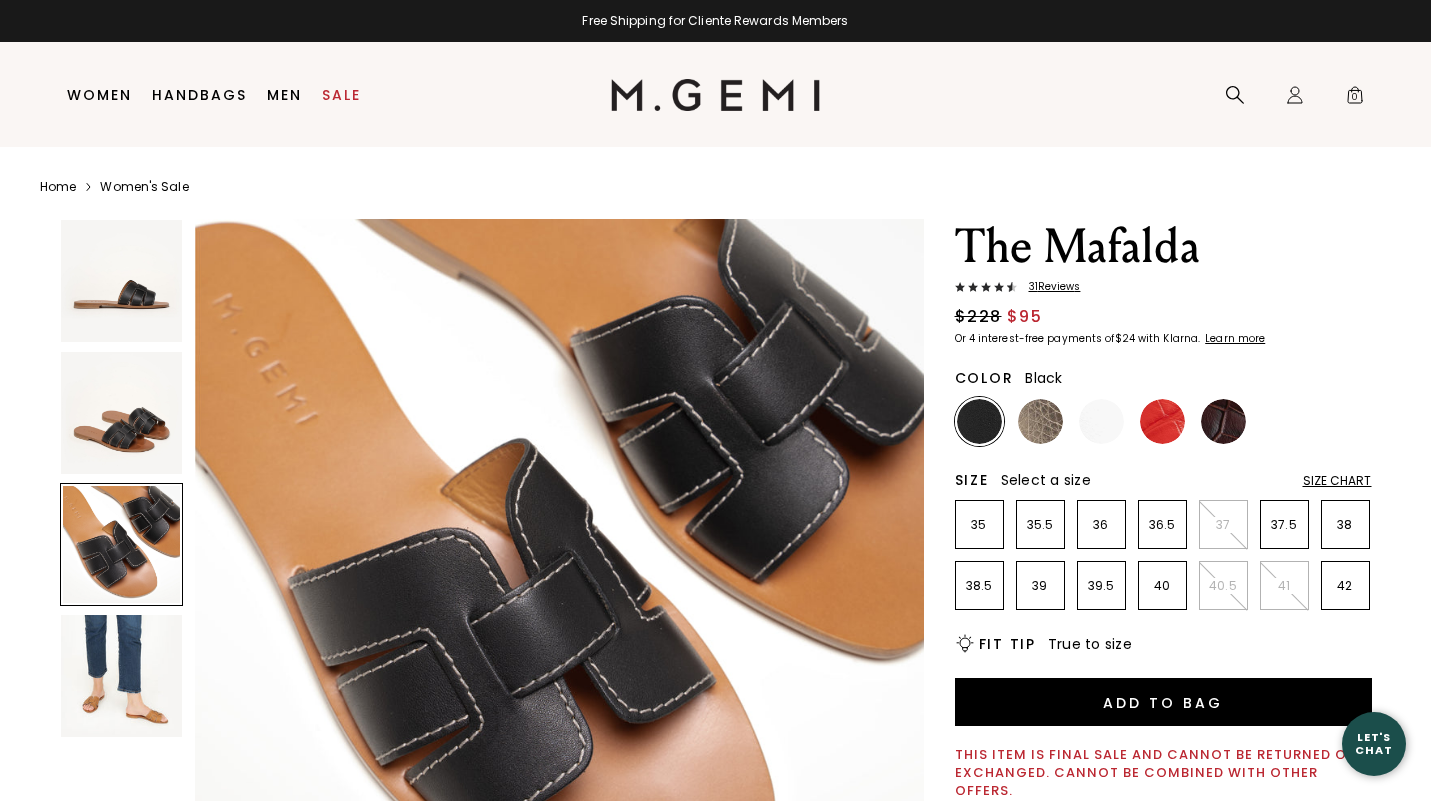 click at bounding box center (122, 413) 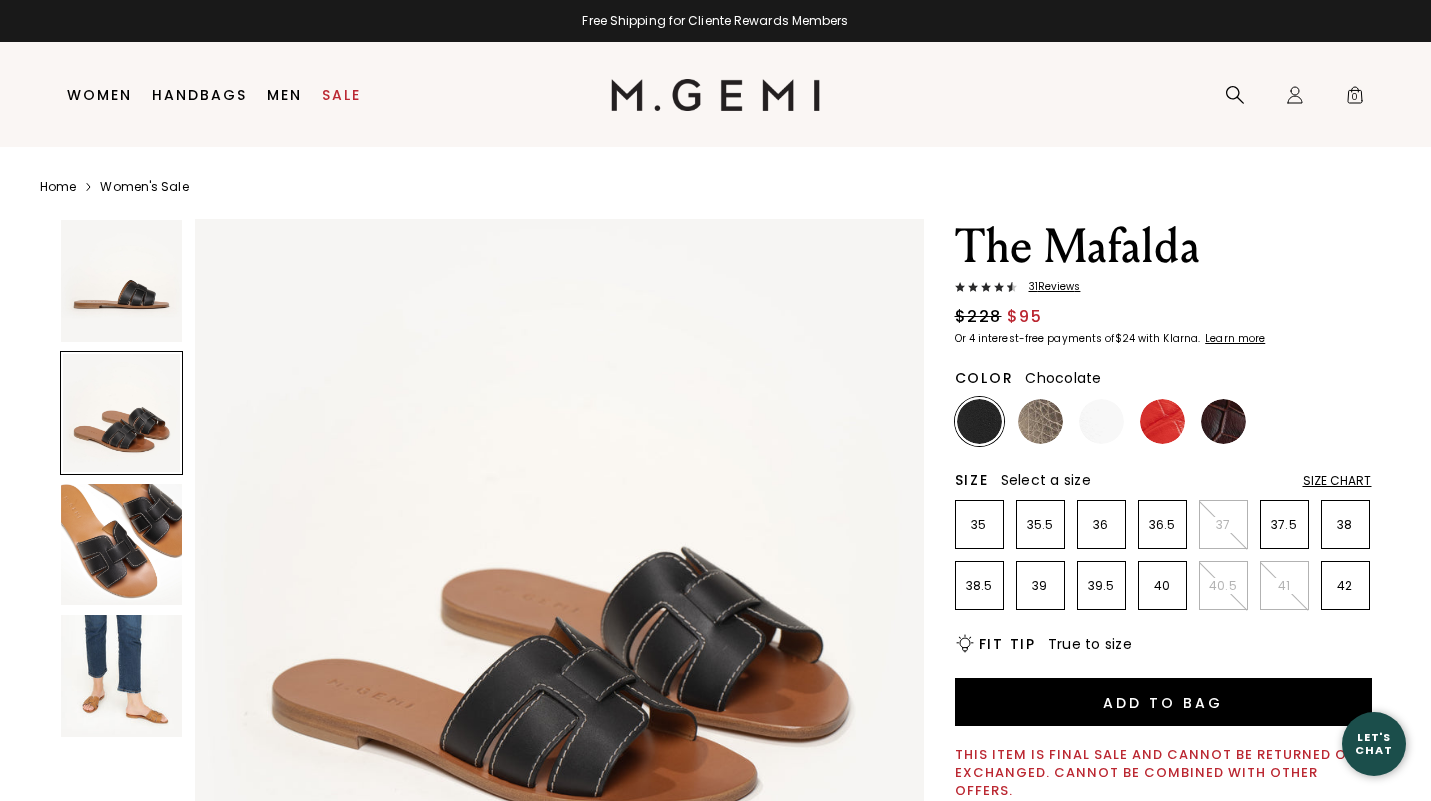 click at bounding box center (1163, 421) 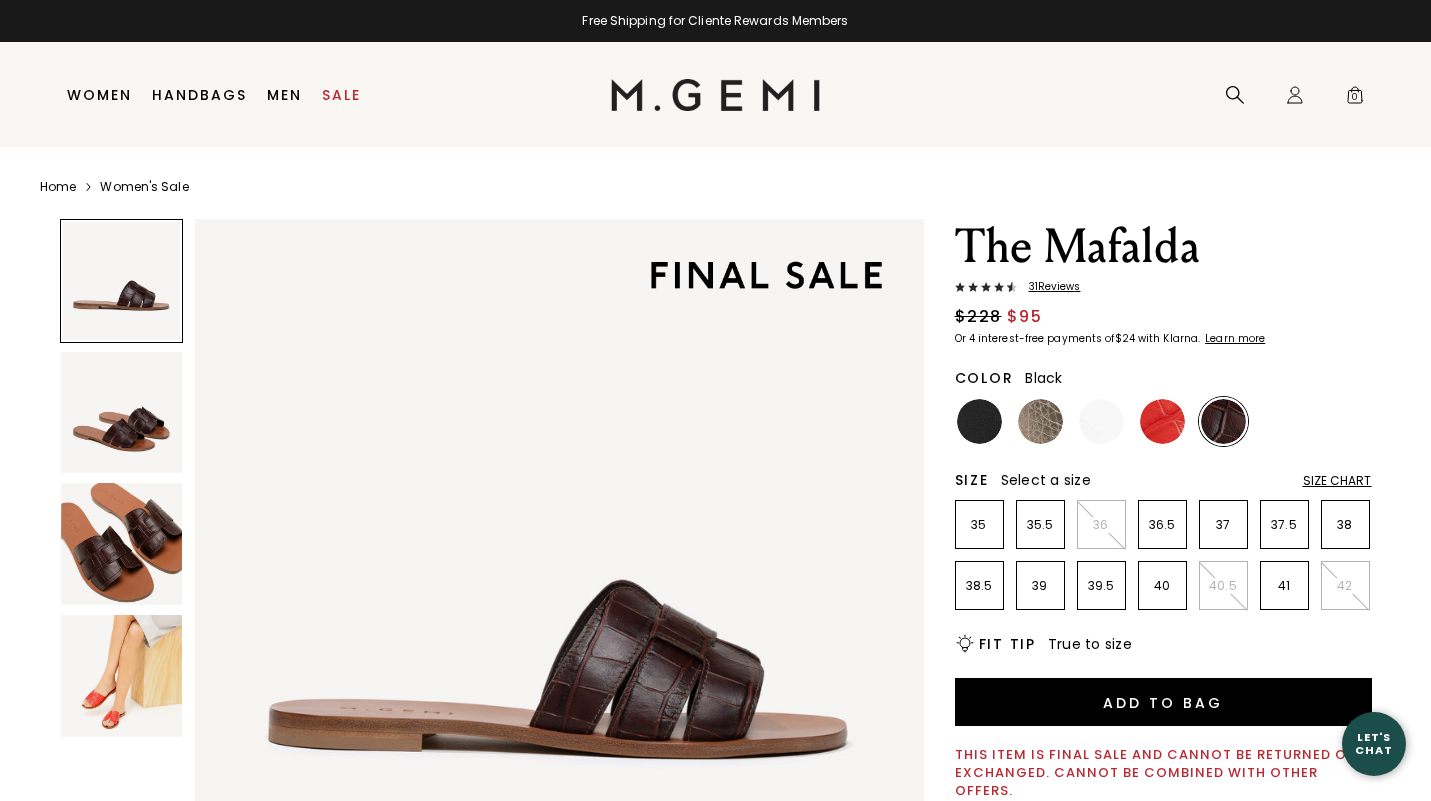 scroll, scrollTop: 0, scrollLeft: 0, axis: both 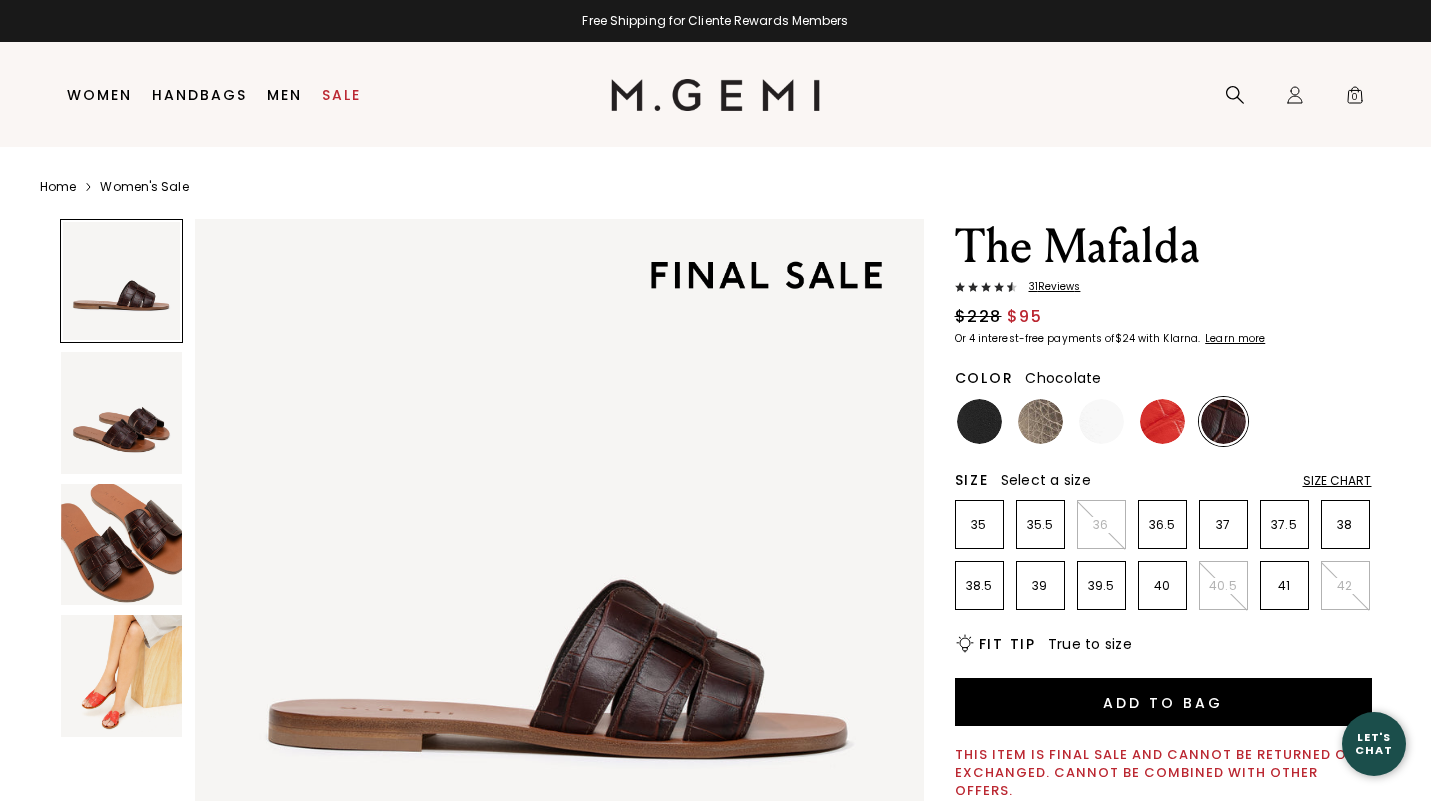 click at bounding box center [122, 545] 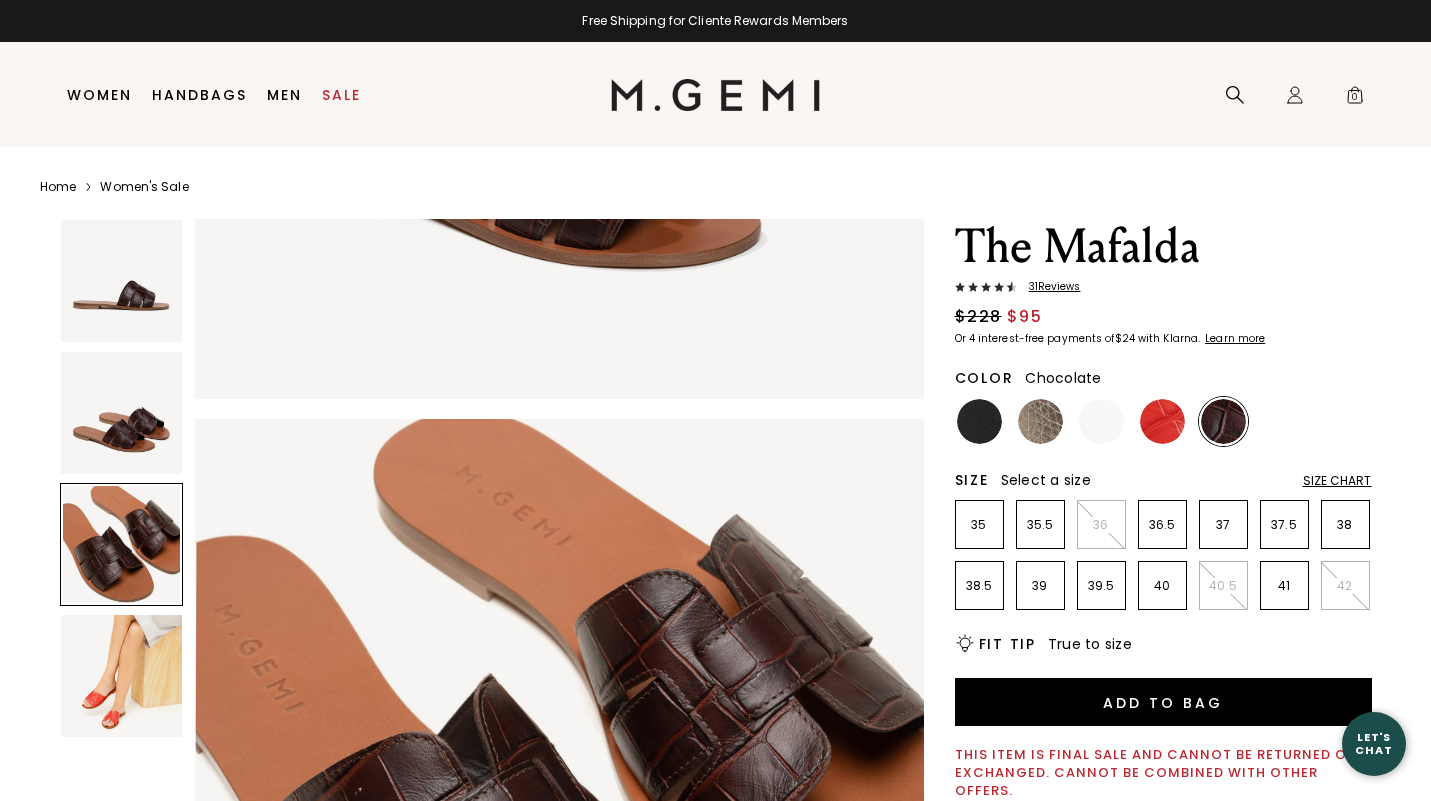 scroll, scrollTop: 1496, scrollLeft: 0, axis: vertical 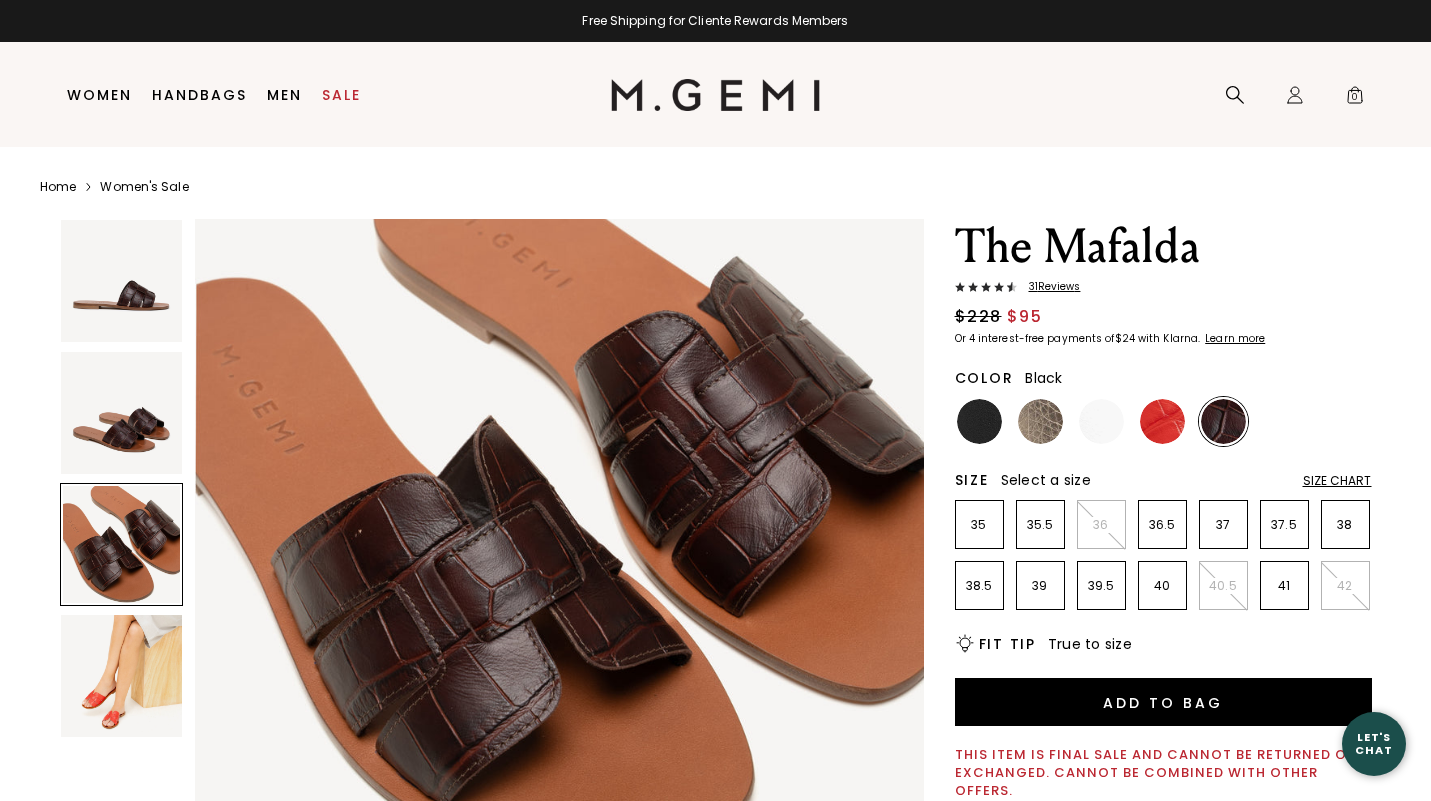 click at bounding box center (979, 421) 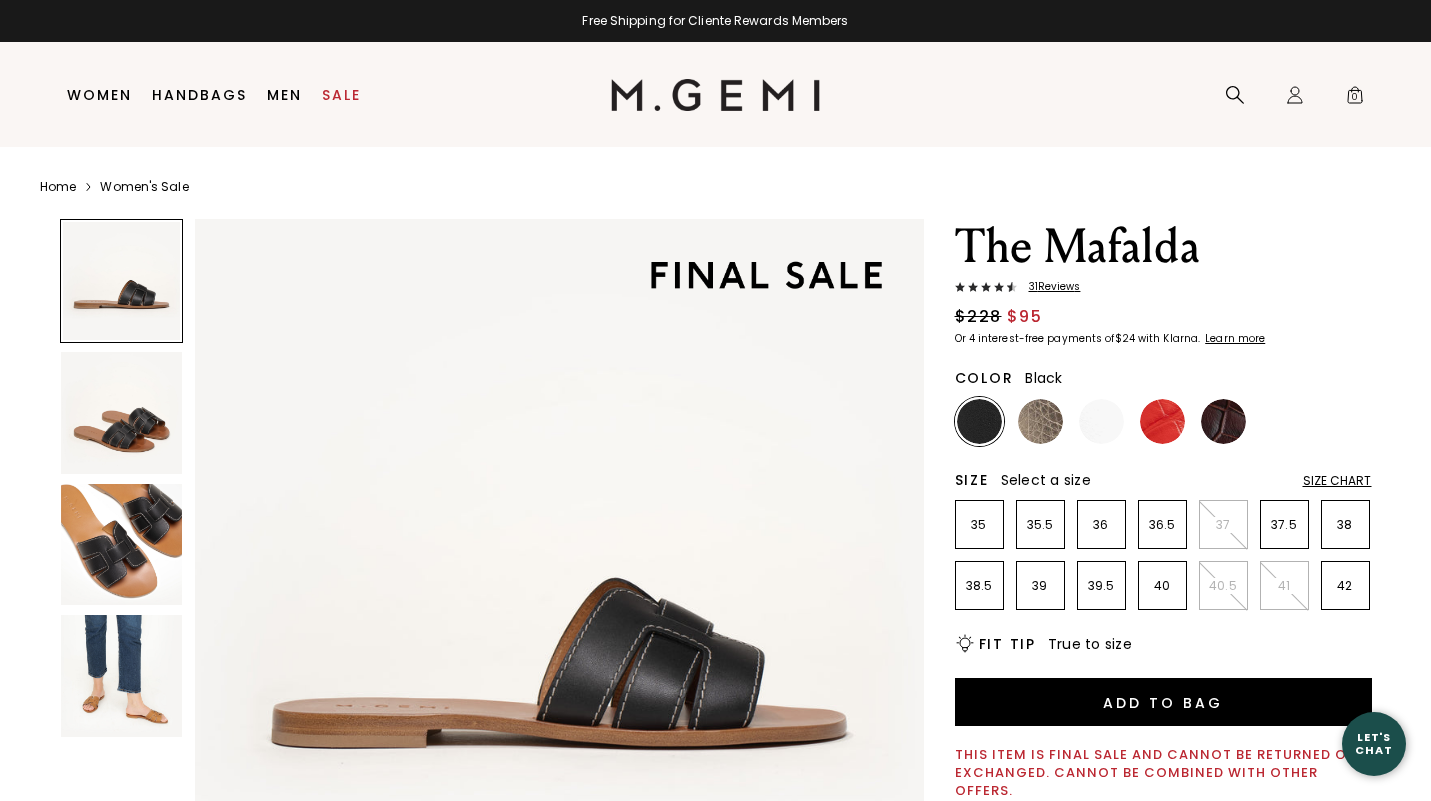 scroll, scrollTop: 0, scrollLeft: 0, axis: both 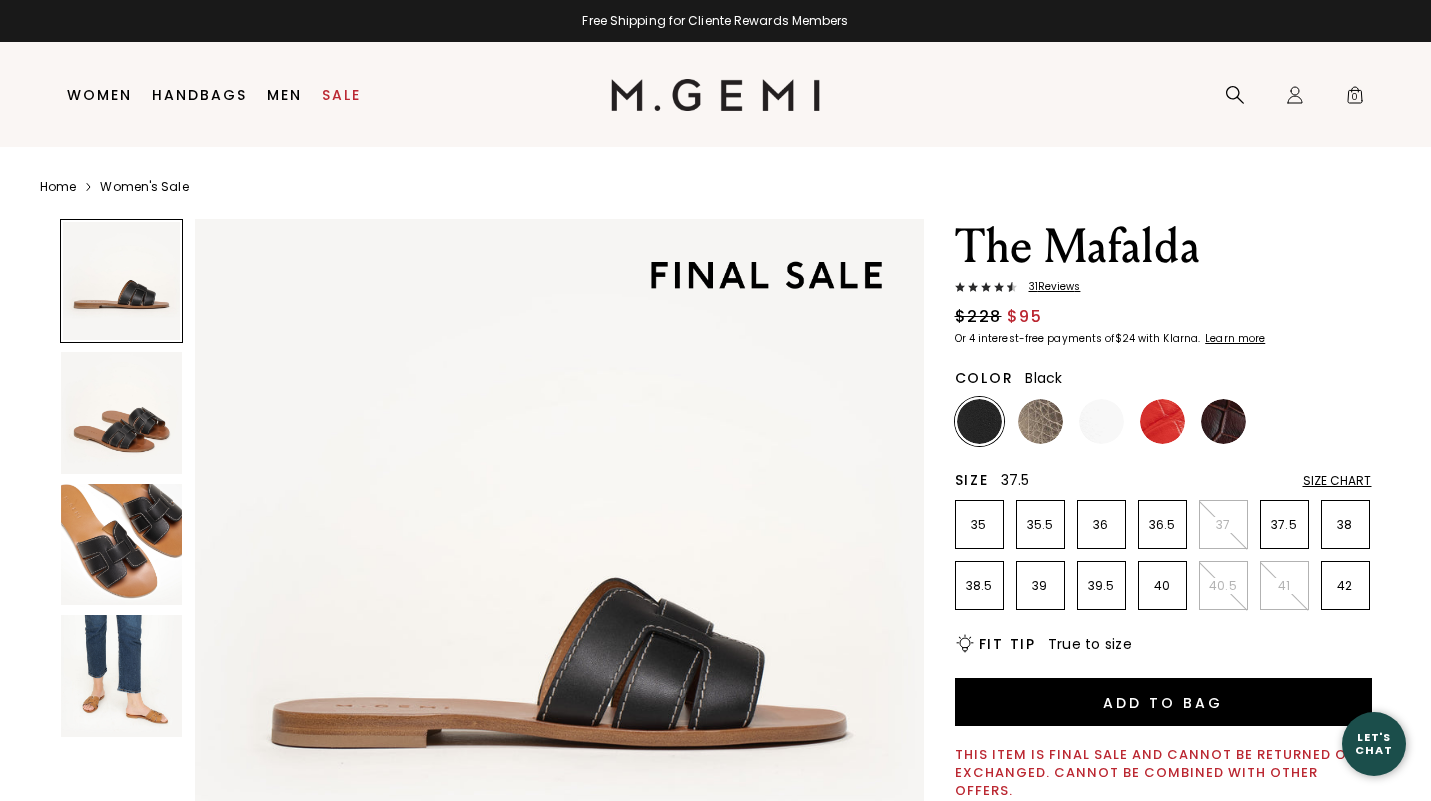 click on "37.5" at bounding box center [1284, 525] 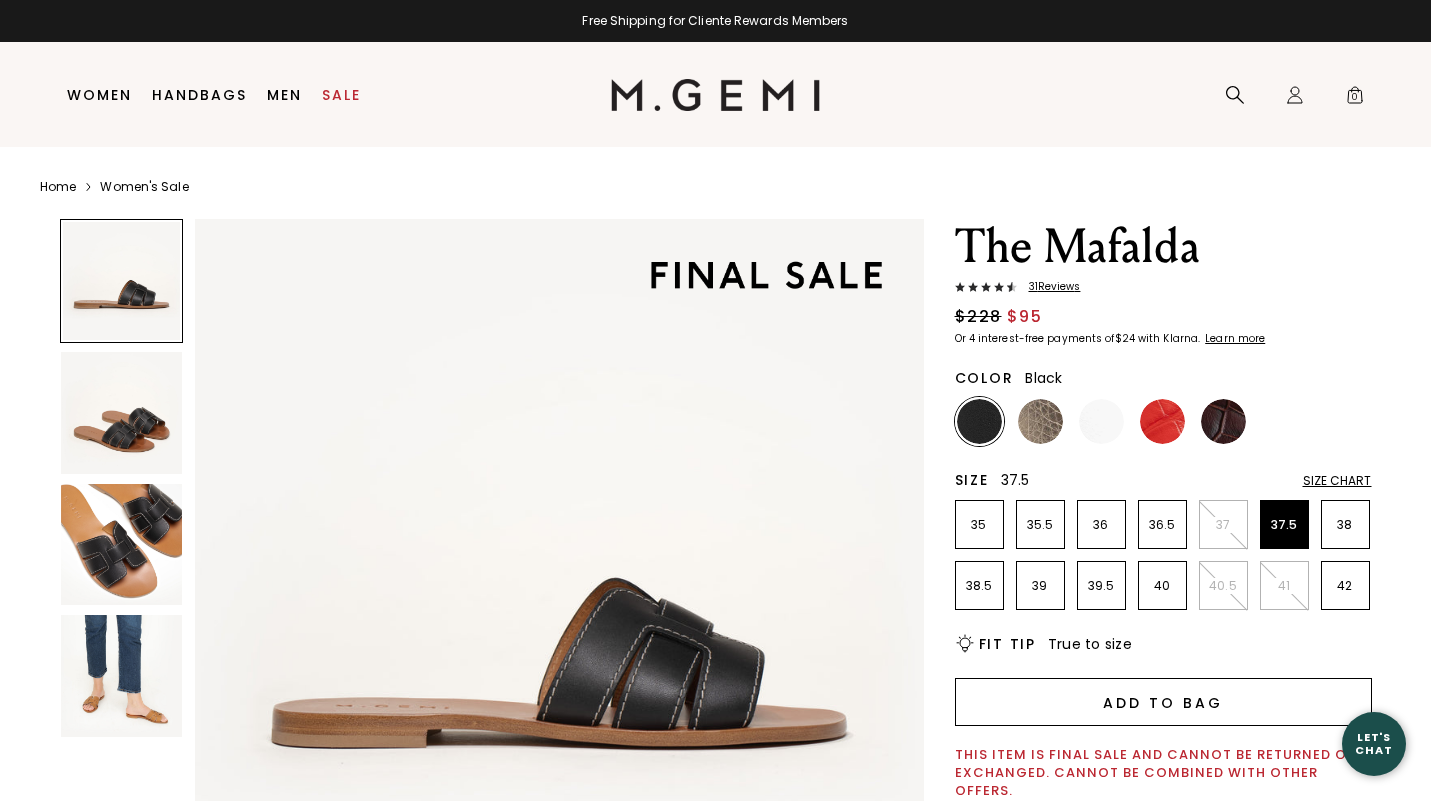 click on "Add to Bag" at bounding box center (1163, 702) 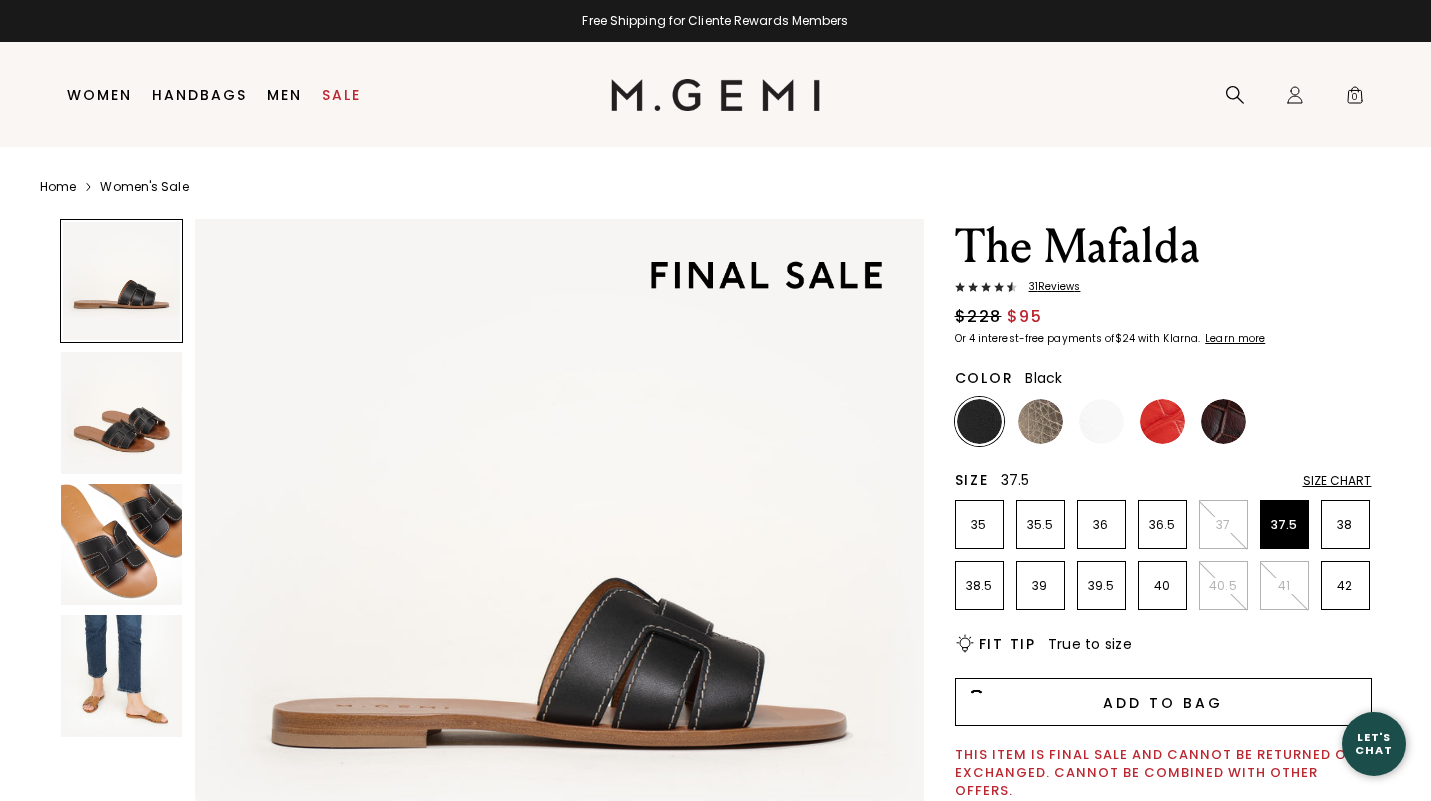 scroll, scrollTop: 0, scrollLeft: 0, axis: both 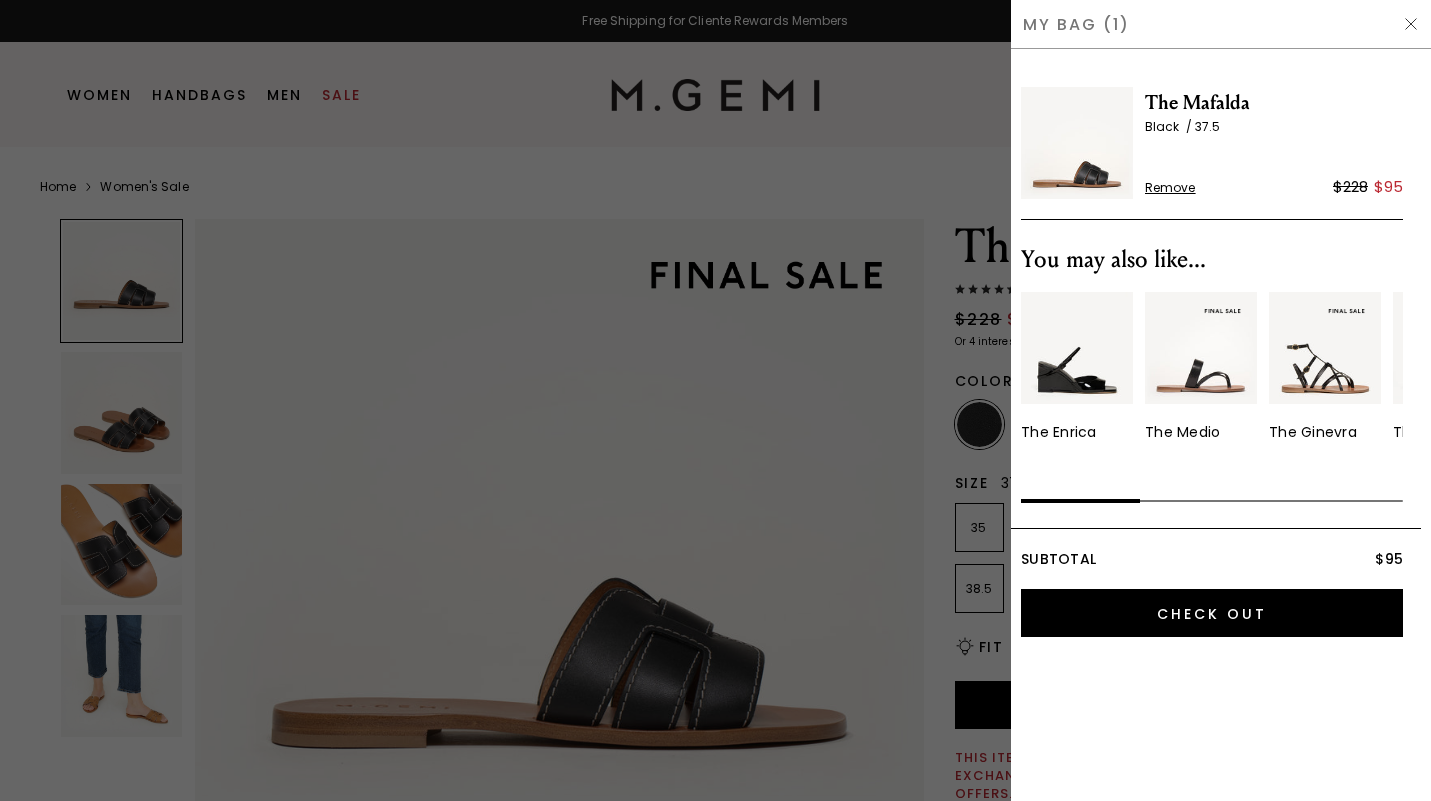 click at bounding box center (715, 400) 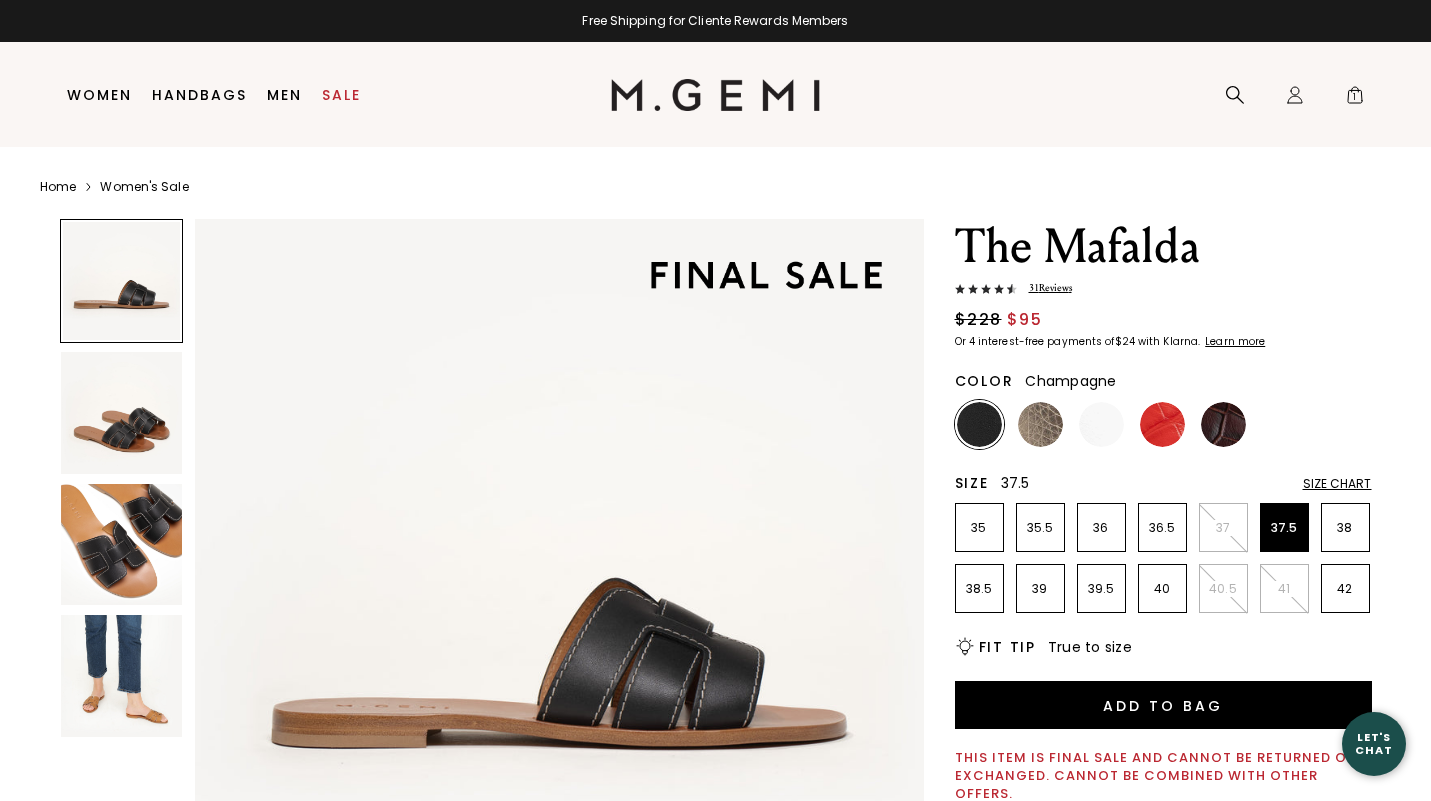 click at bounding box center [1040, 424] 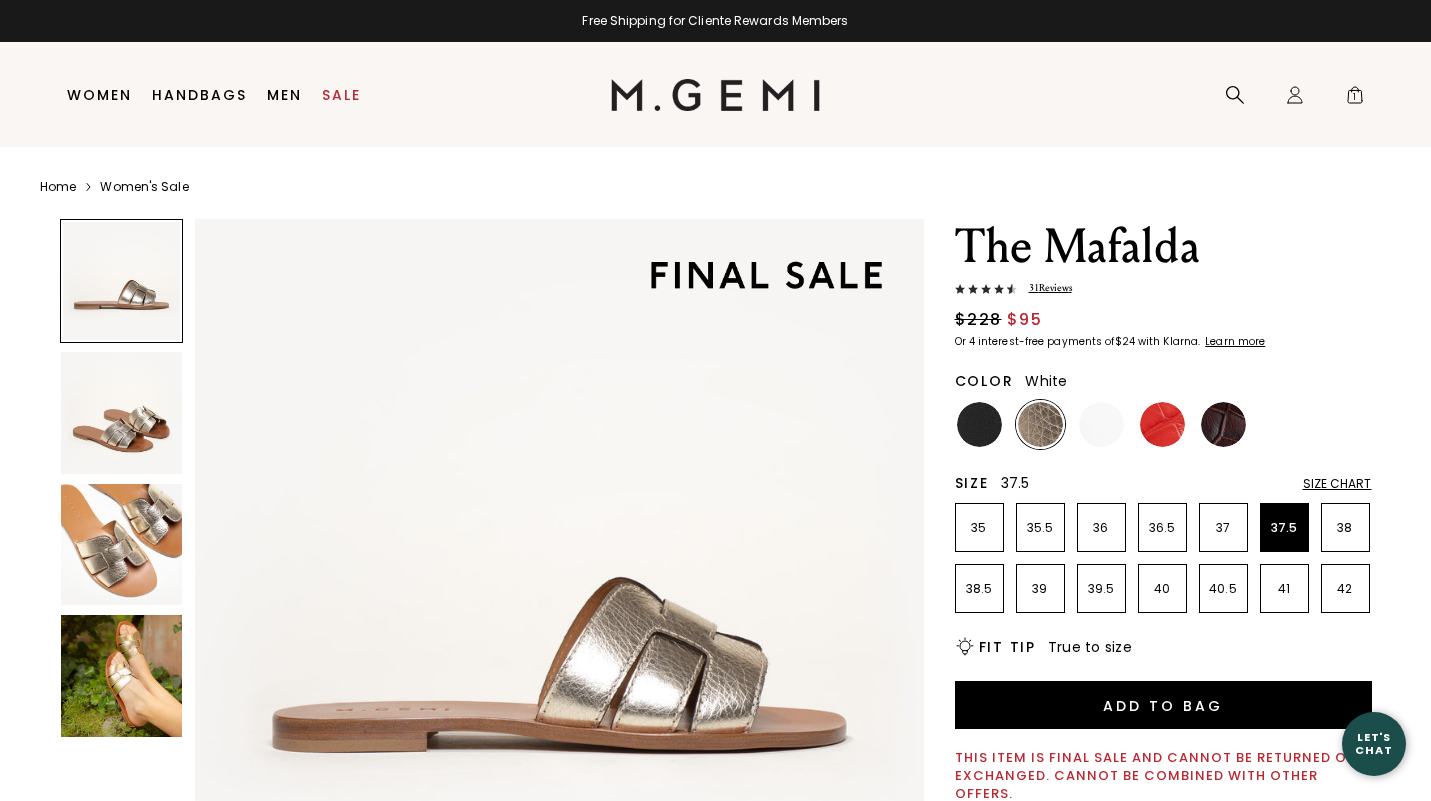 click at bounding box center (1101, 424) 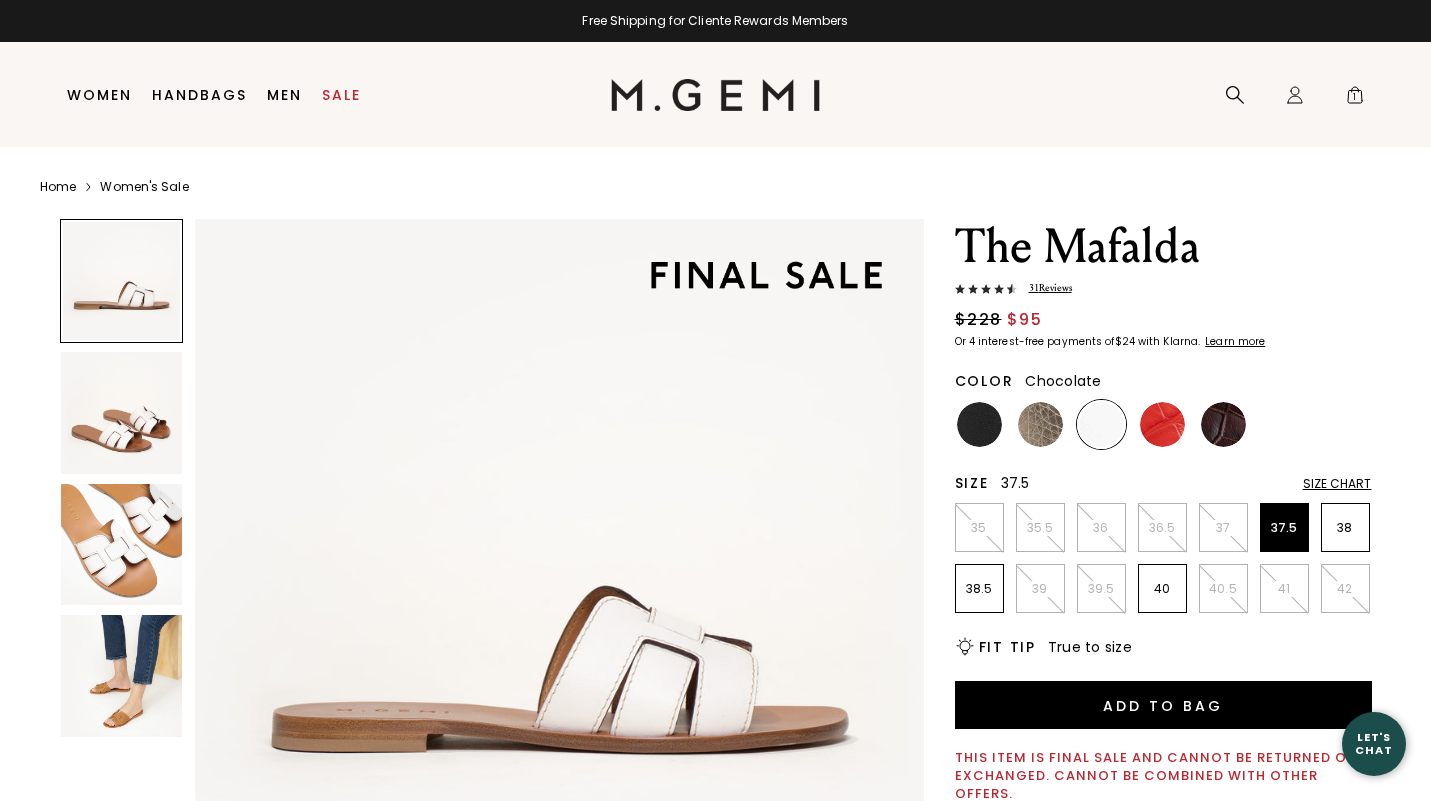 click at bounding box center [1223, 424] 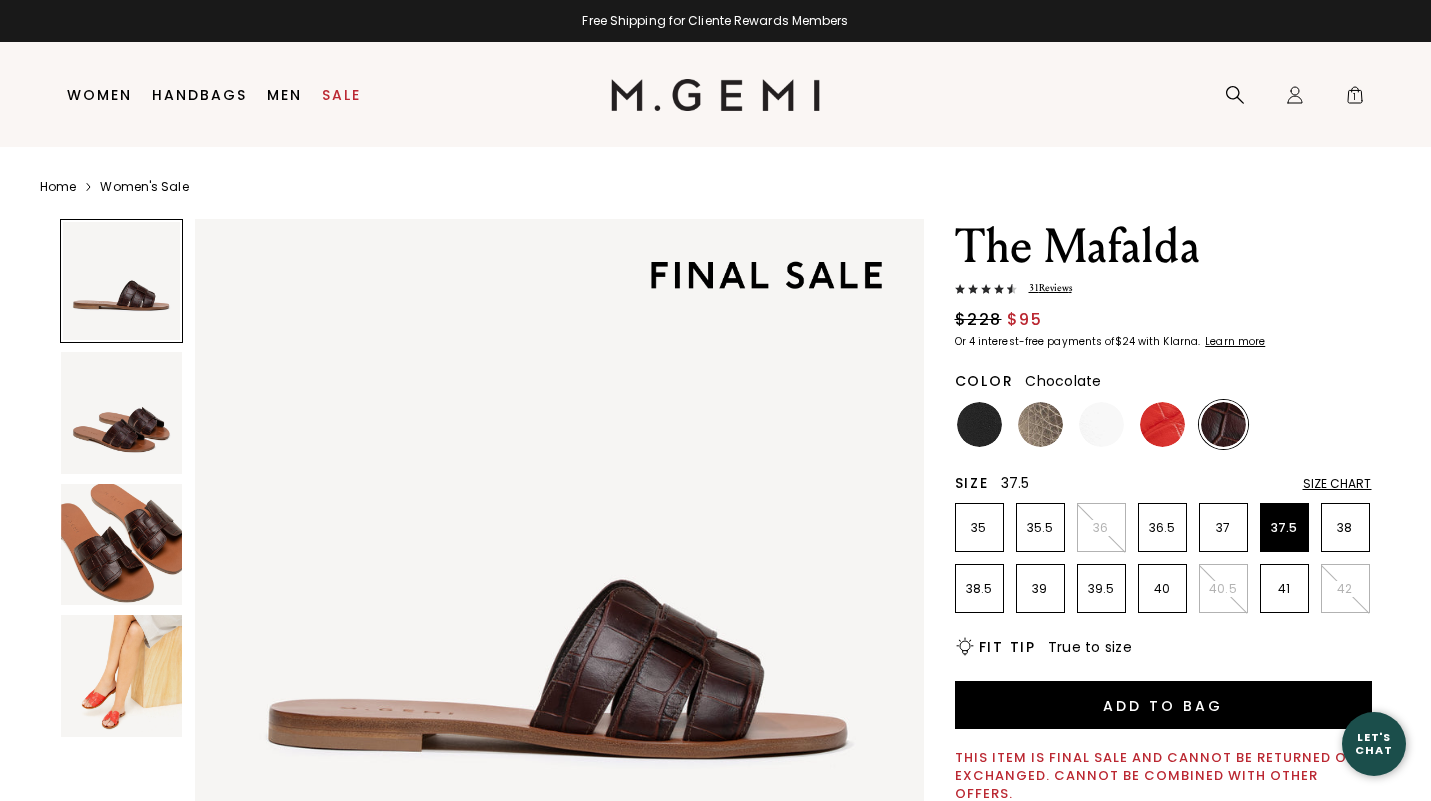click at bounding box center [122, 545] 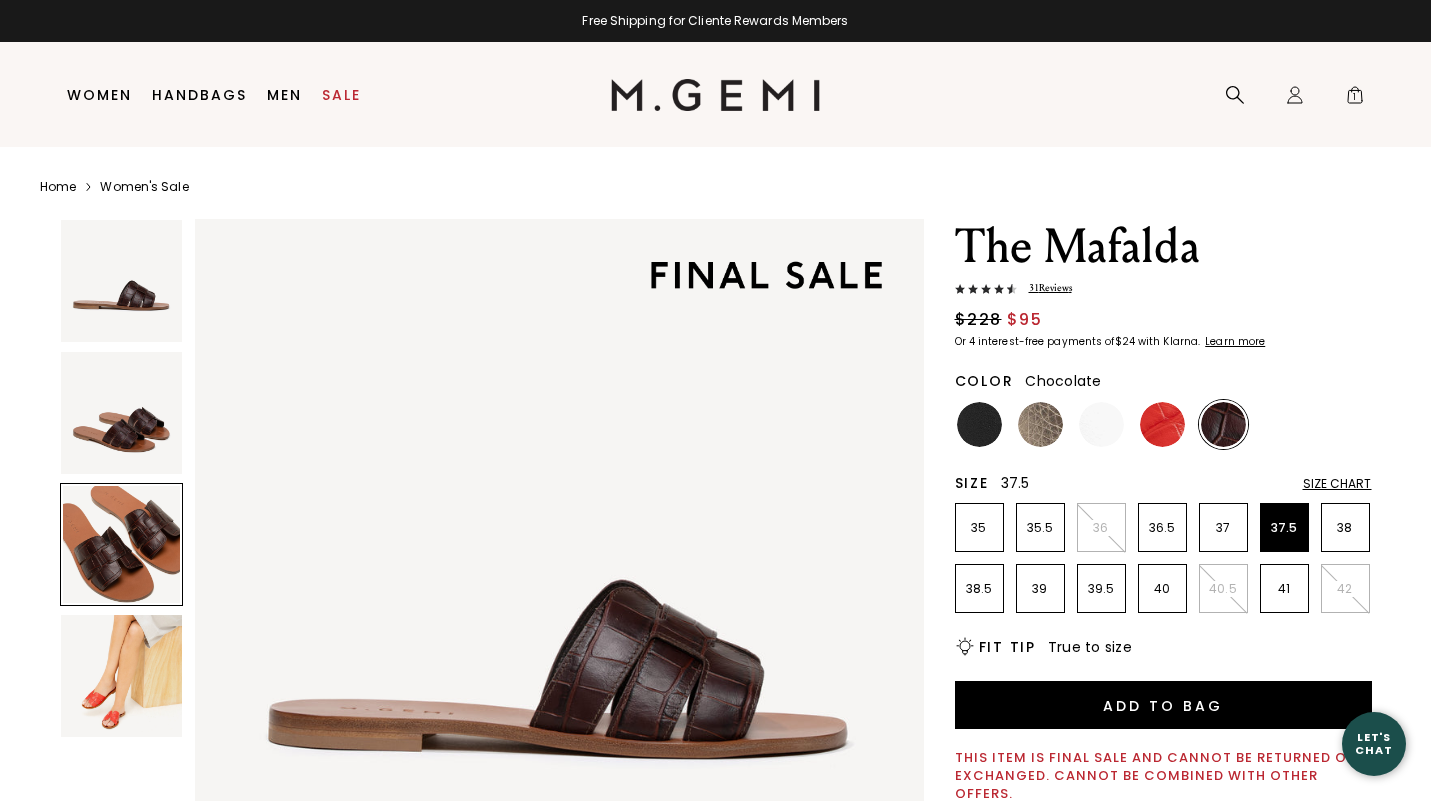 scroll, scrollTop: 1496, scrollLeft: 0, axis: vertical 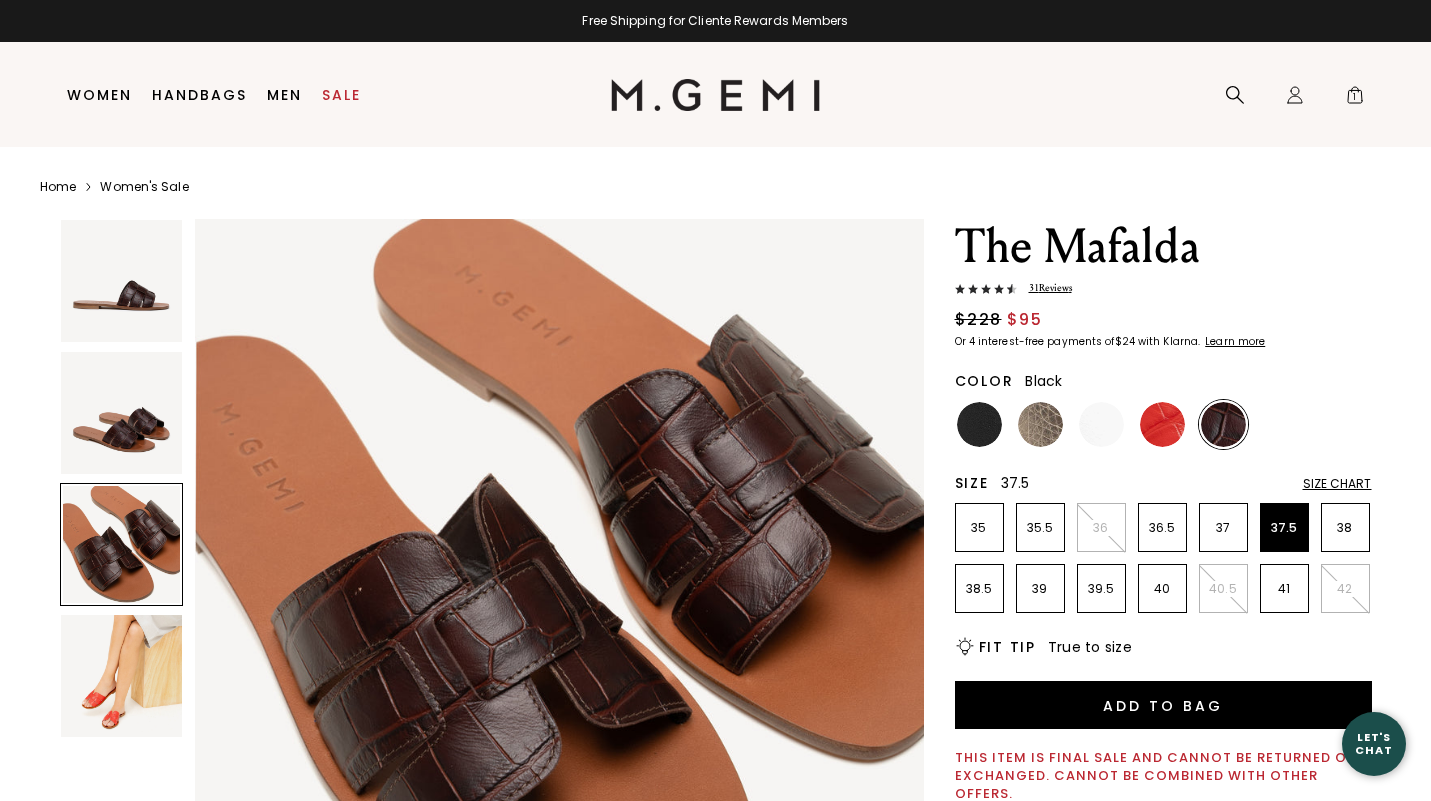 click at bounding box center (979, 424) 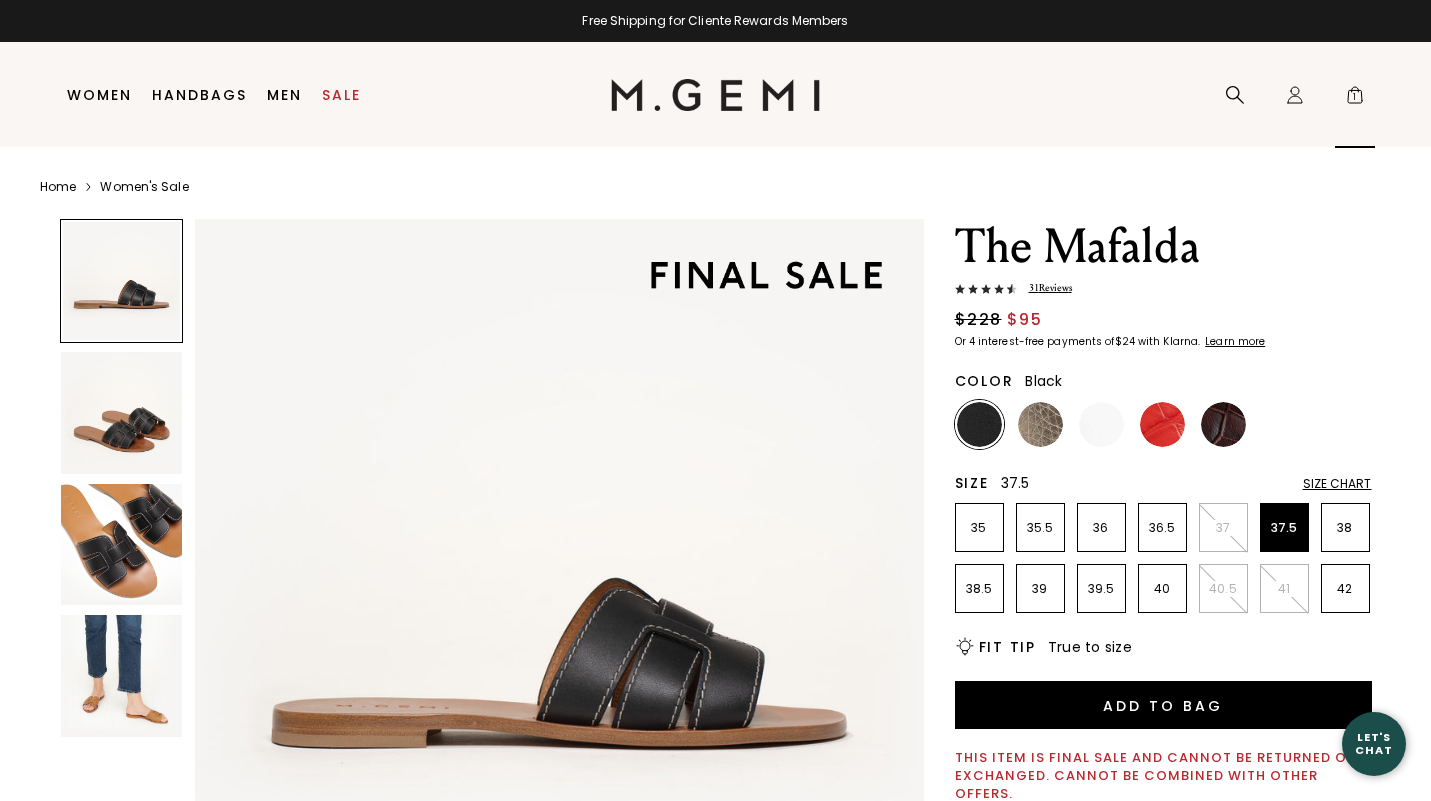 click on "Icons/20x20/bag@2x 1" at bounding box center [1355, 95] 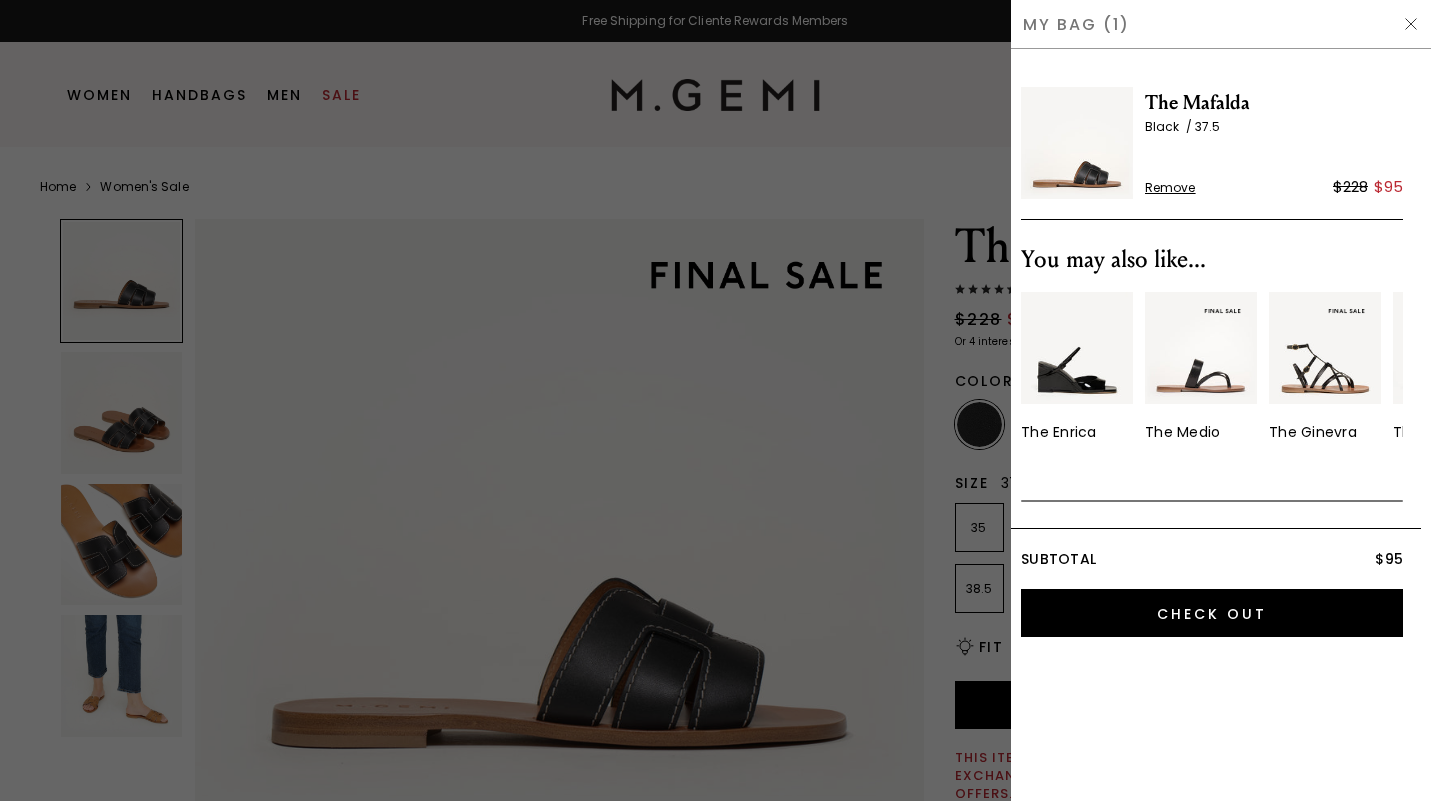 click at bounding box center (715, 400) 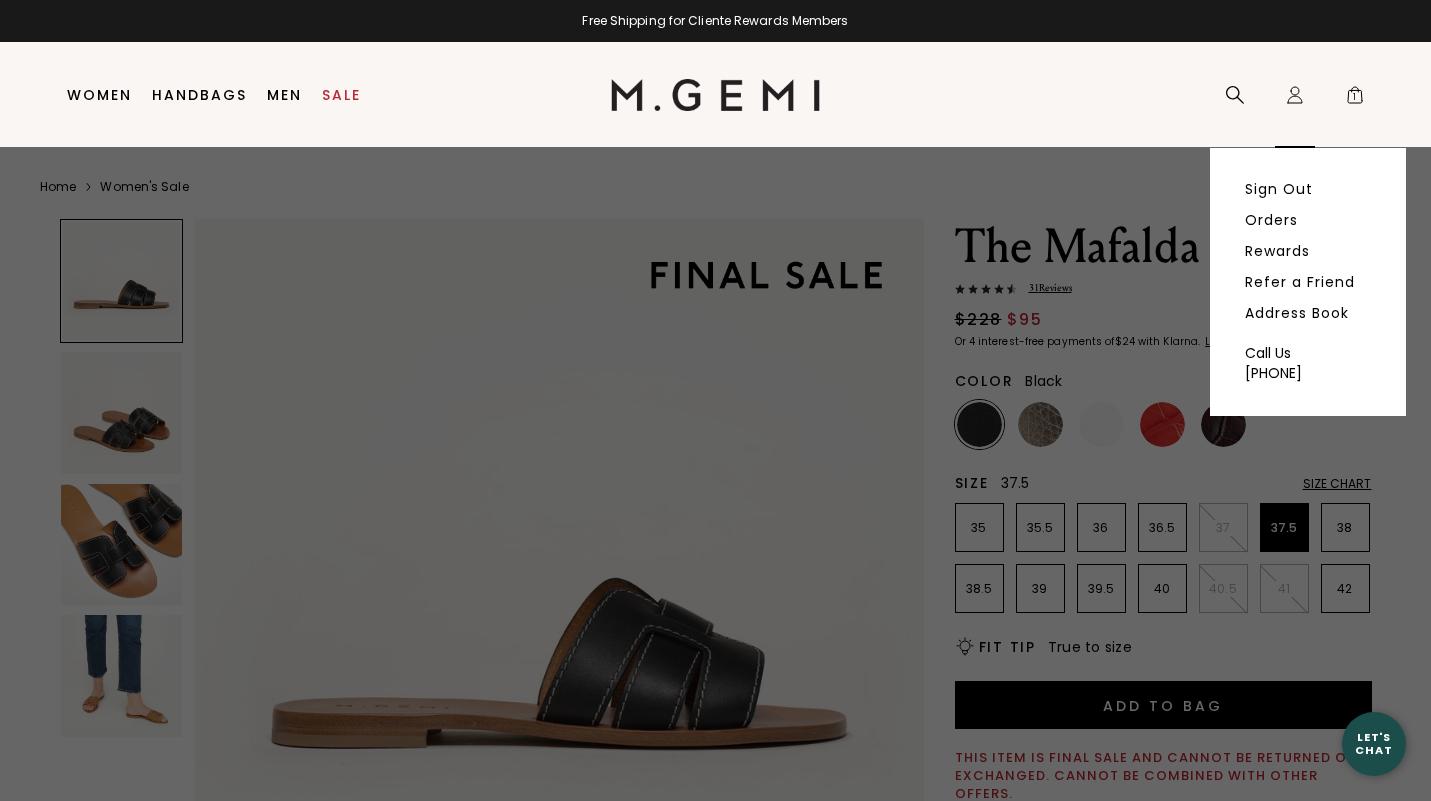 click on "Icons/20x20/profile@2x" 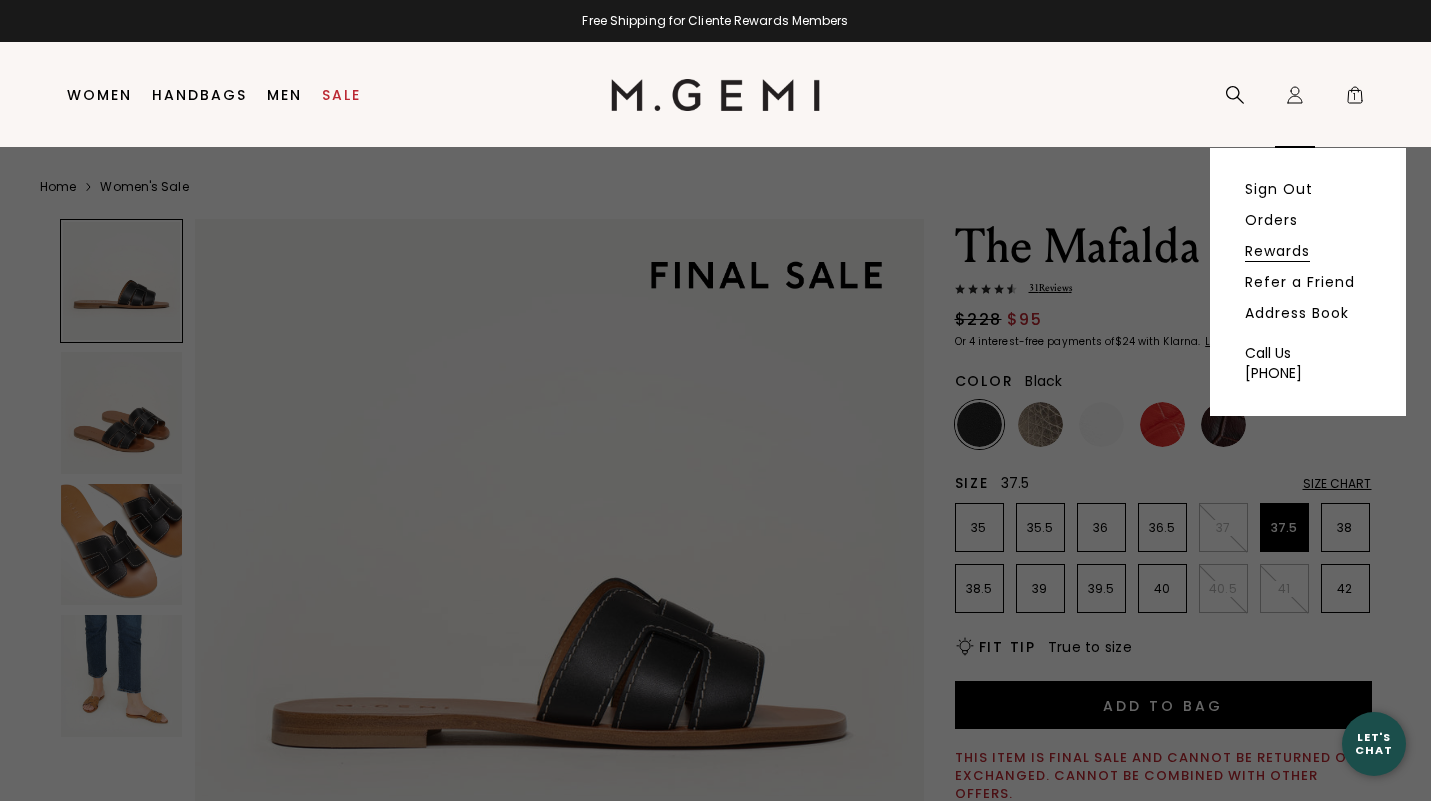 click on "Rewards" at bounding box center (1277, 251) 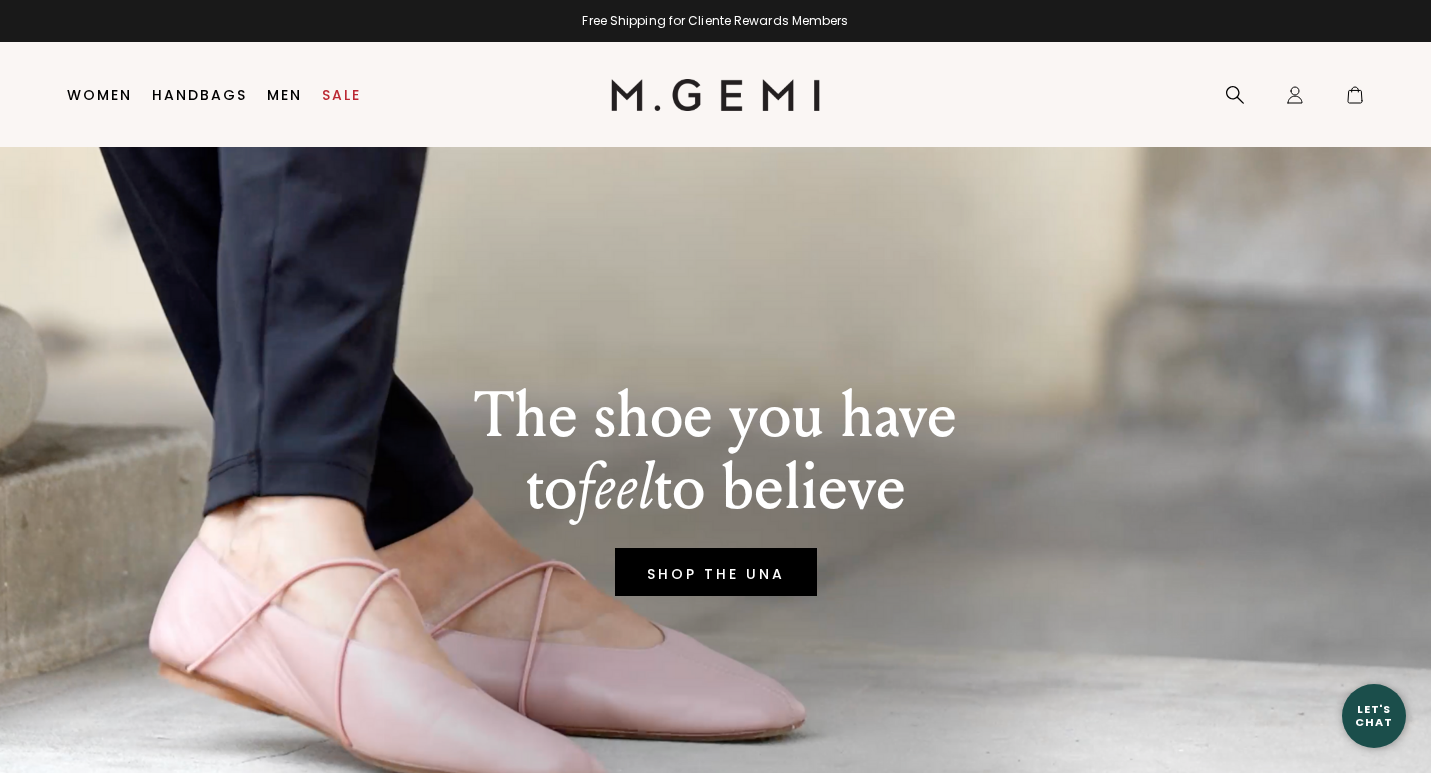 scroll, scrollTop: 0, scrollLeft: 0, axis: both 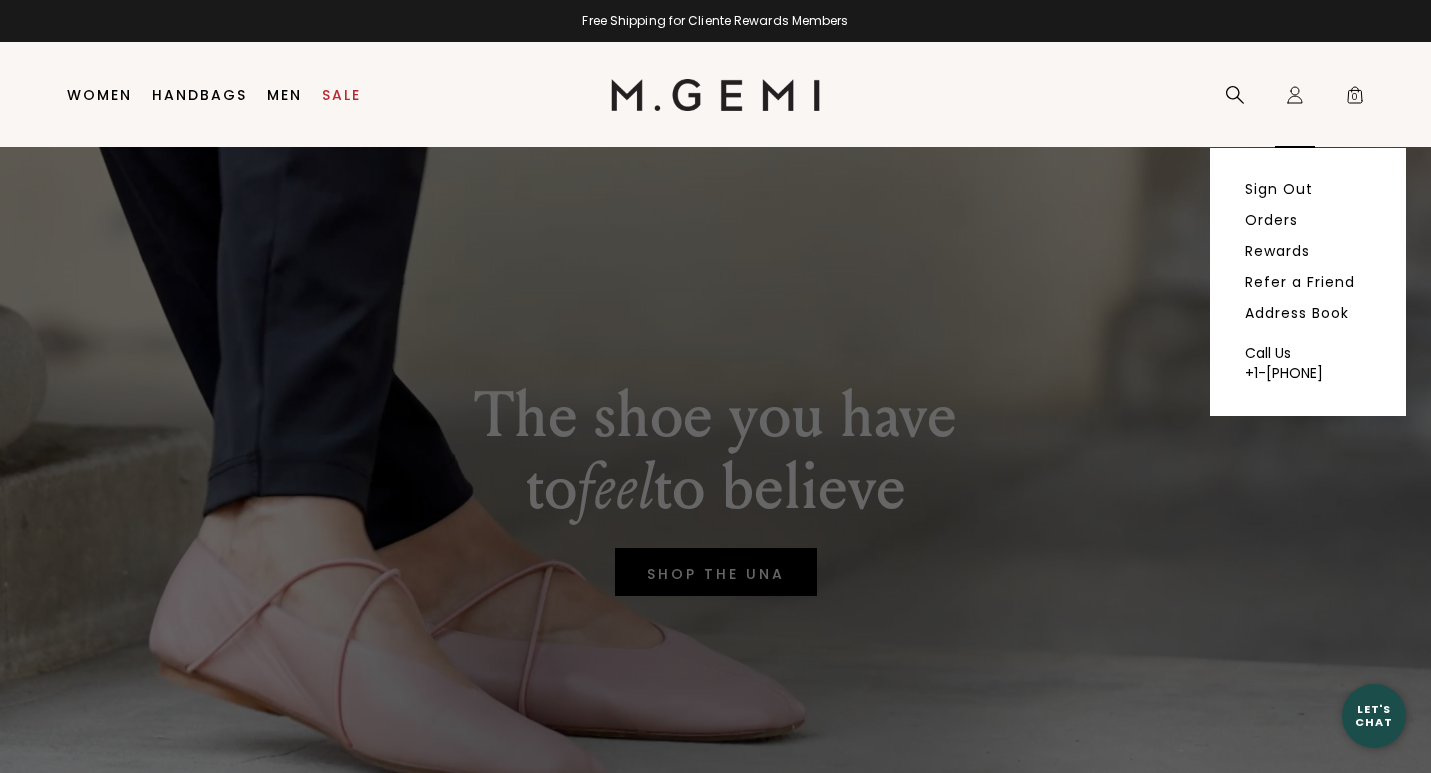 click 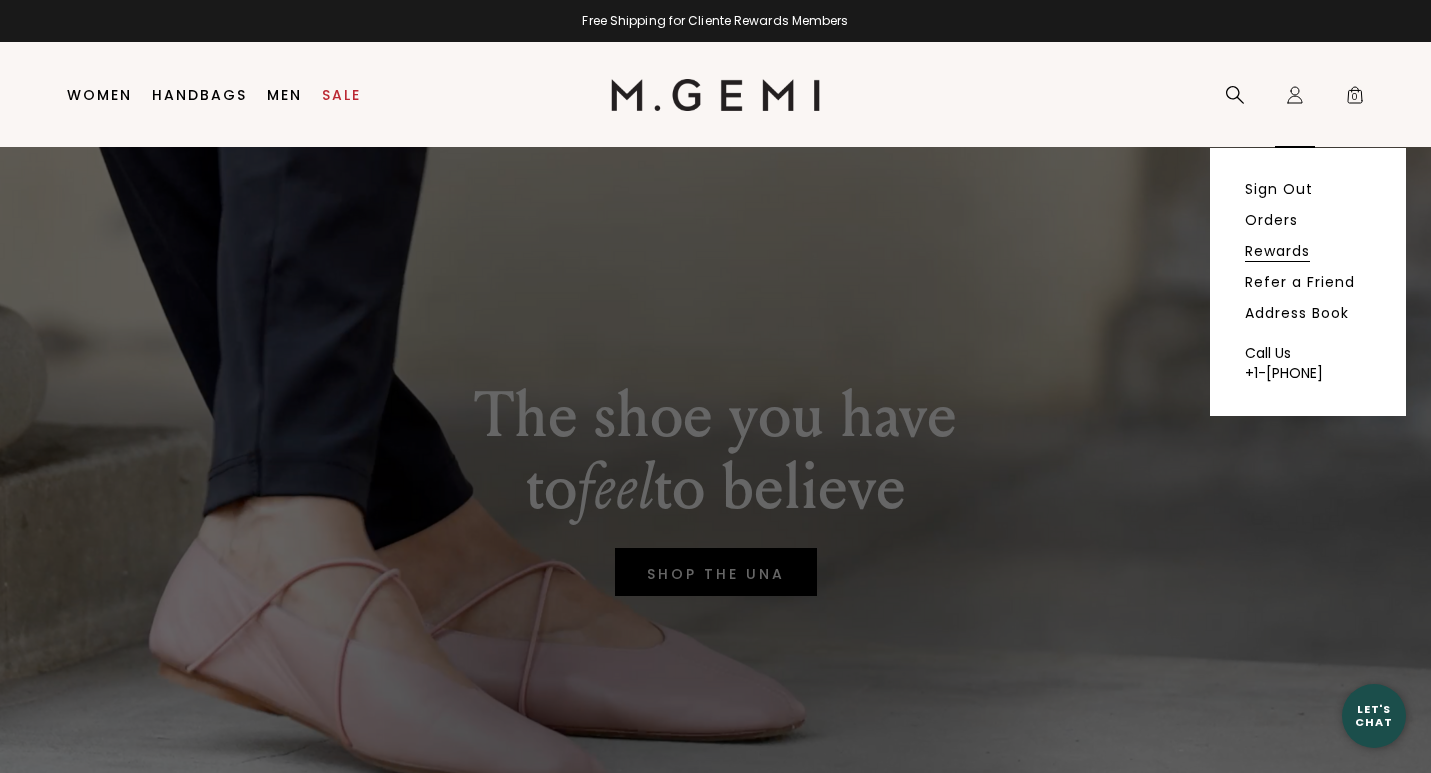 click on "Rewards" at bounding box center (1277, 251) 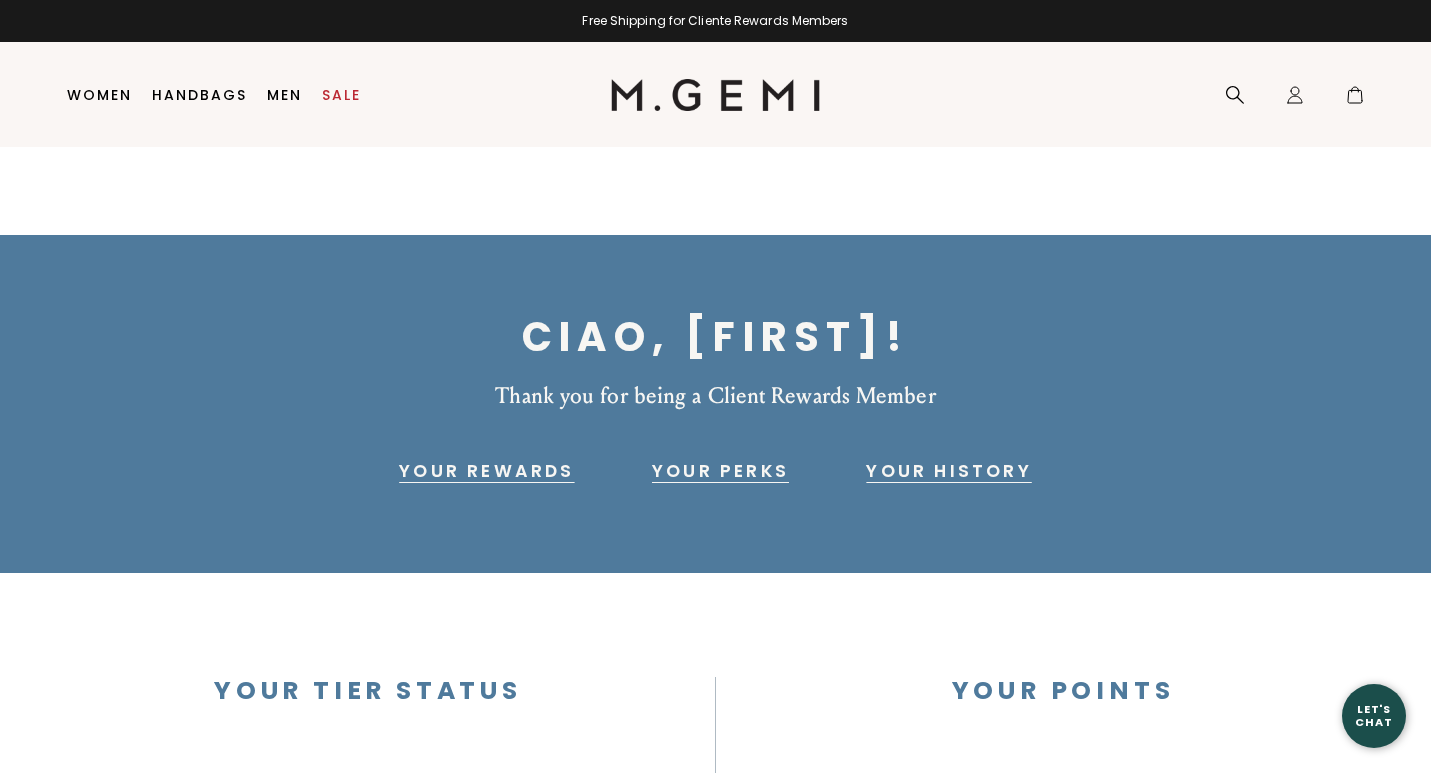 scroll, scrollTop: 0, scrollLeft: 0, axis: both 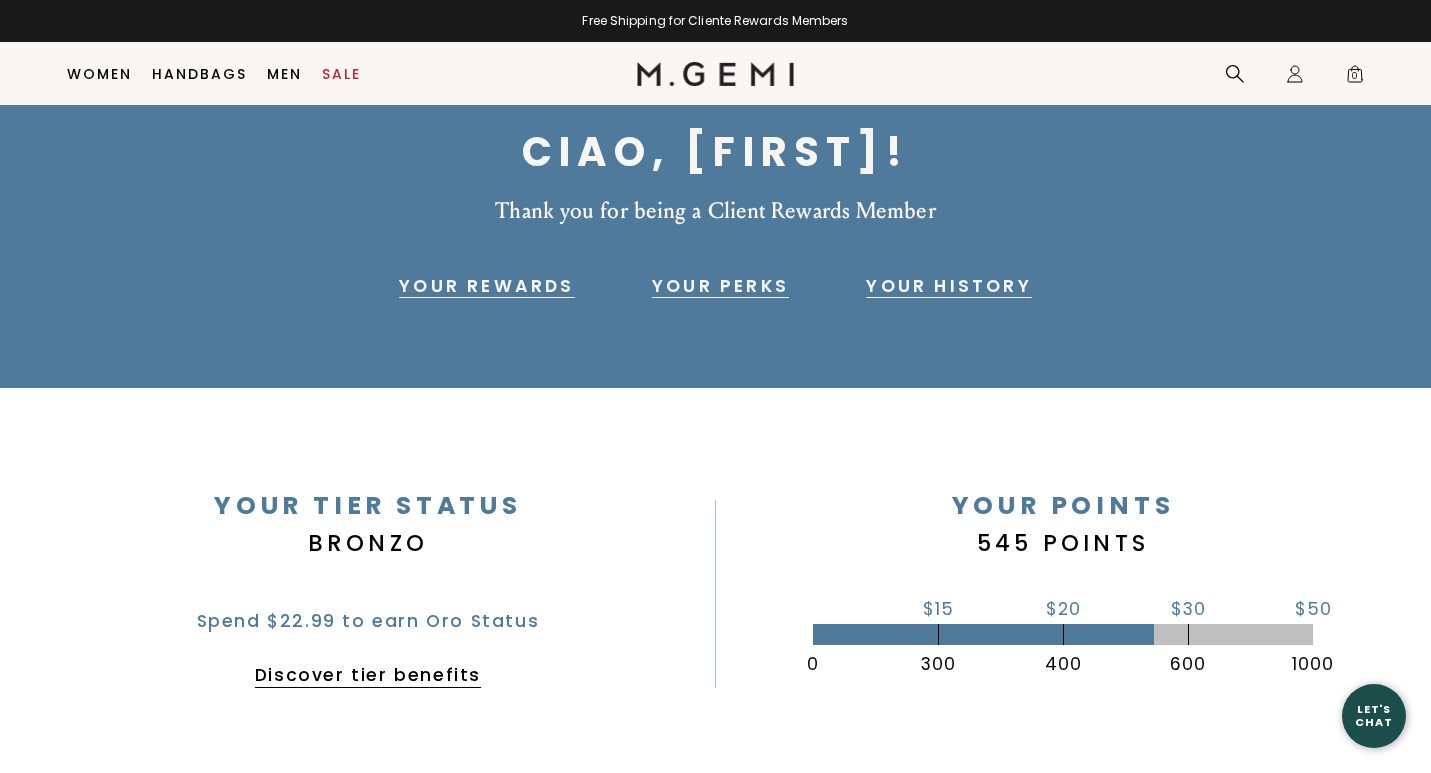 click on "Your Rewards" at bounding box center [486, 286] 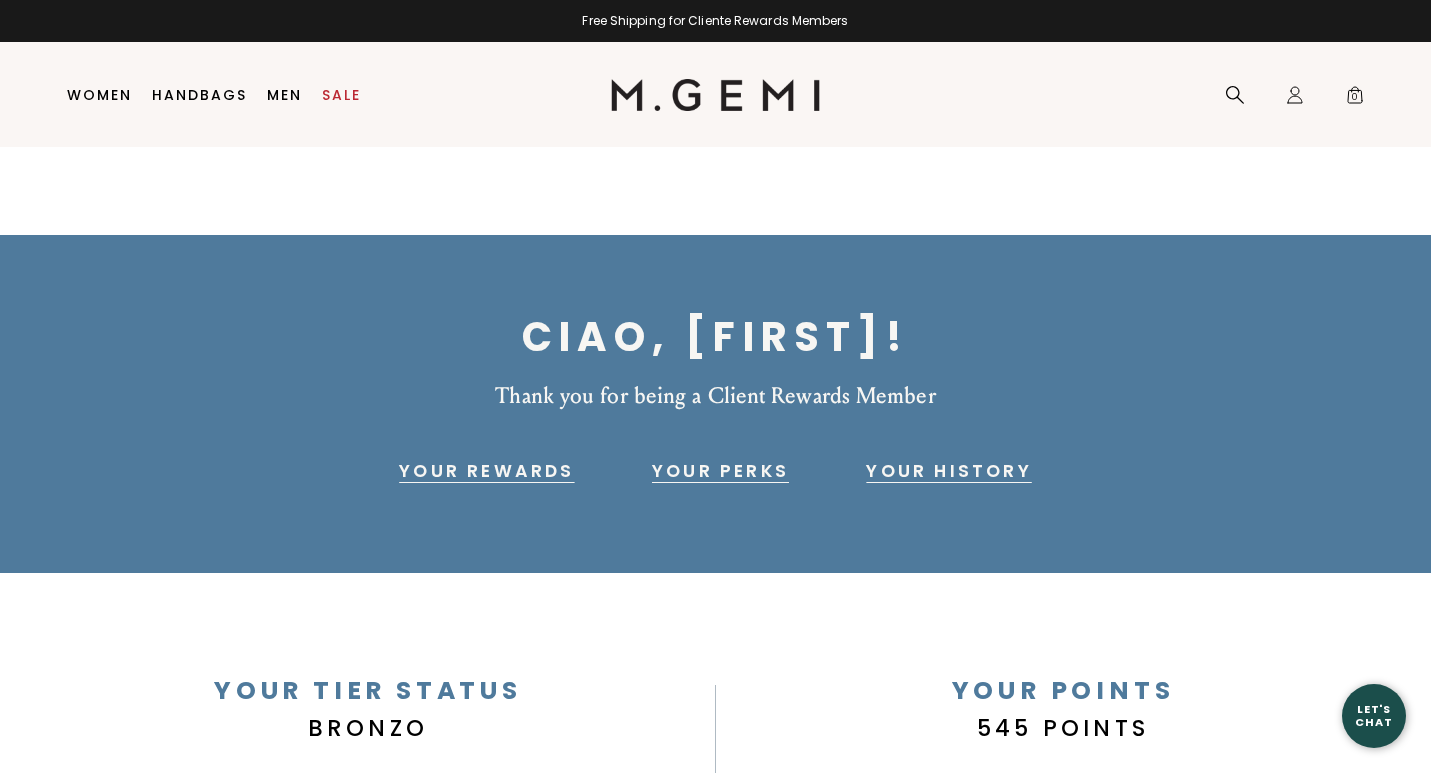 scroll, scrollTop: 0, scrollLeft: 0, axis: both 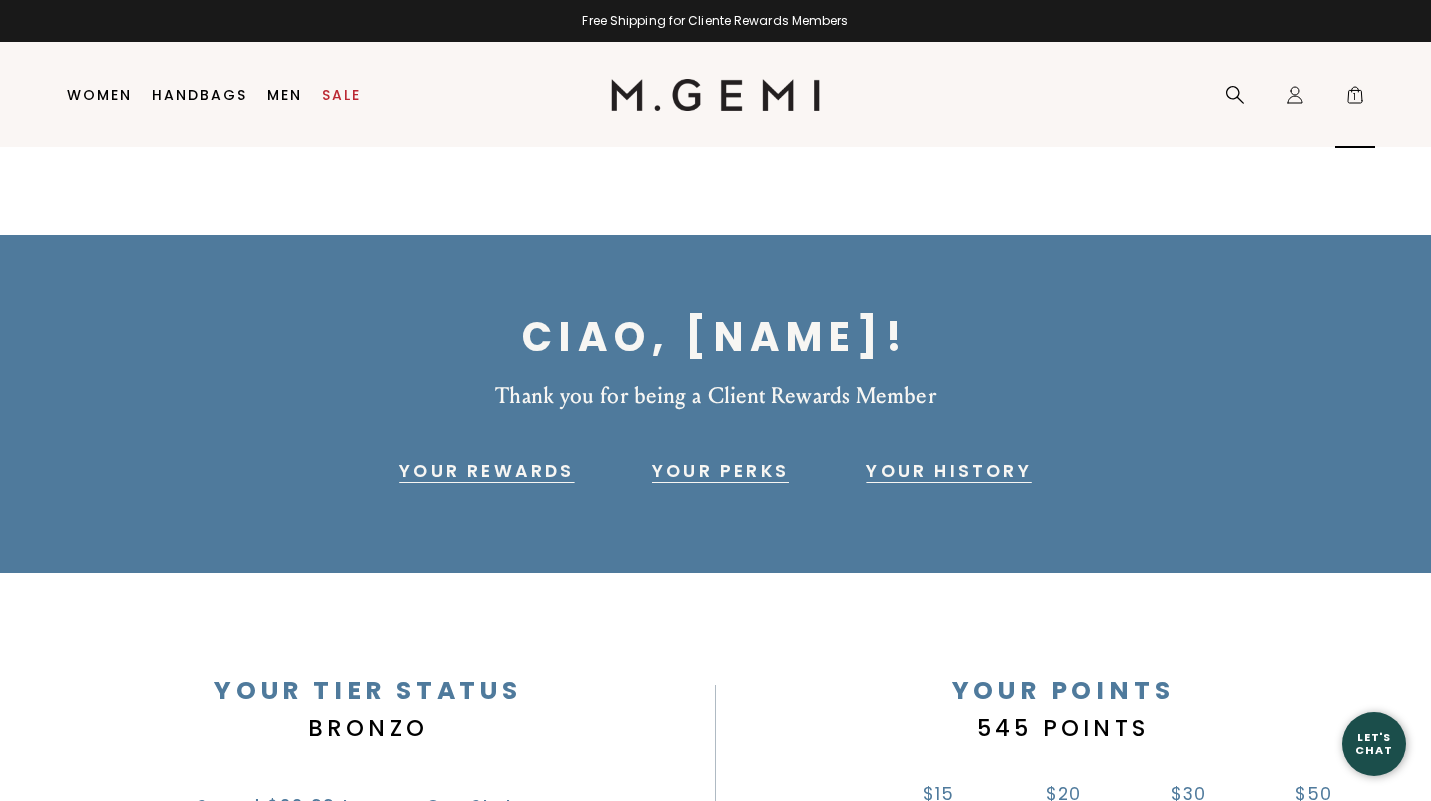 click on "1" at bounding box center [1355, 99] 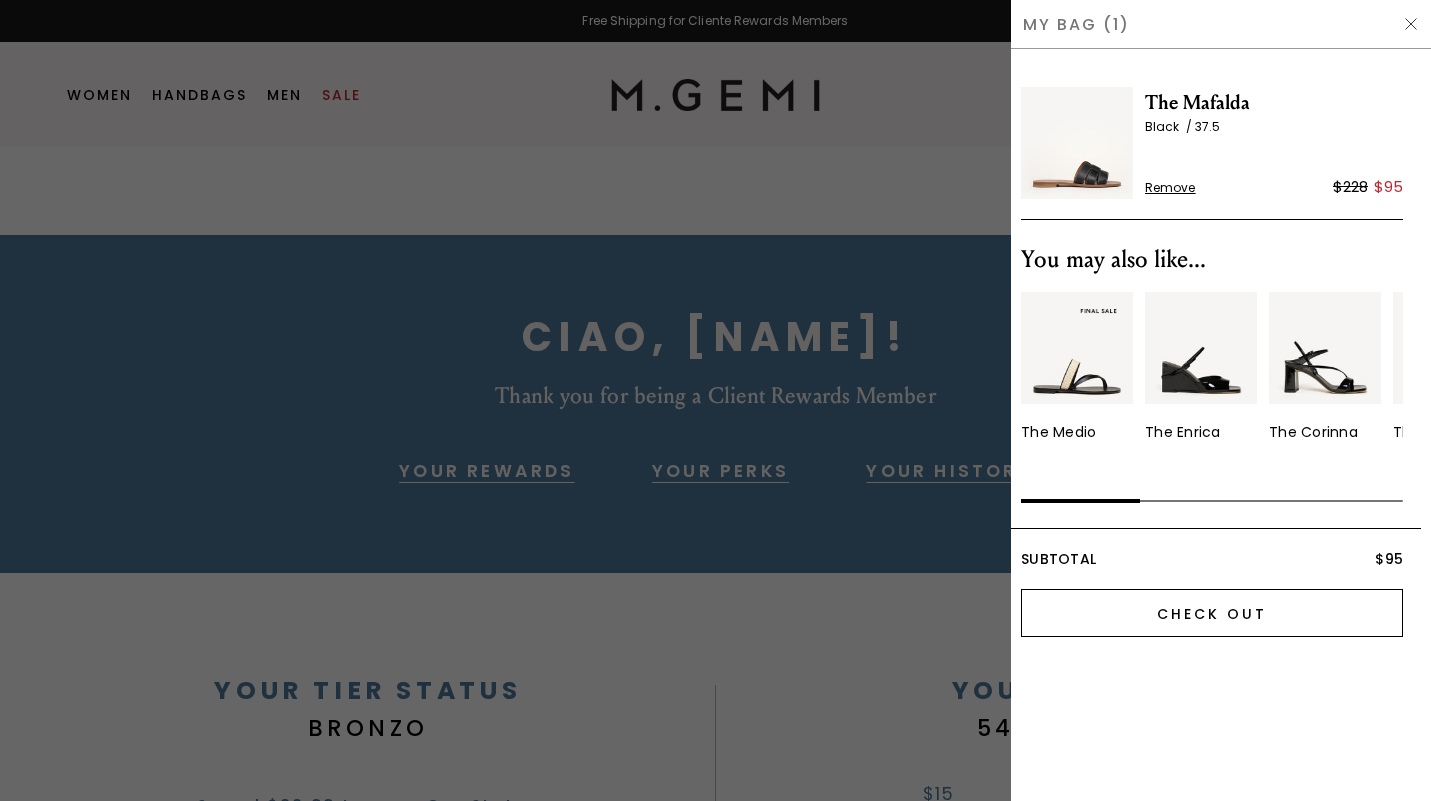 click on "Check Out" at bounding box center [1212, 613] 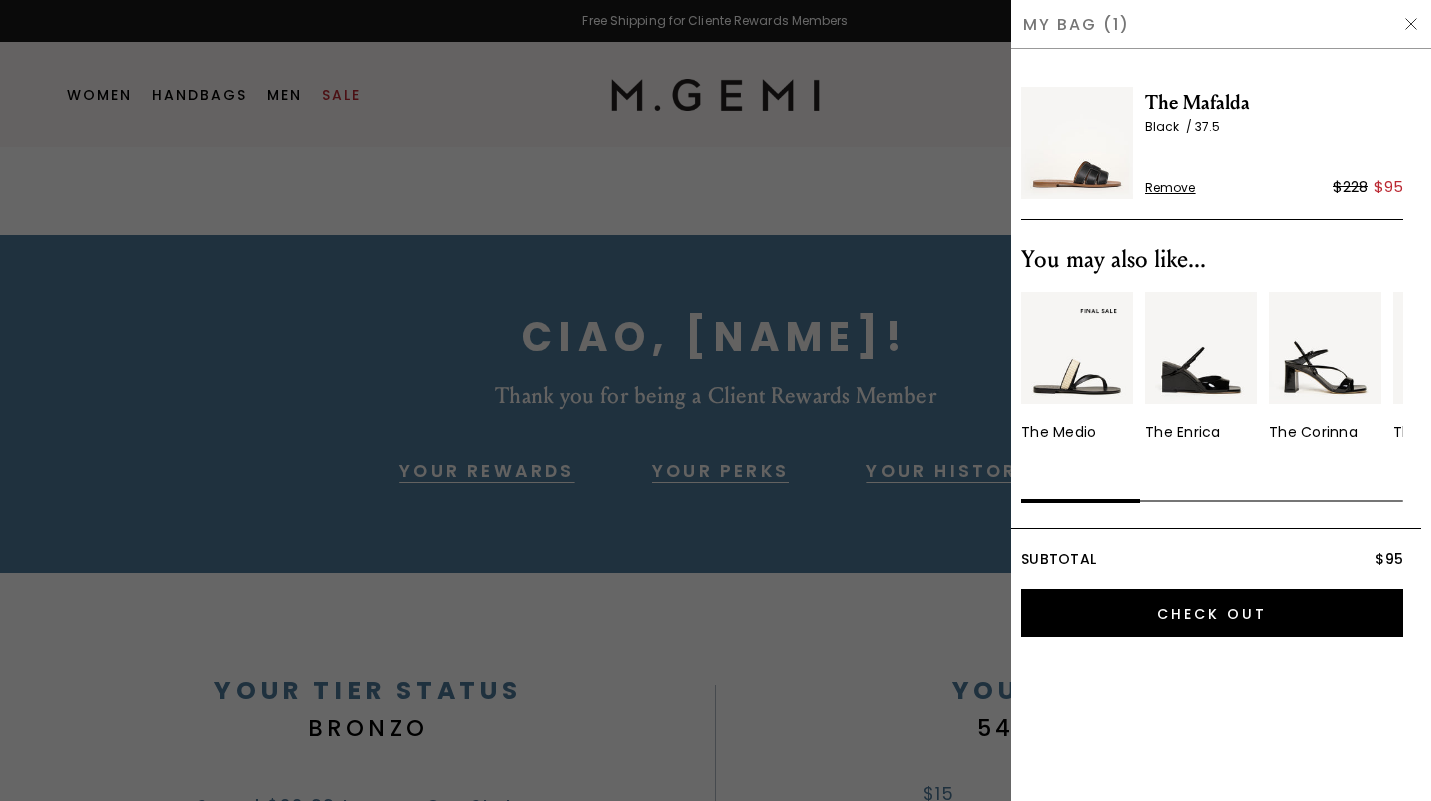 click at bounding box center [715, 400] 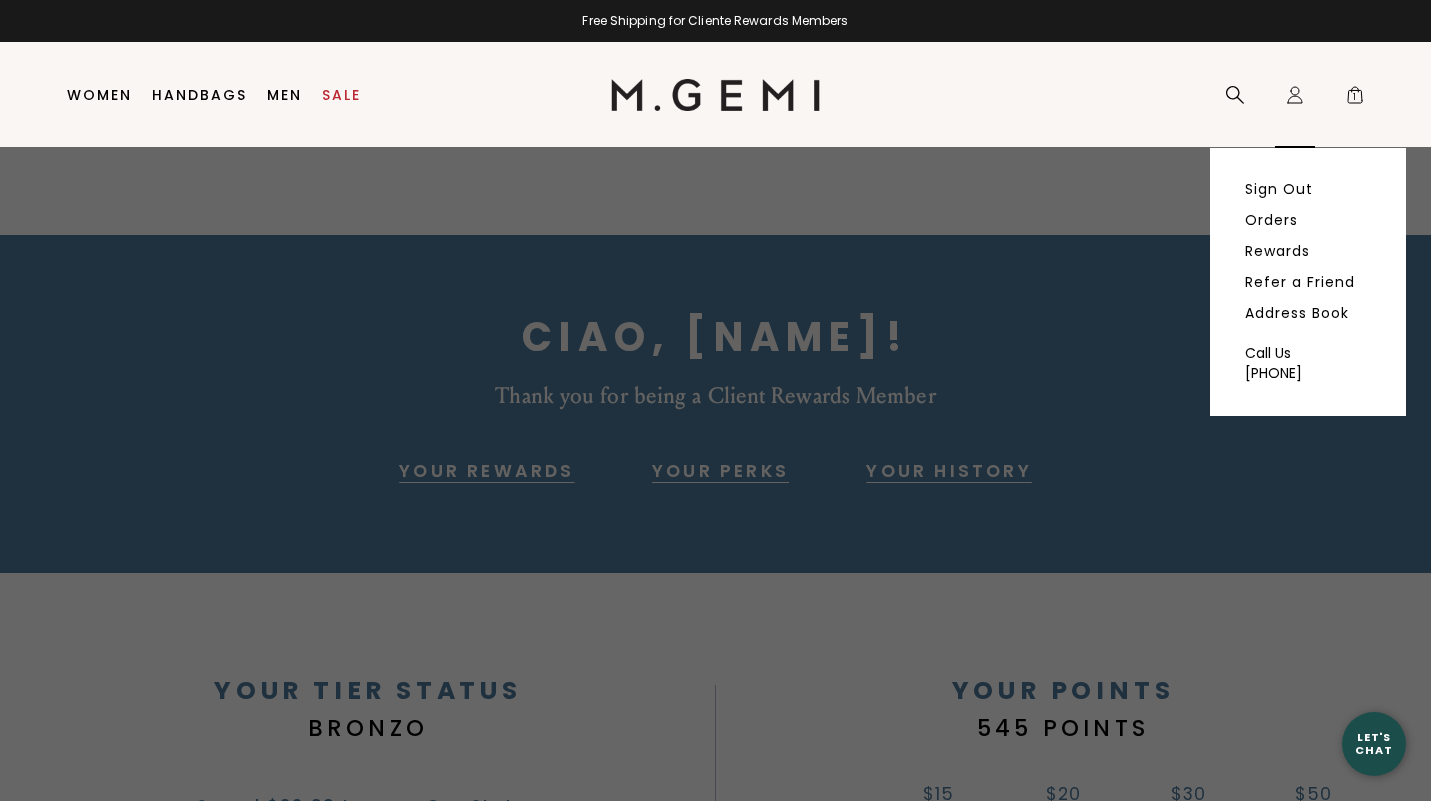 click on "Icons/20x20/profile@2x" 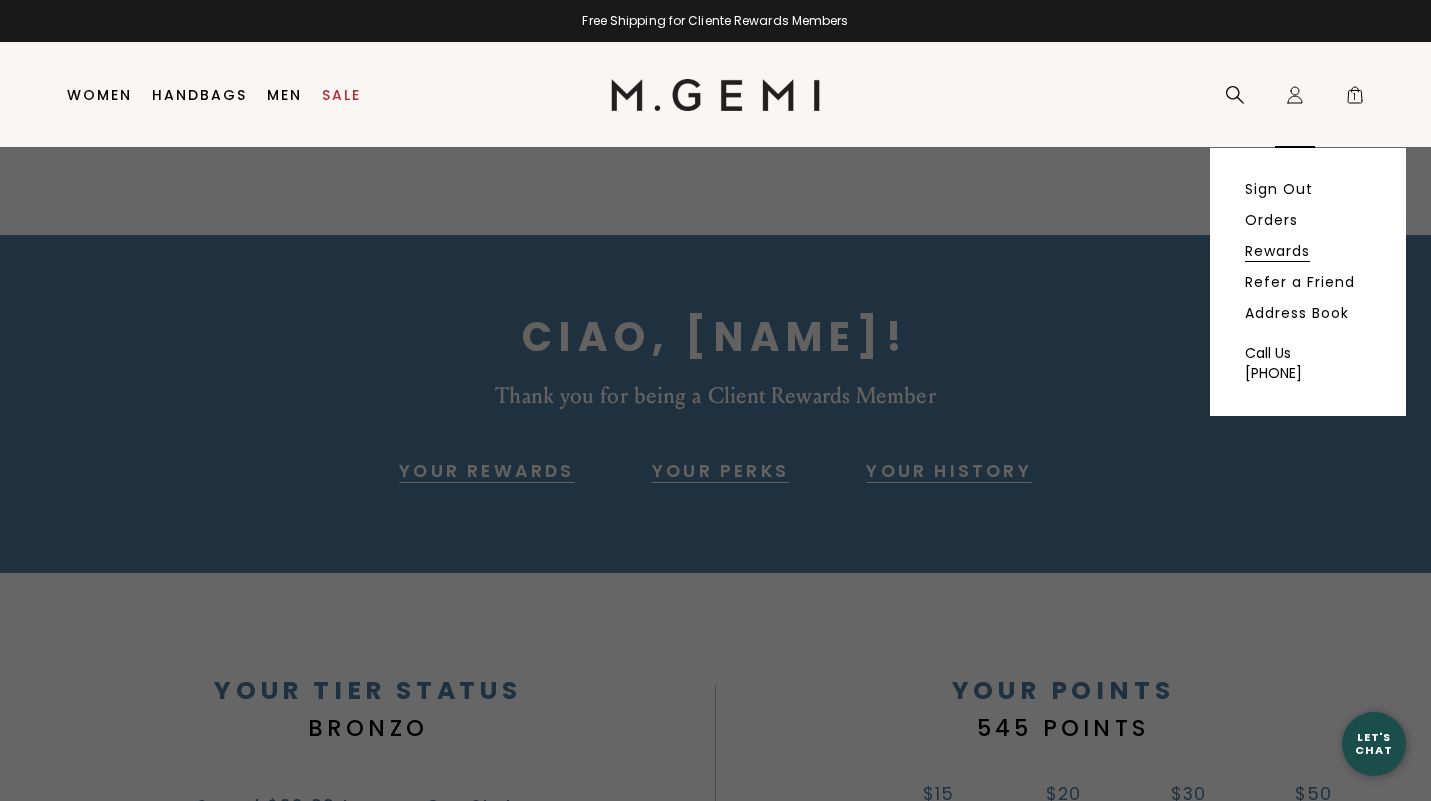 click on "Rewards" at bounding box center [1277, 251] 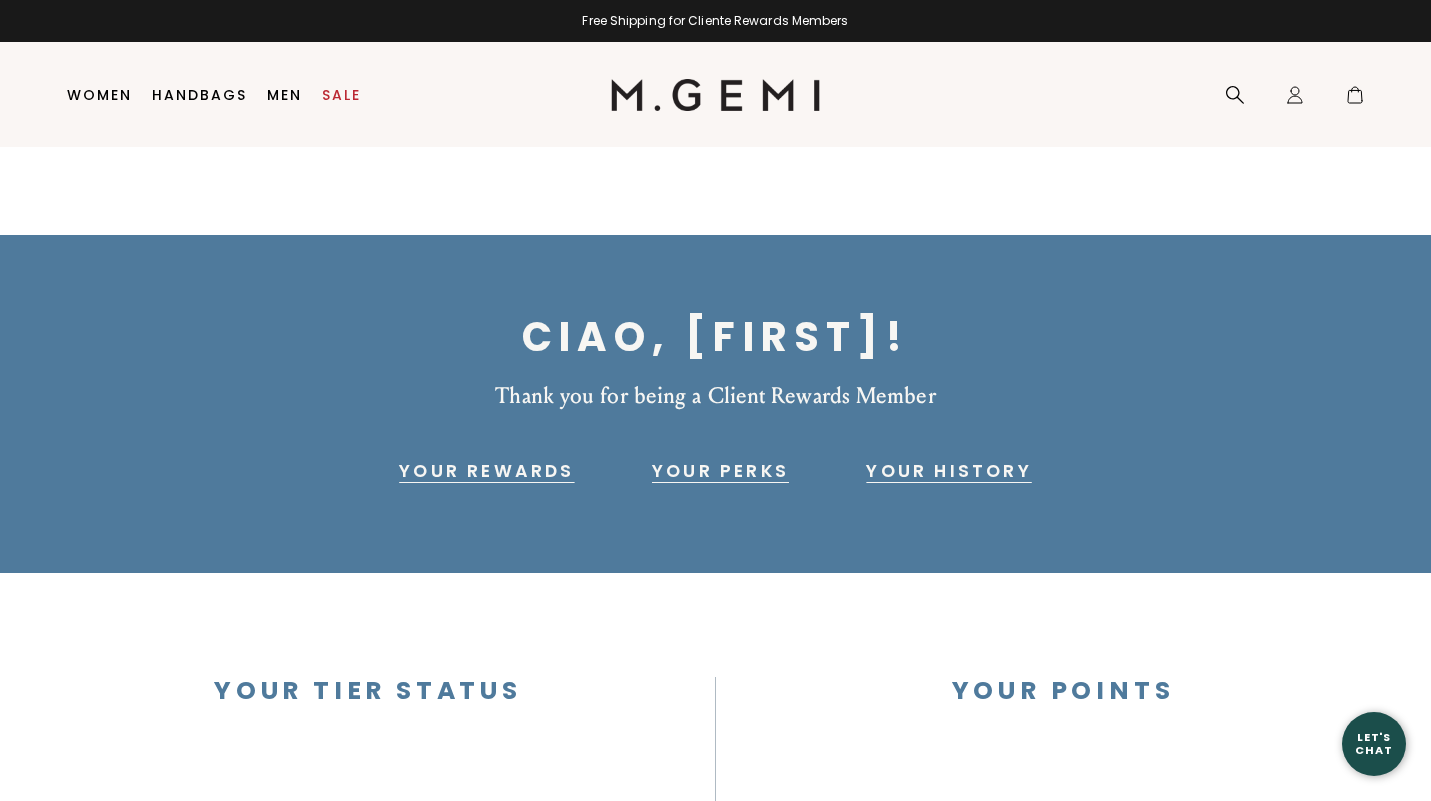 scroll, scrollTop: 0, scrollLeft: 0, axis: both 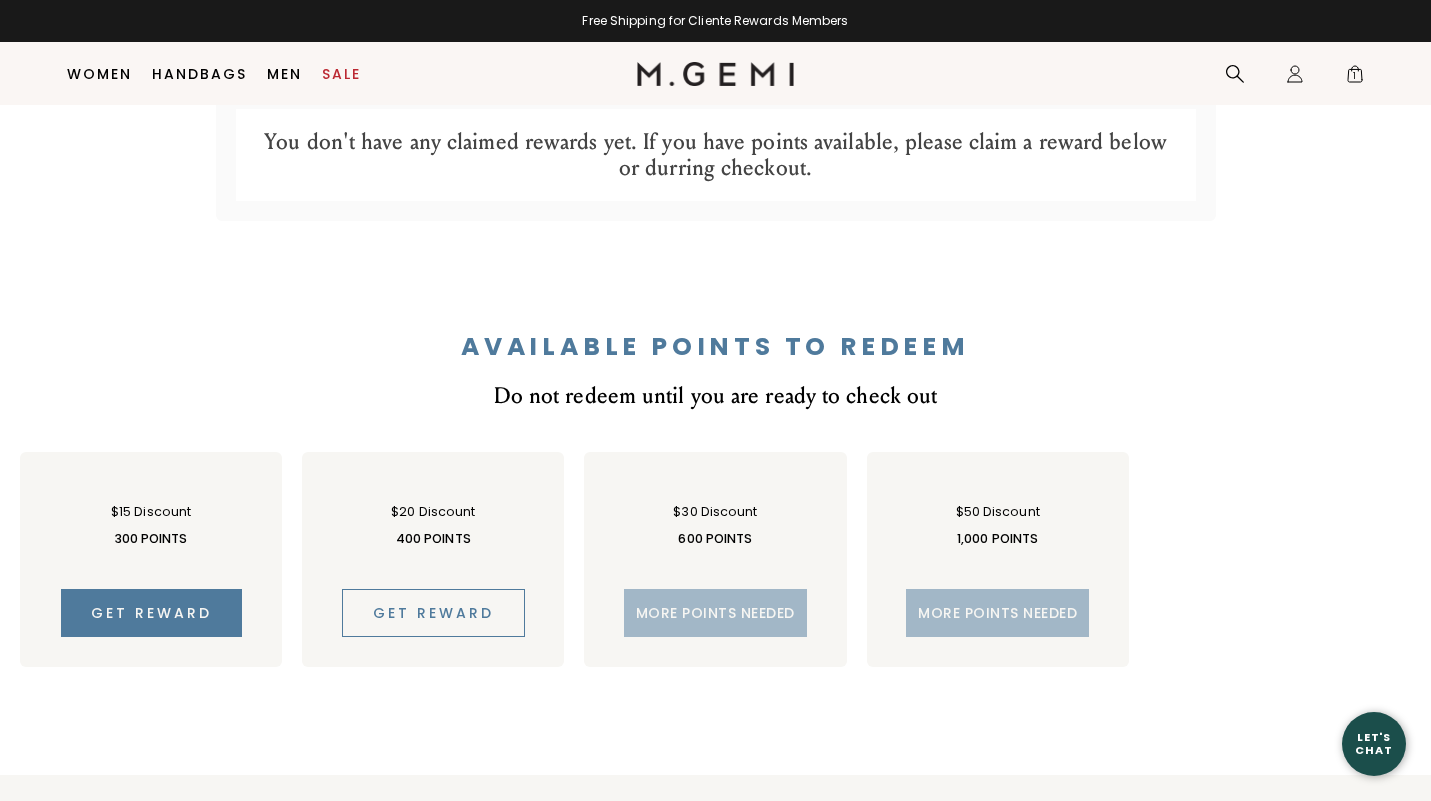 click on "Get reward" at bounding box center (433, 613) 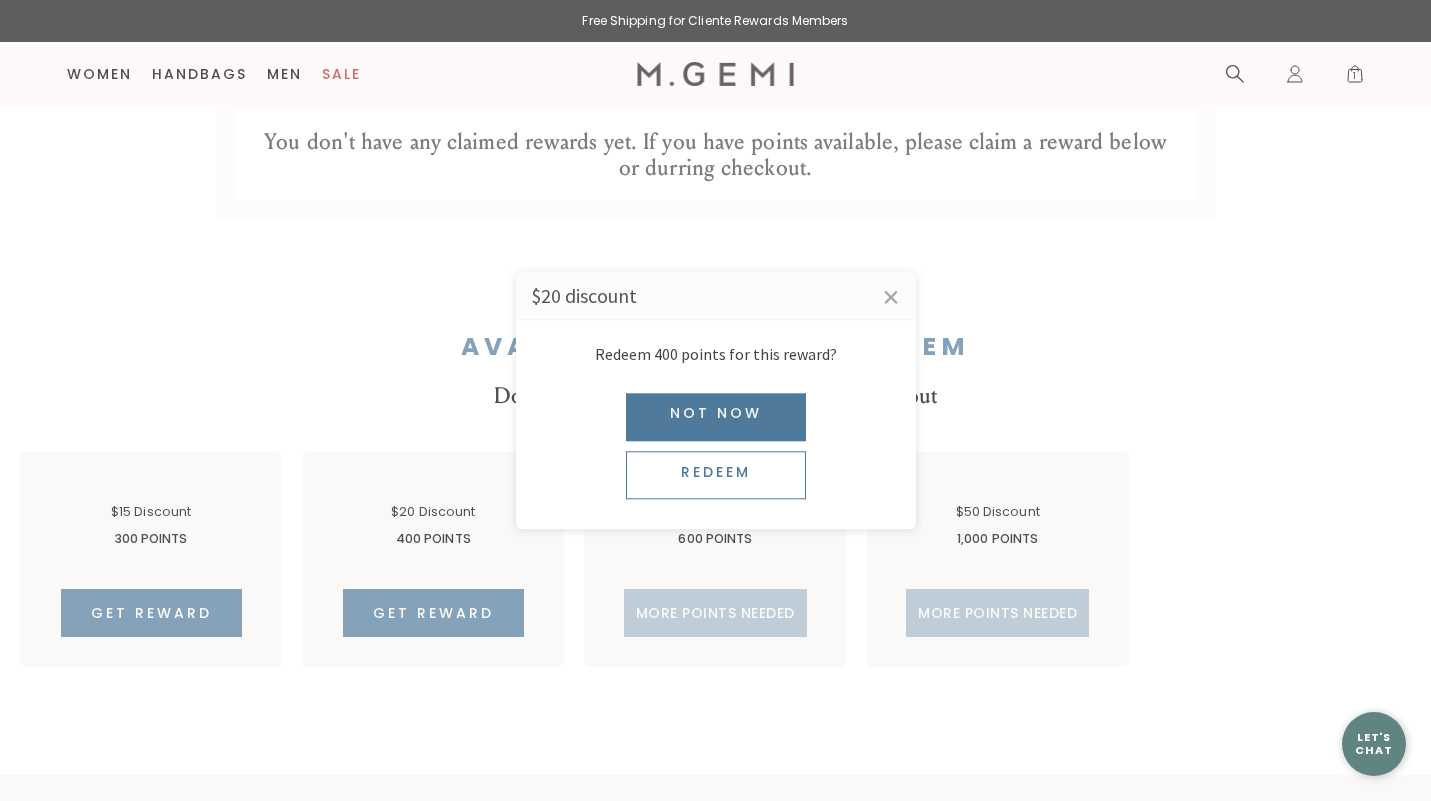 click on "Redeem" at bounding box center [716, 475] 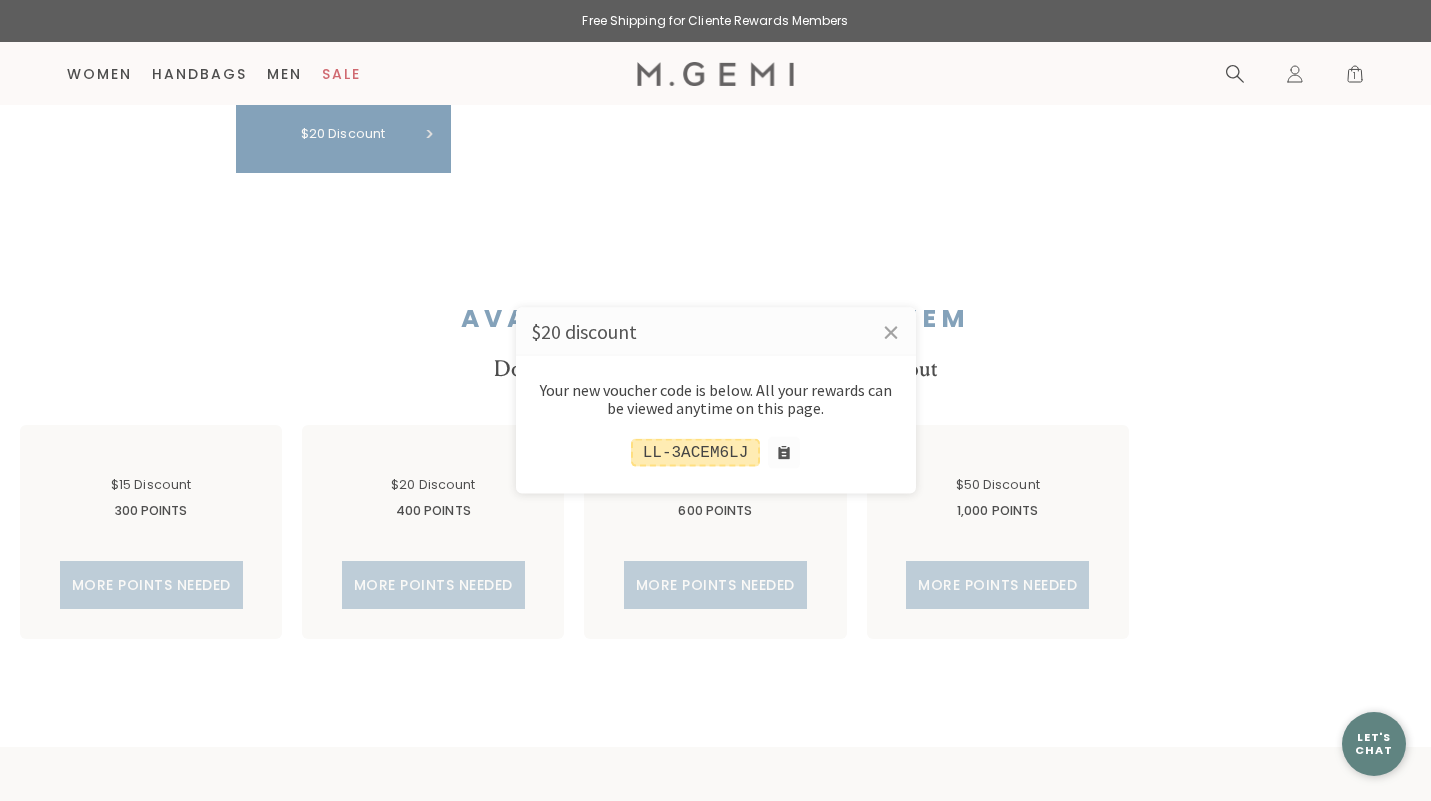 click on "LL-3ACEM6LJ" at bounding box center (696, 453) 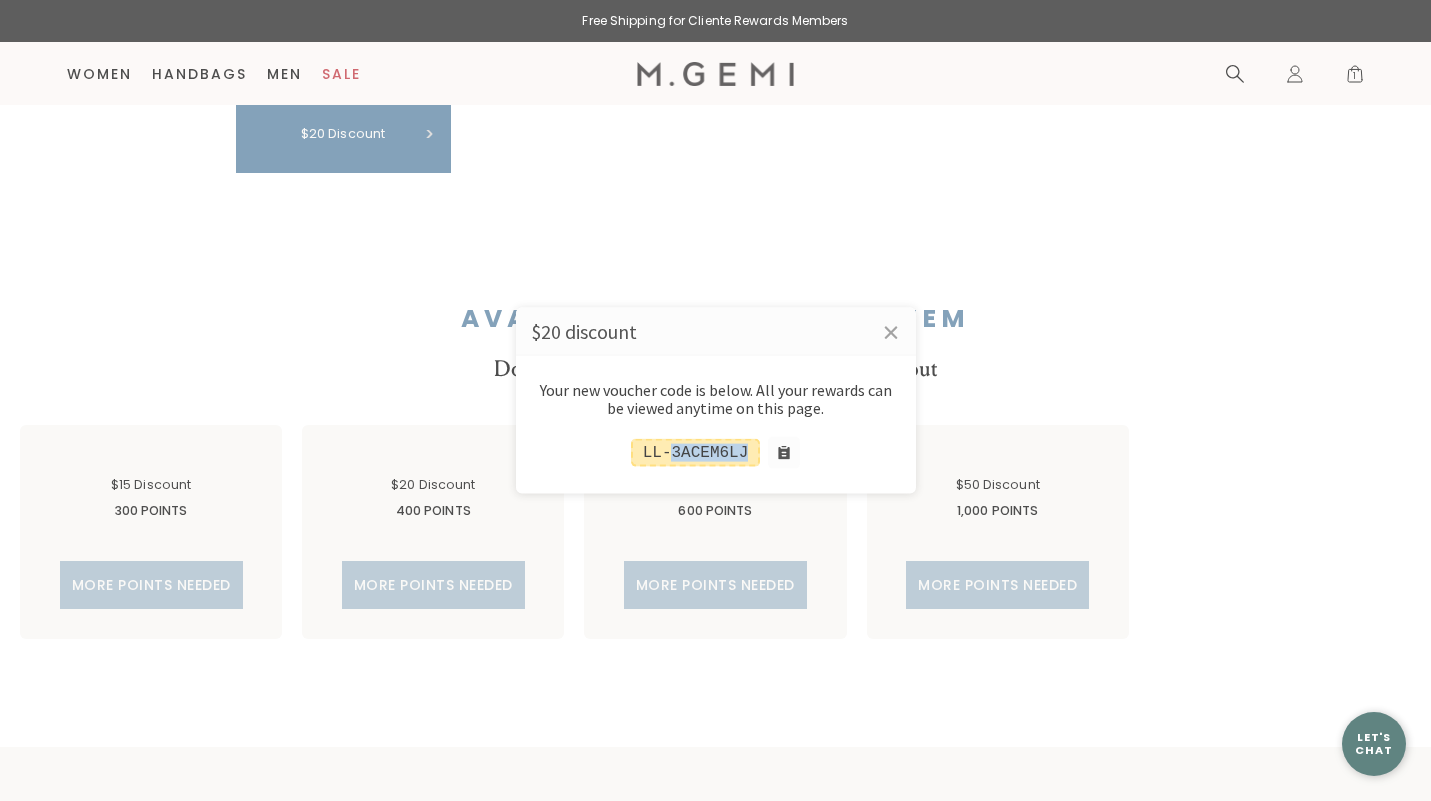 click on "LL-3ACEM6LJ" at bounding box center (696, 453) 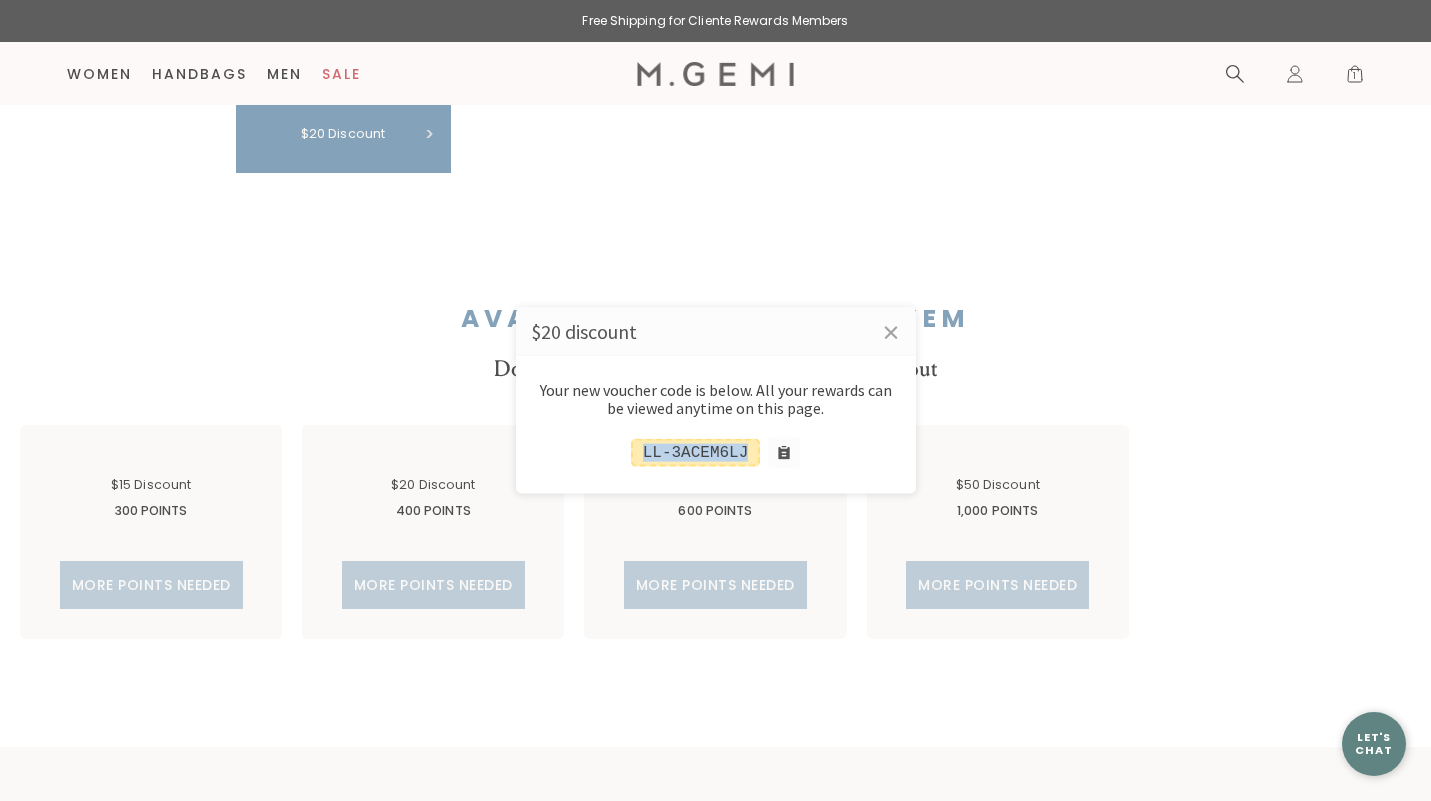 click on "LL-3ACEM6LJ" at bounding box center (696, 453) 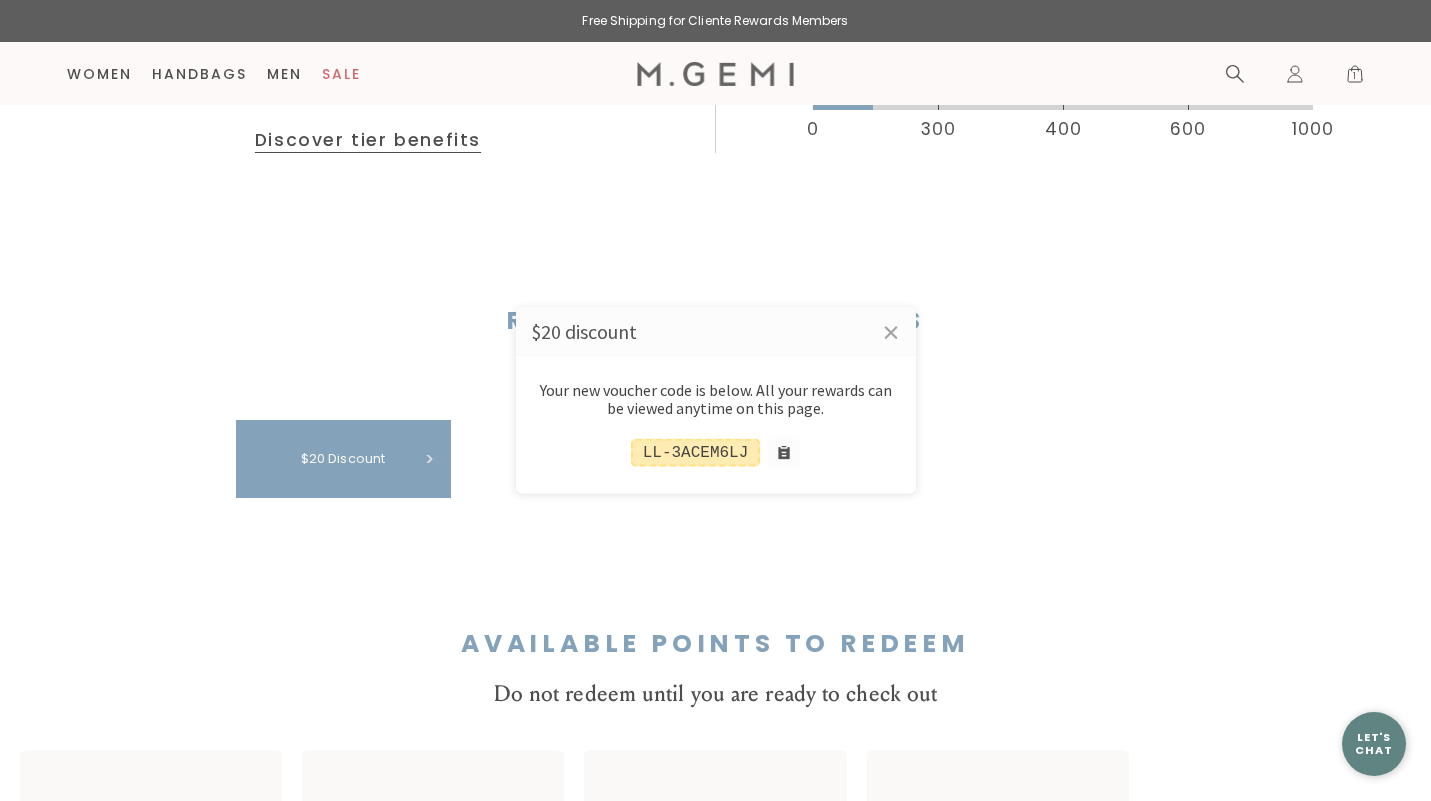 click at bounding box center [715, 400] 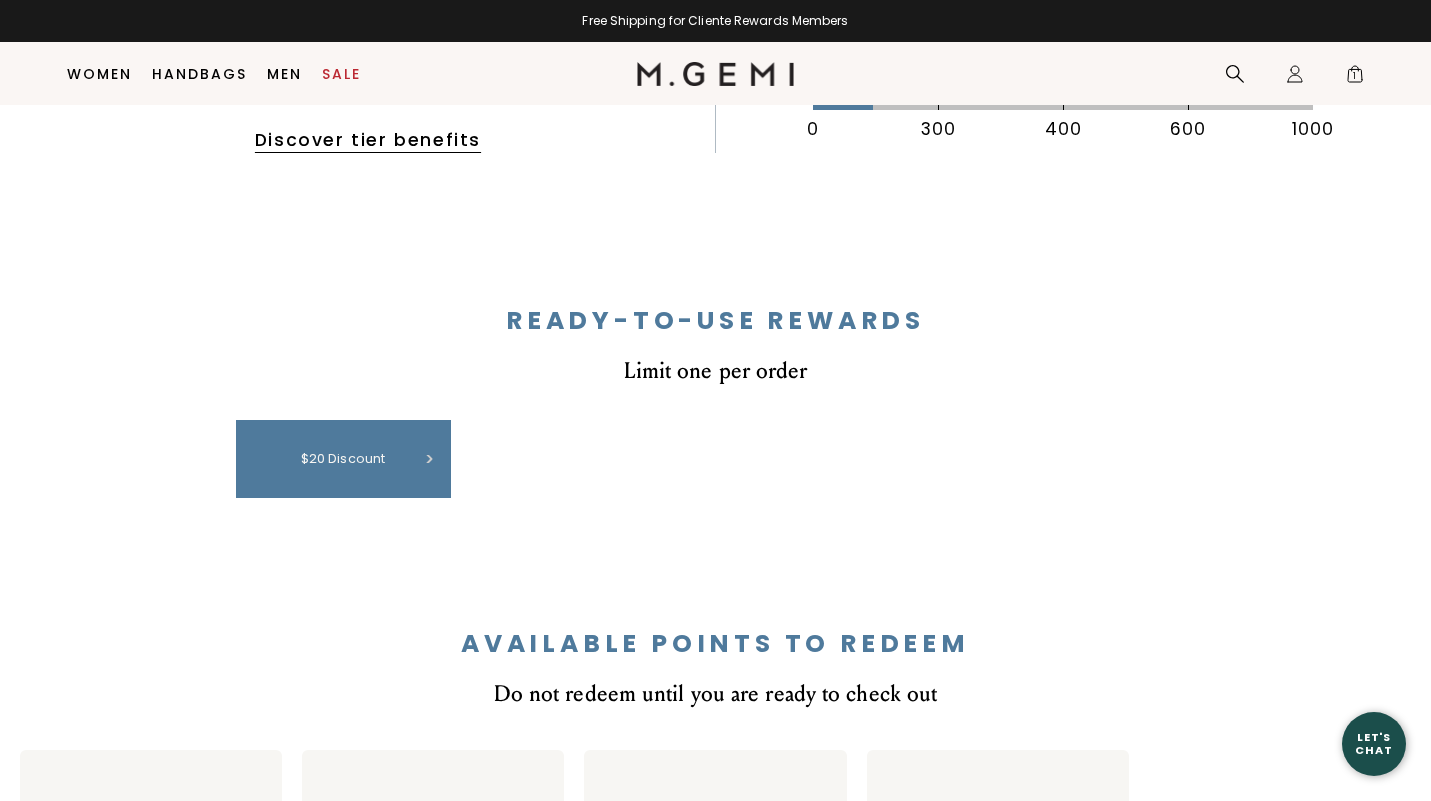 scroll, scrollTop: 1181, scrollLeft: 0, axis: vertical 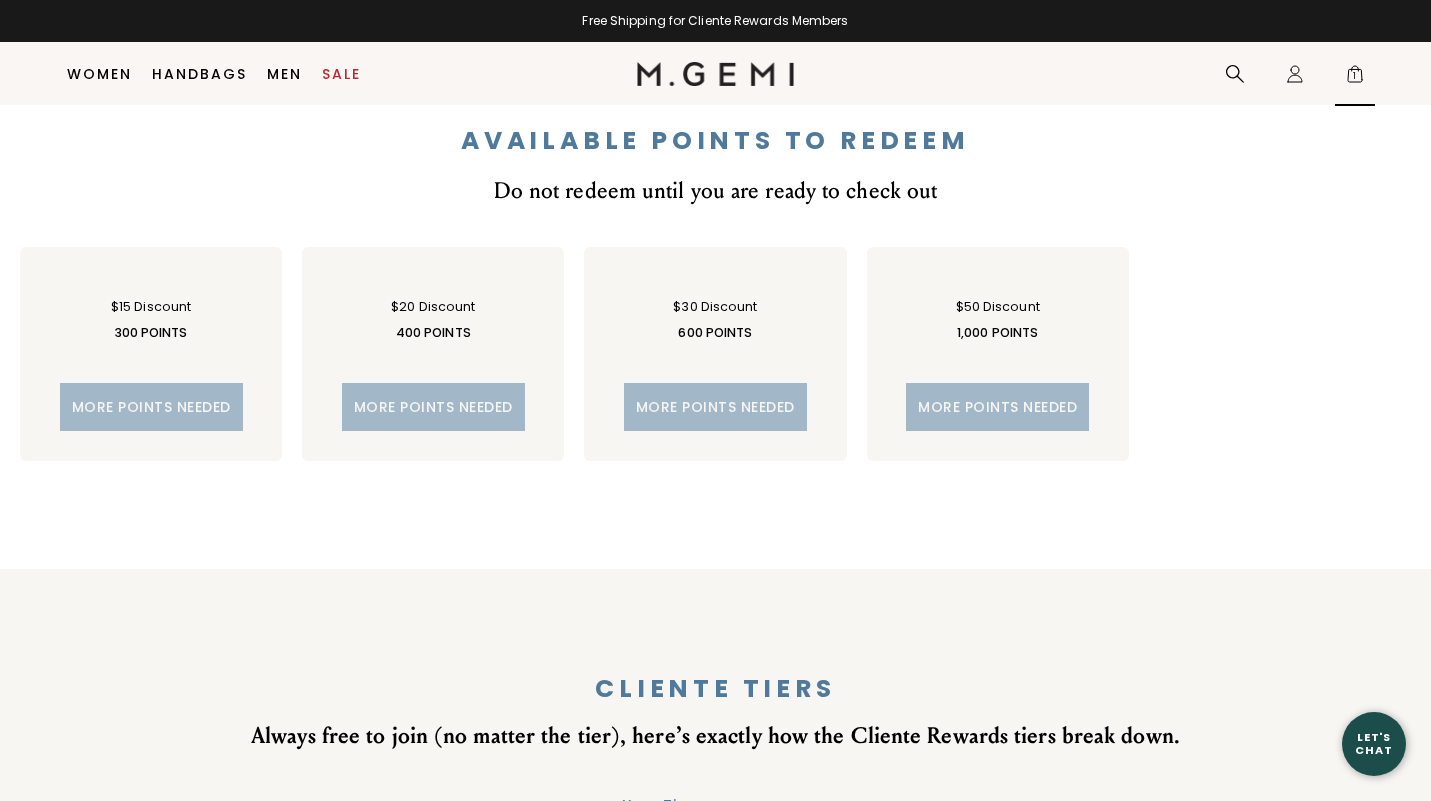 click on "1" at bounding box center [1355, 78] 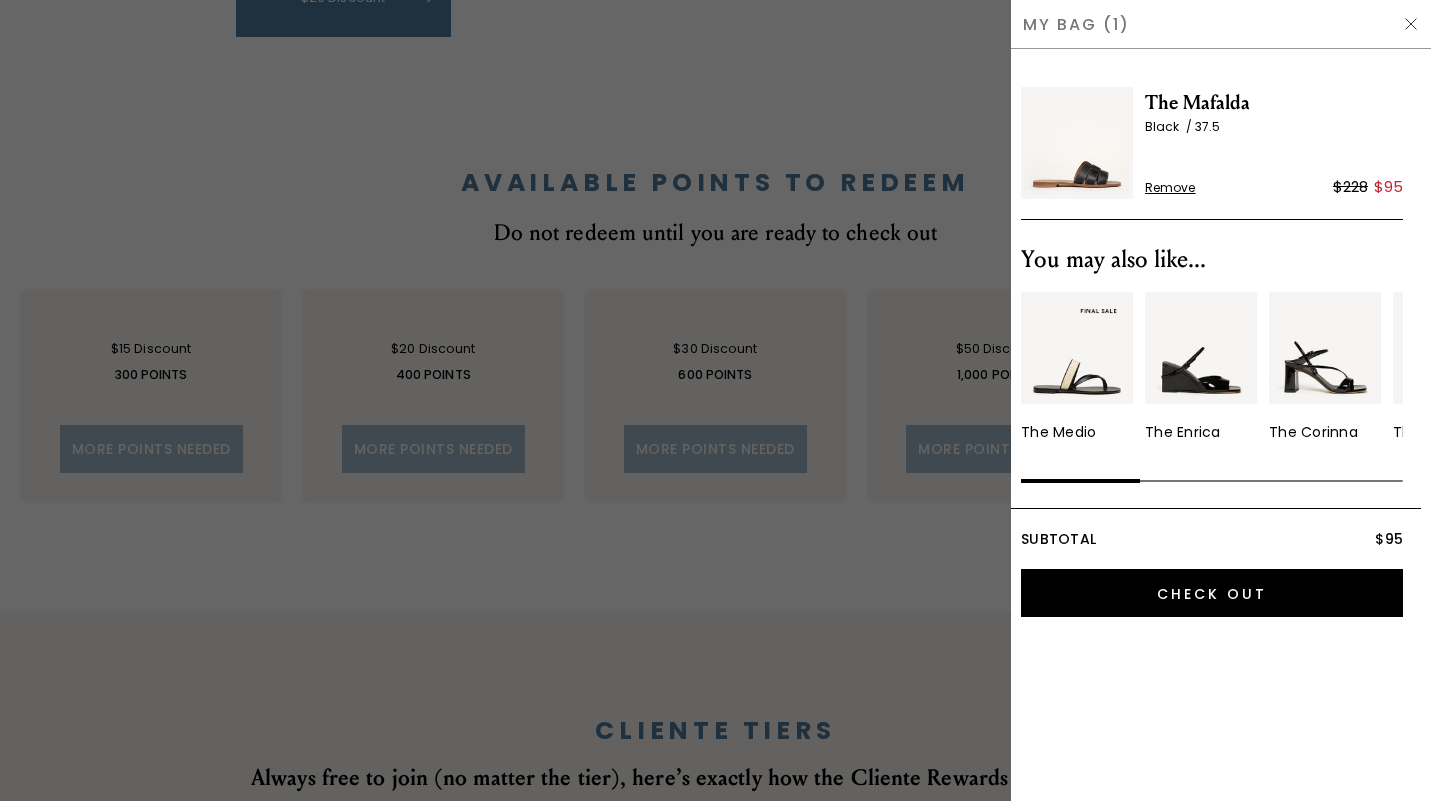 scroll, scrollTop: 0, scrollLeft: 0, axis: both 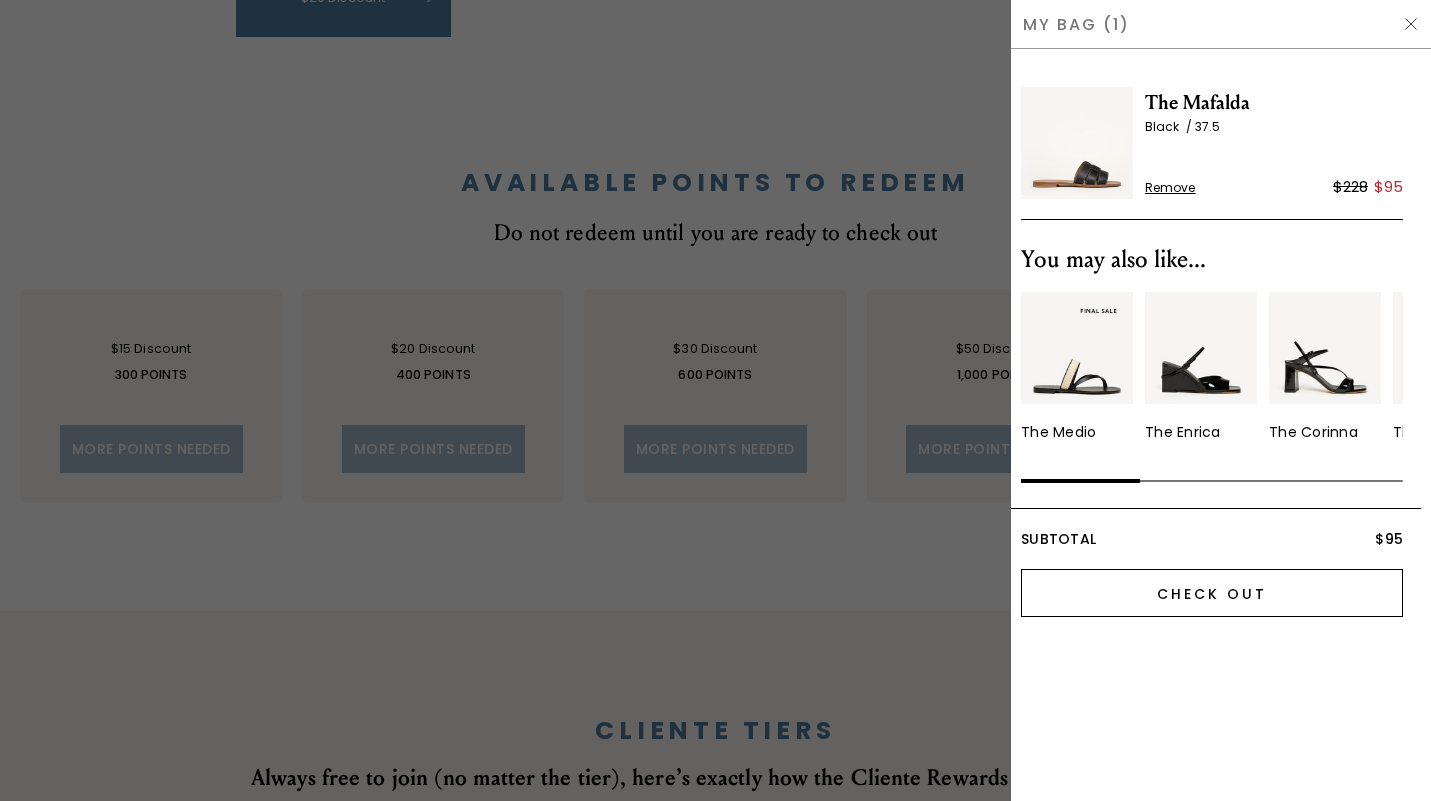 click on "Check Out" at bounding box center [1212, 593] 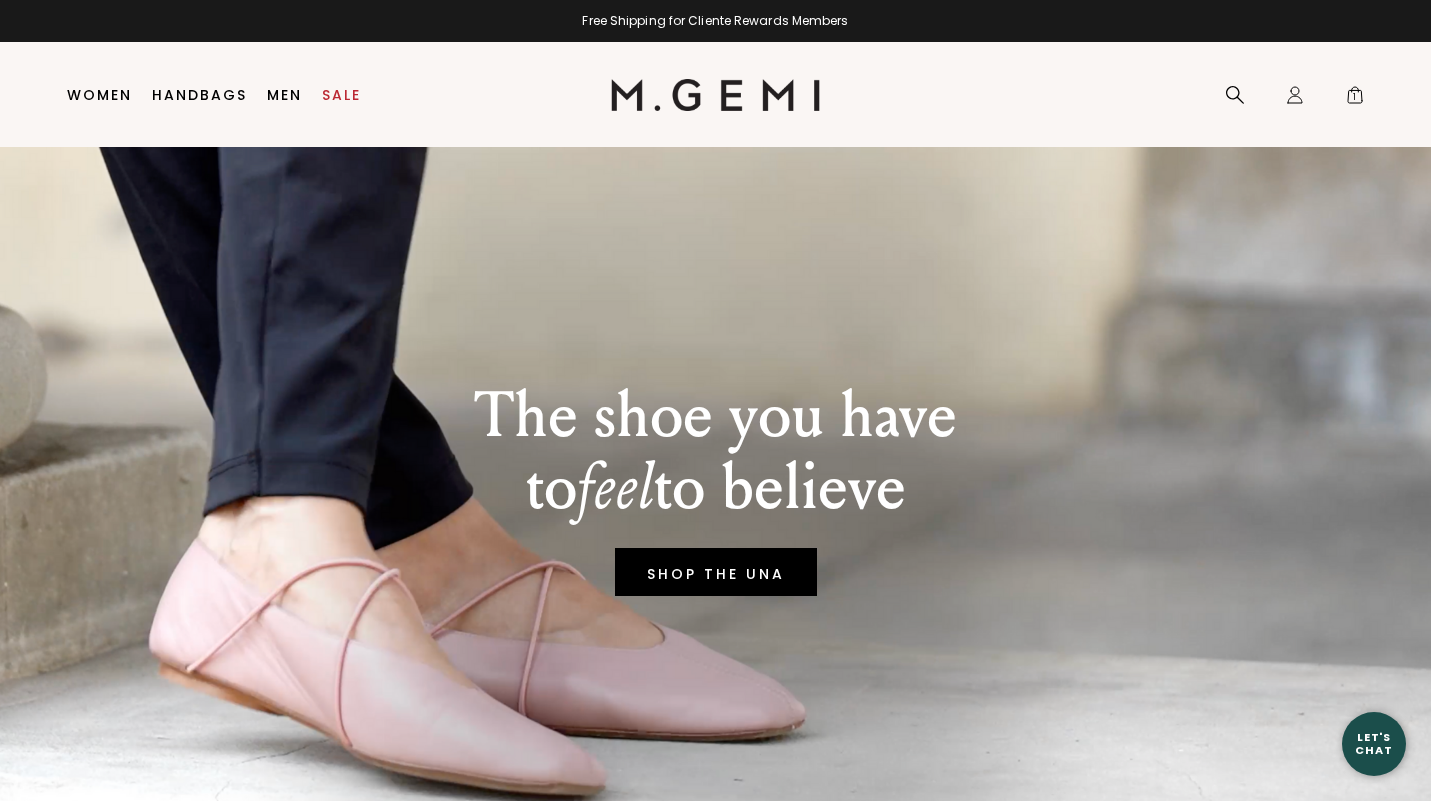 scroll, scrollTop: 0, scrollLeft: 0, axis: both 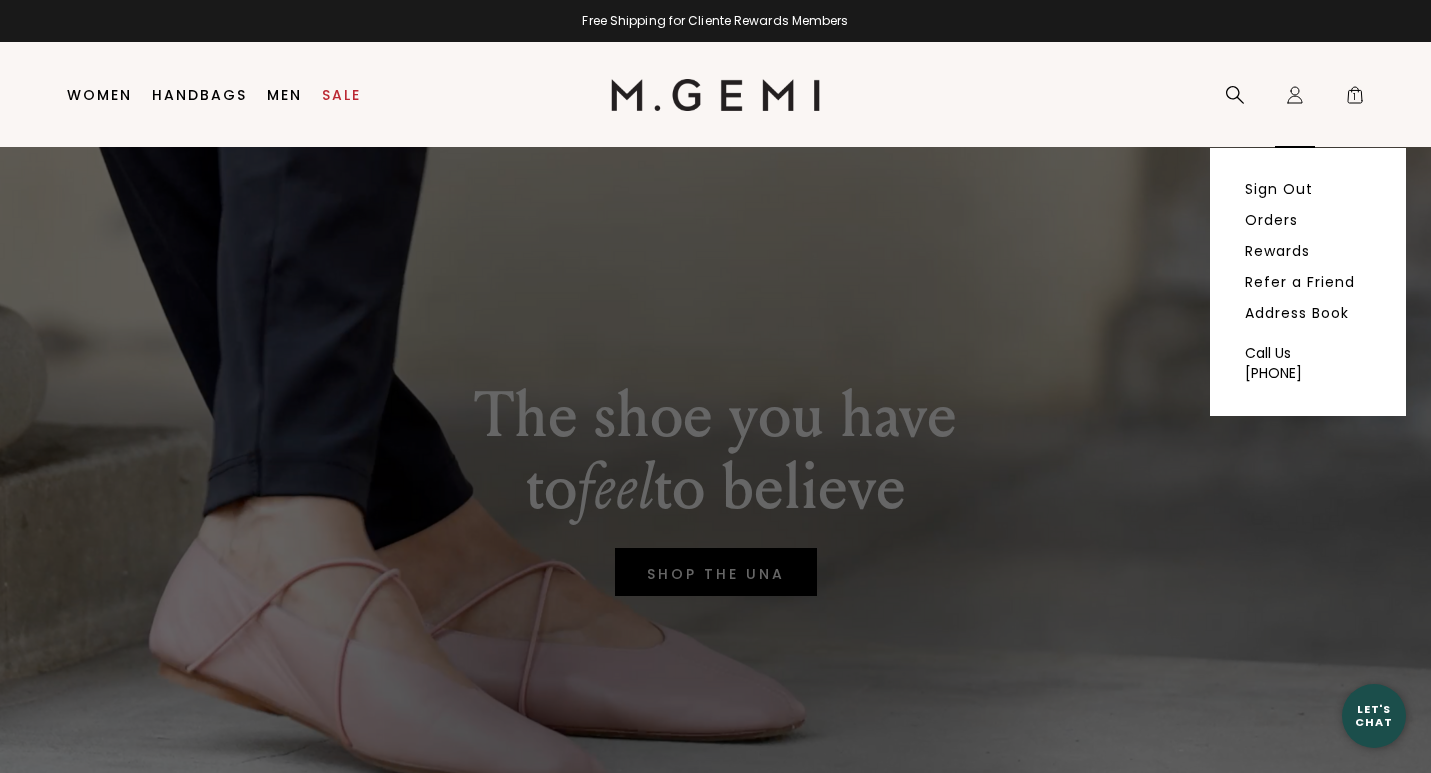 click on "Icons/20x20/profile@2x
Sign Out
Orders
Rewards
Refer a Friend
Address Book
Call Us
[PHONE]" at bounding box center (1295, 95) 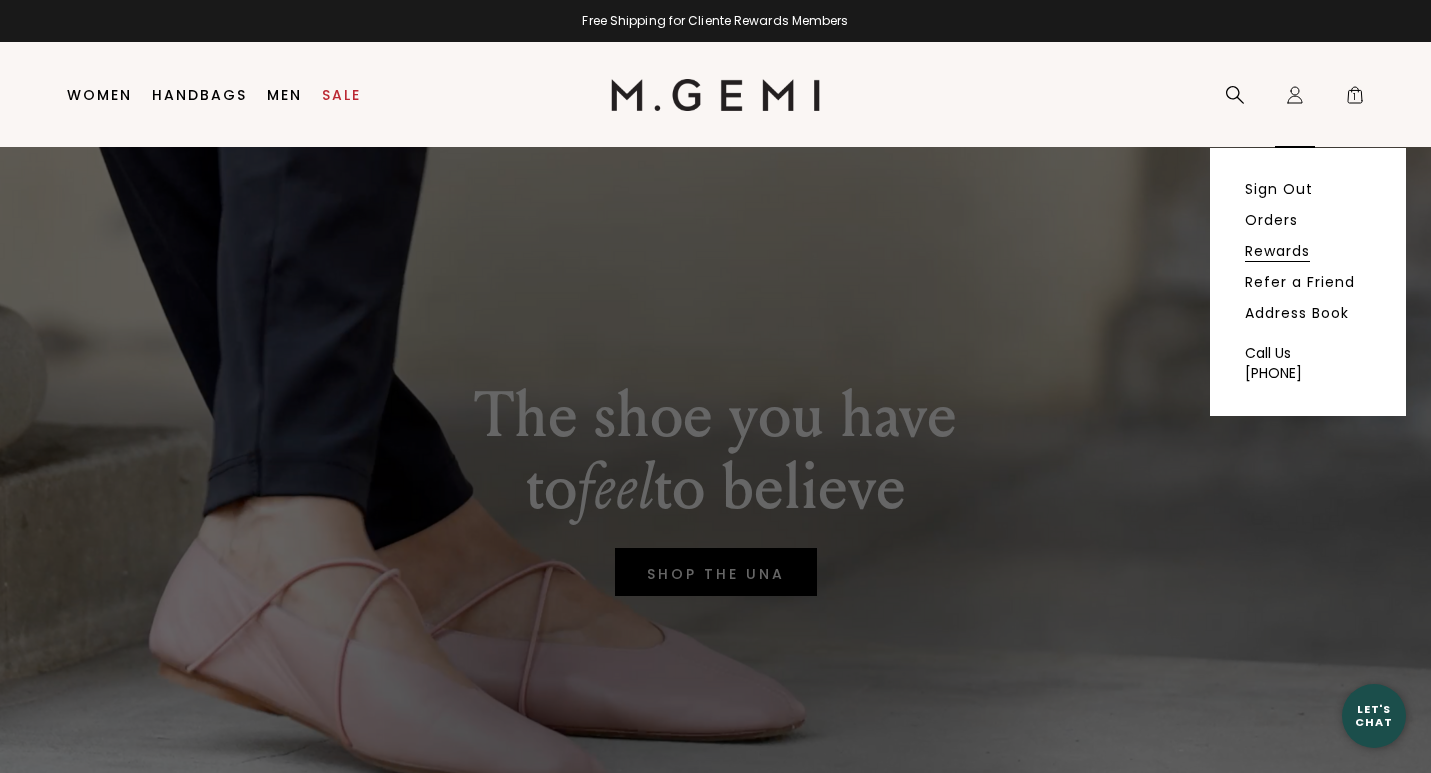 click on "Rewards" at bounding box center (1277, 251) 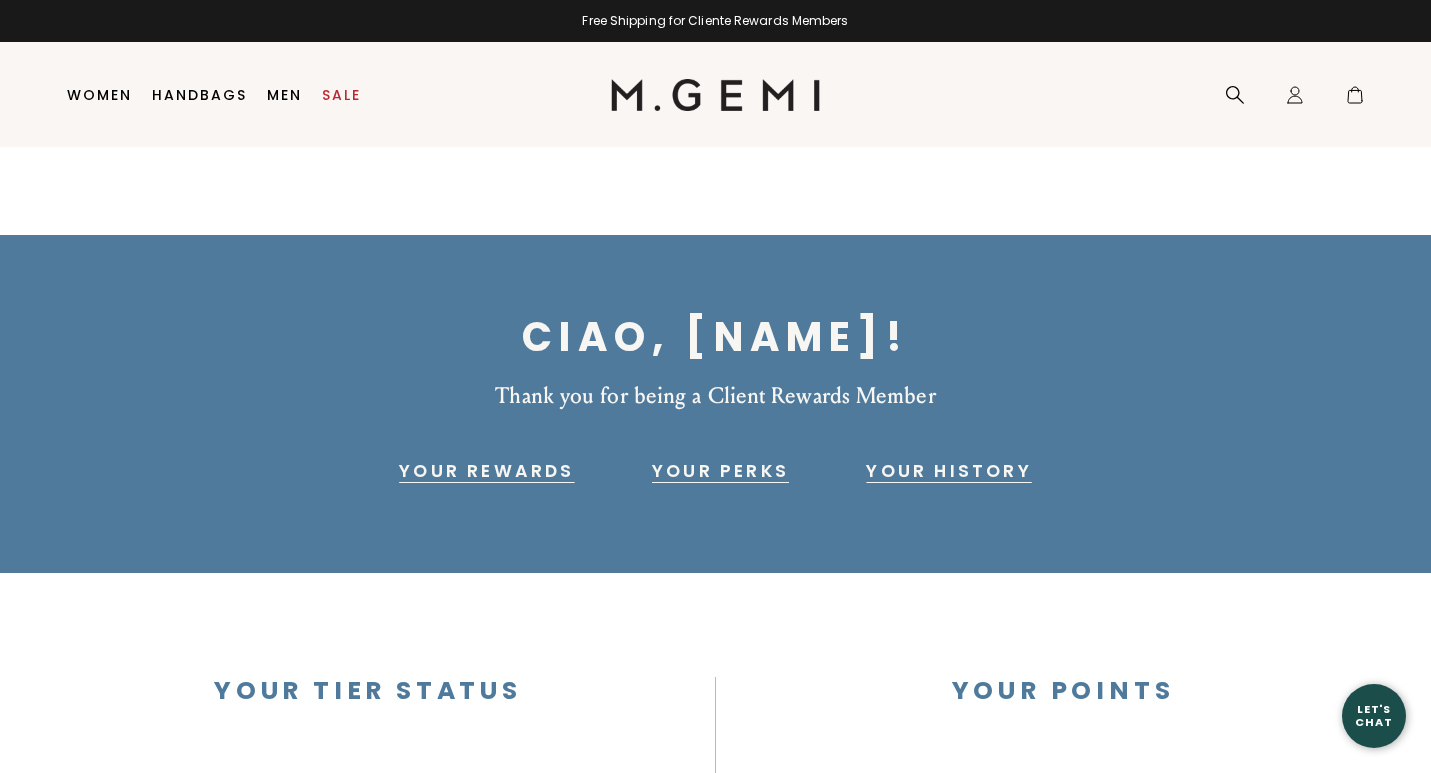 scroll, scrollTop: 0, scrollLeft: 0, axis: both 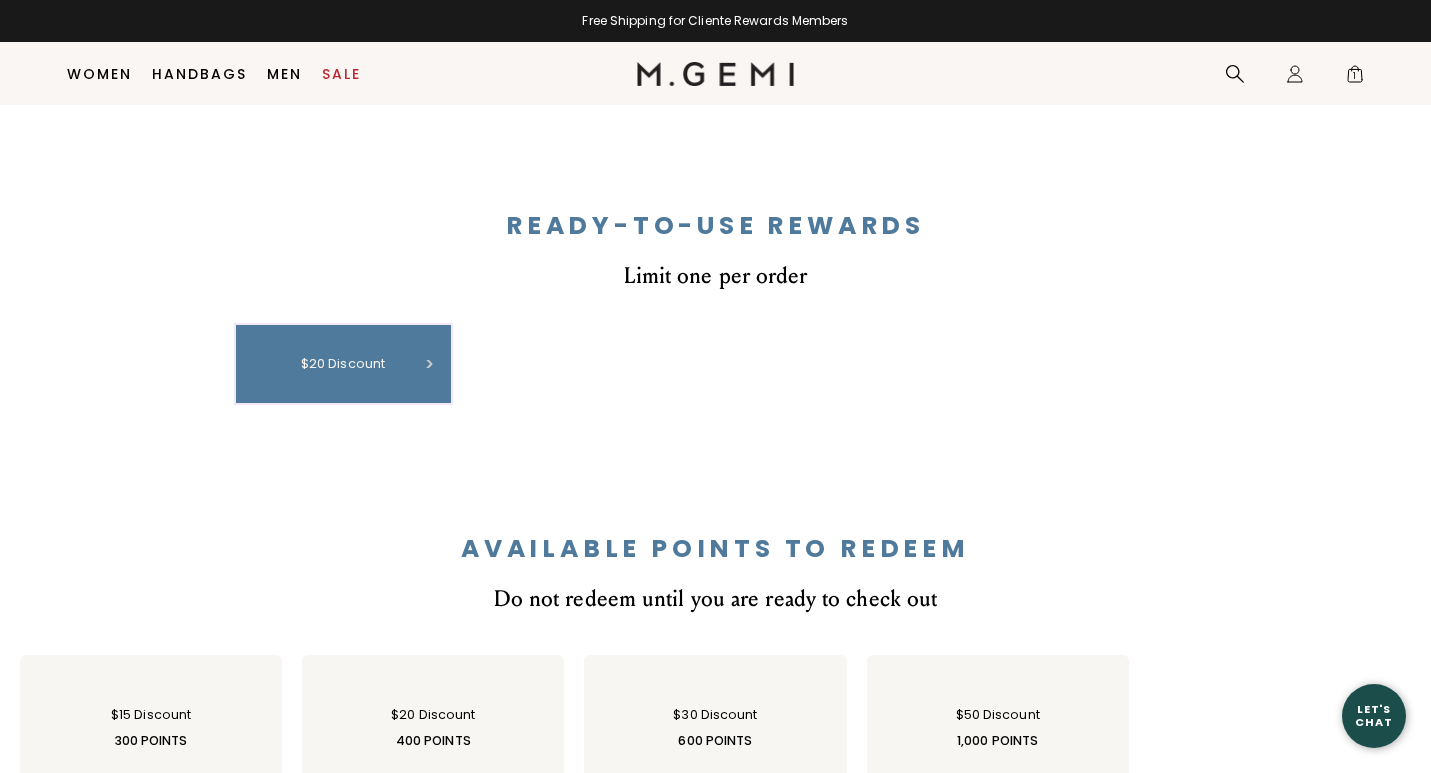 click on "$20 discount" at bounding box center [343, 364] 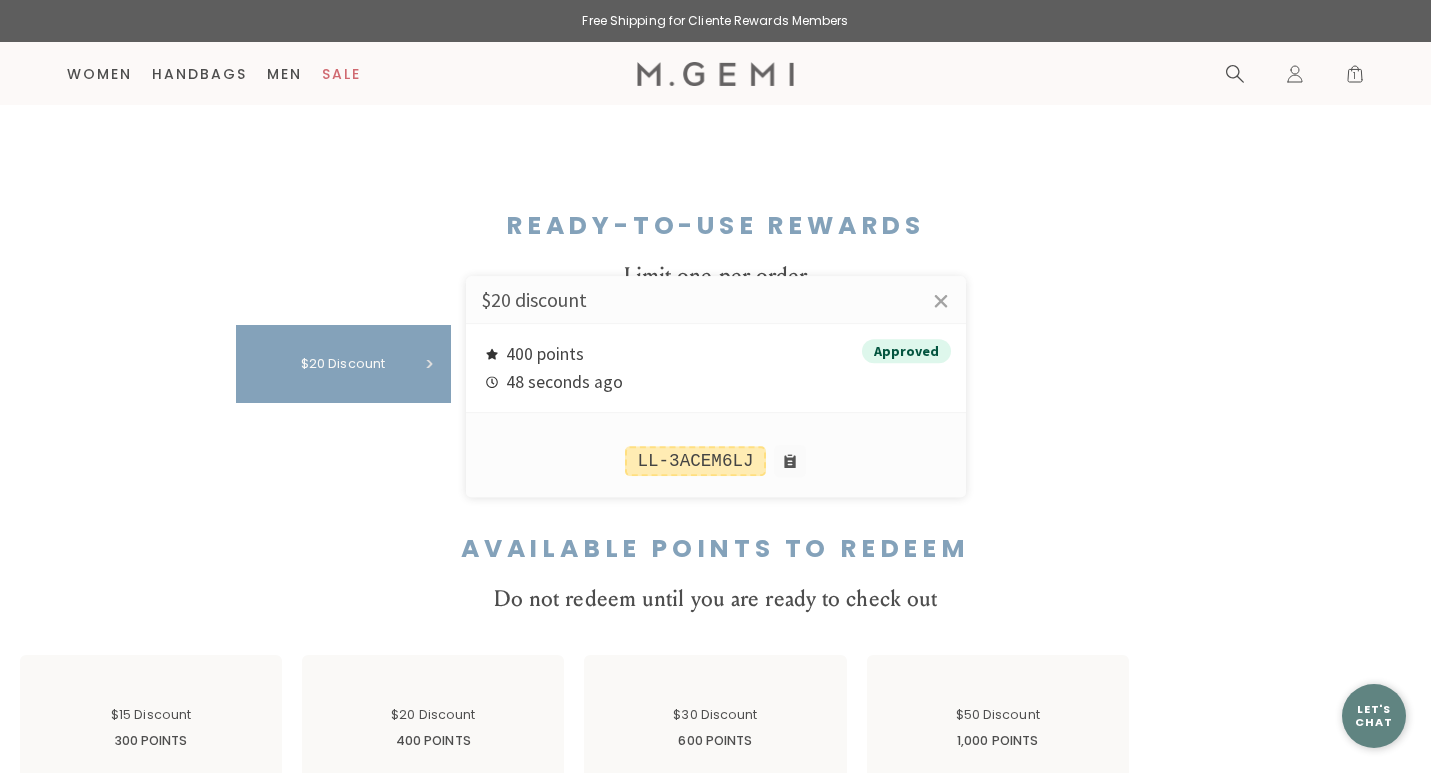 drag, startPoint x: 937, startPoint y: 177, endPoint x: 1017, endPoint y: 231, distance: 96.519424 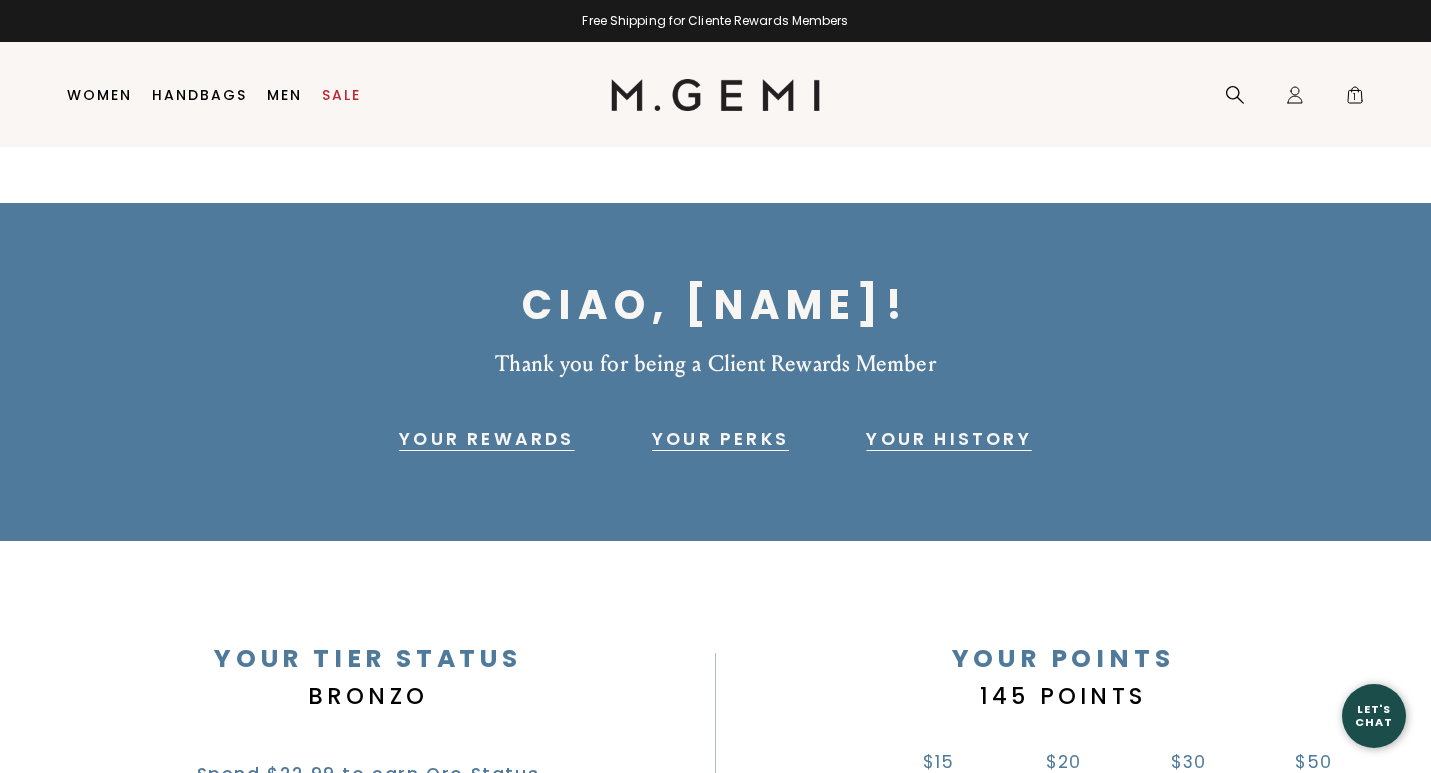 drag, startPoint x: 533, startPoint y: 436, endPoint x: 548, endPoint y: 436, distance: 15 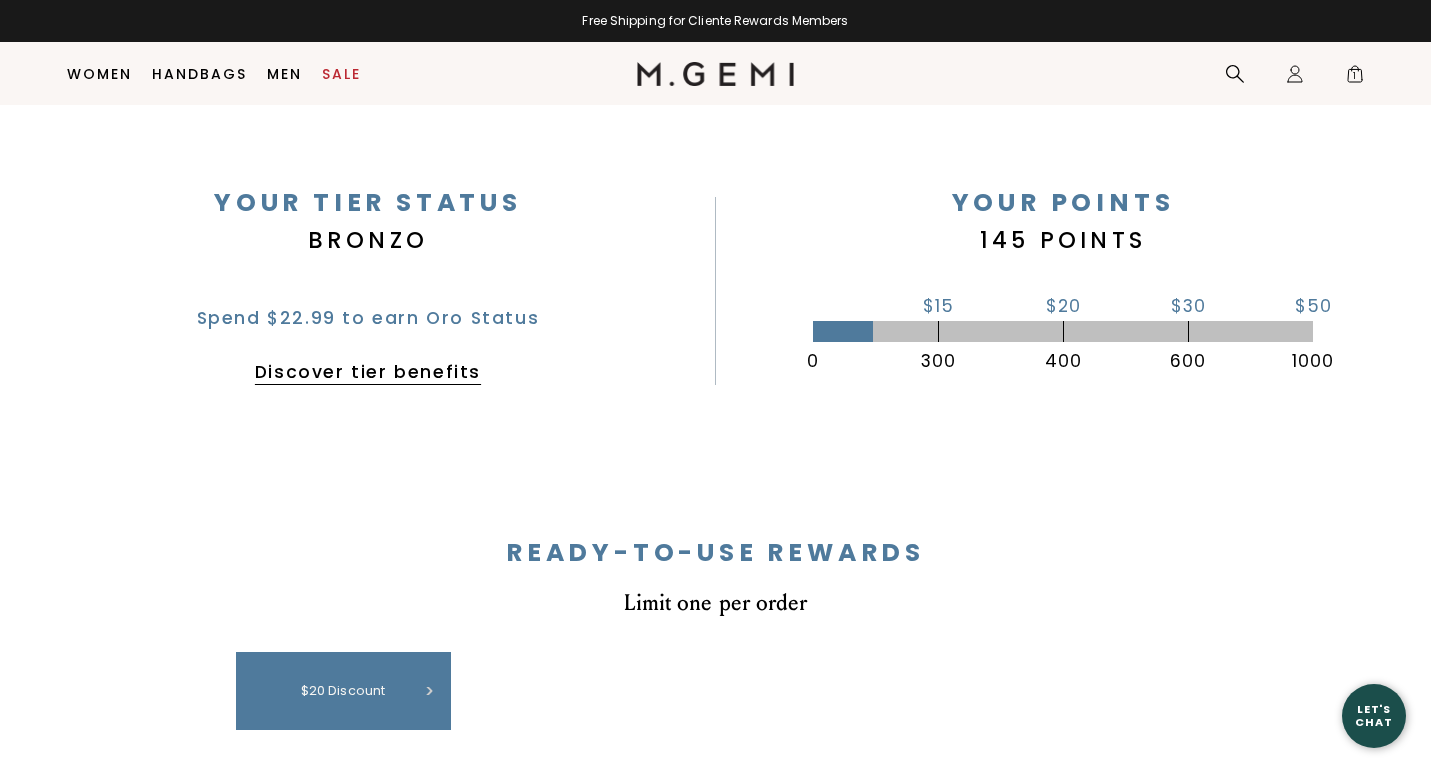 scroll, scrollTop: 718, scrollLeft: 0, axis: vertical 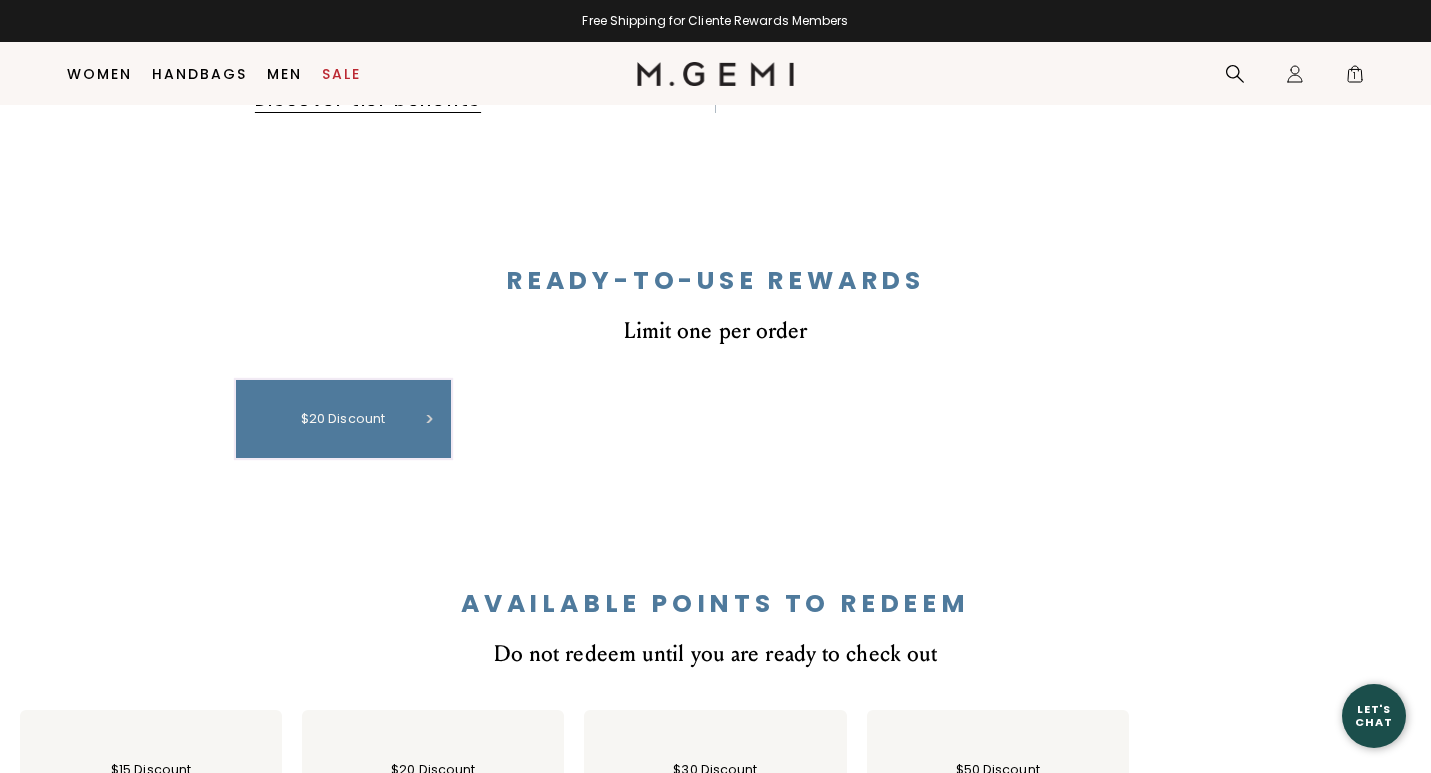 click on "$20 discount" at bounding box center [343, 419] 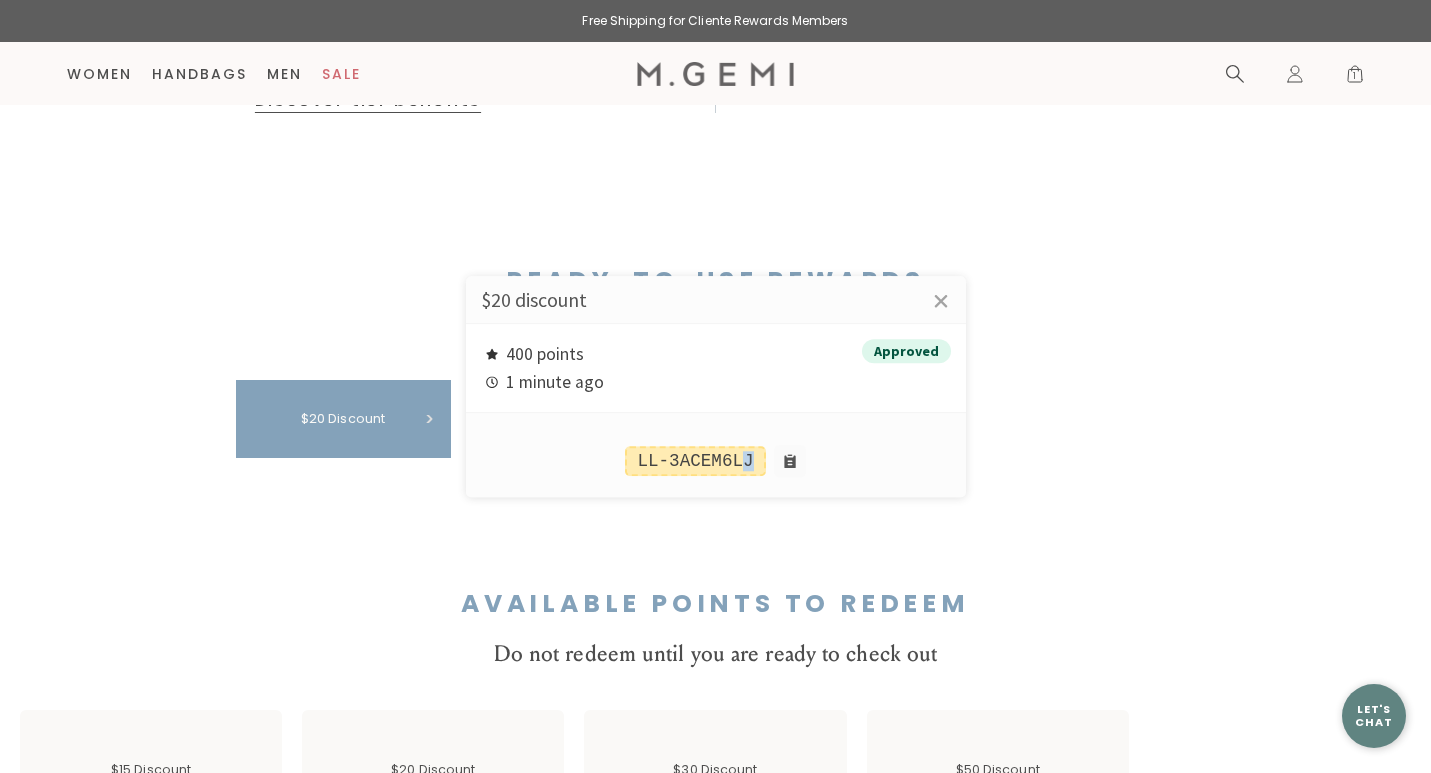 drag, startPoint x: 761, startPoint y: 471, endPoint x: 743, endPoint y: 460, distance: 21.095022 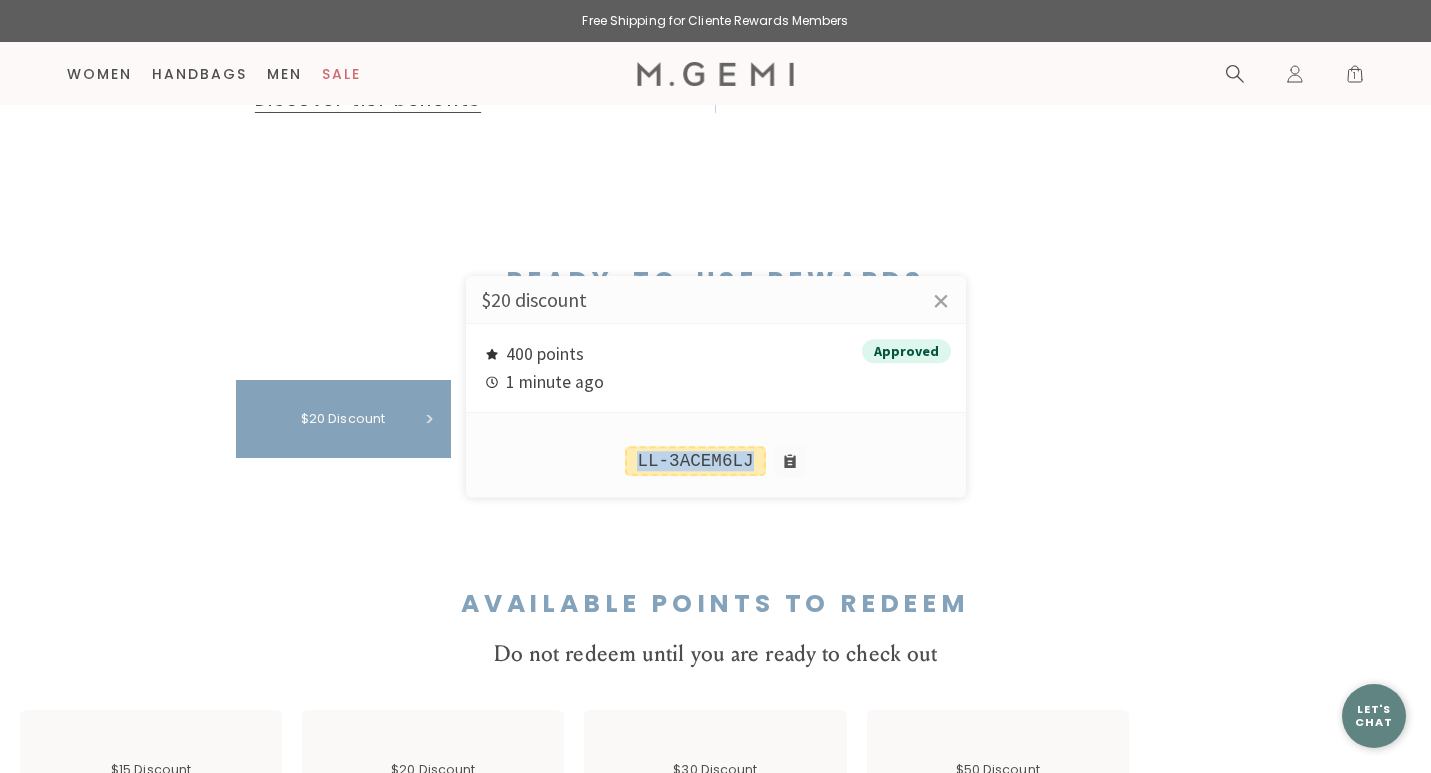 drag, startPoint x: 757, startPoint y: 461, endPoint x: 631, endPoint y: 470, distance: 126.32102 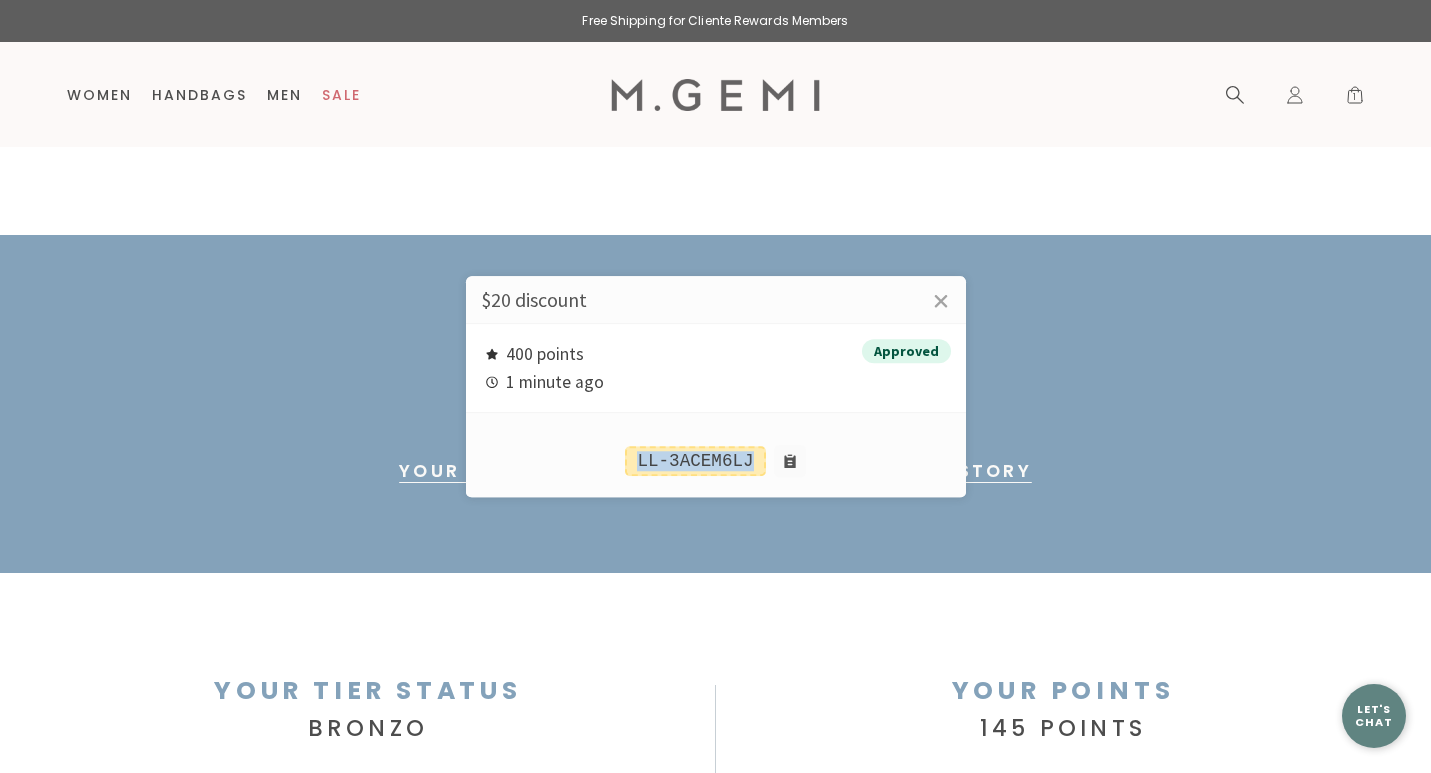 scroll, scrollTop: 0, scrollLeft: 0, axis: both 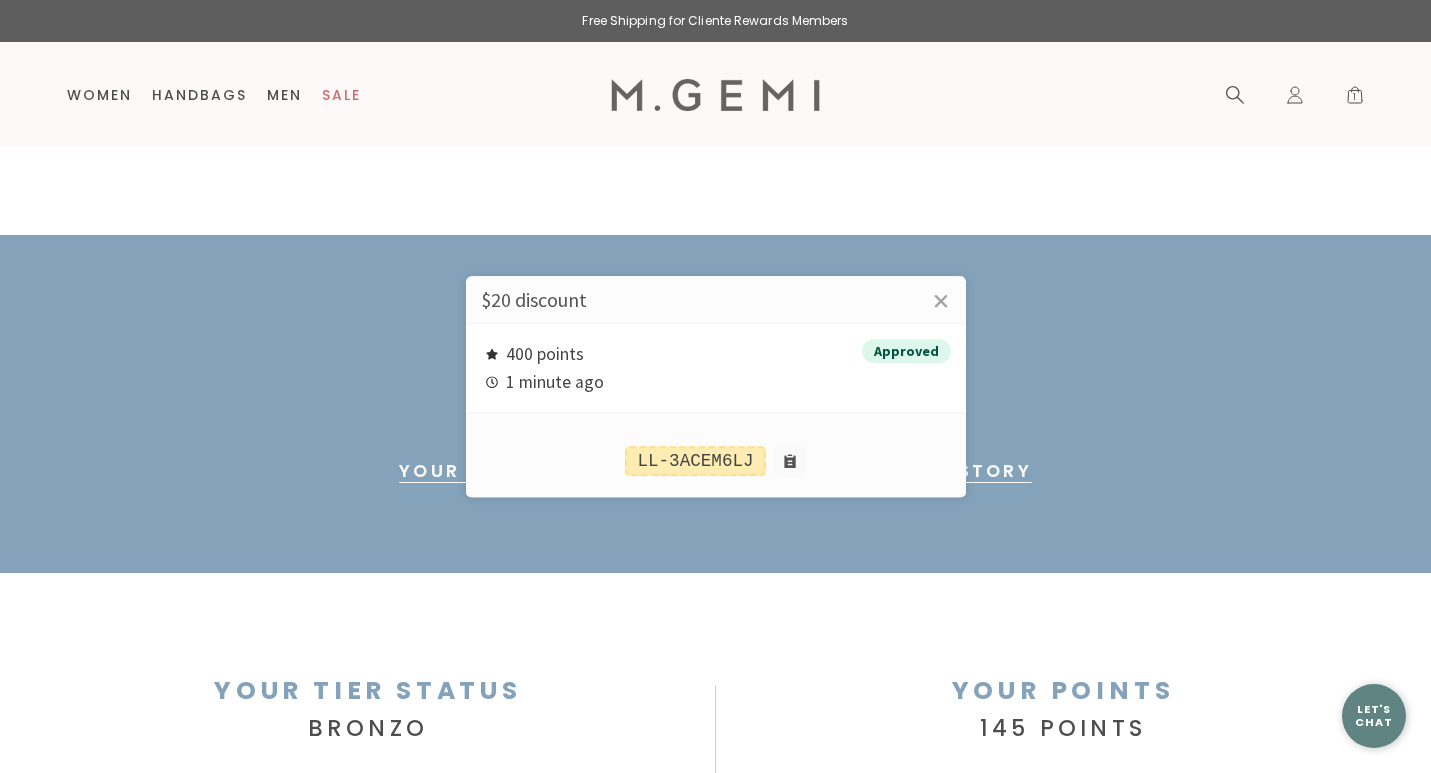 click at bounding box center (715, 386) 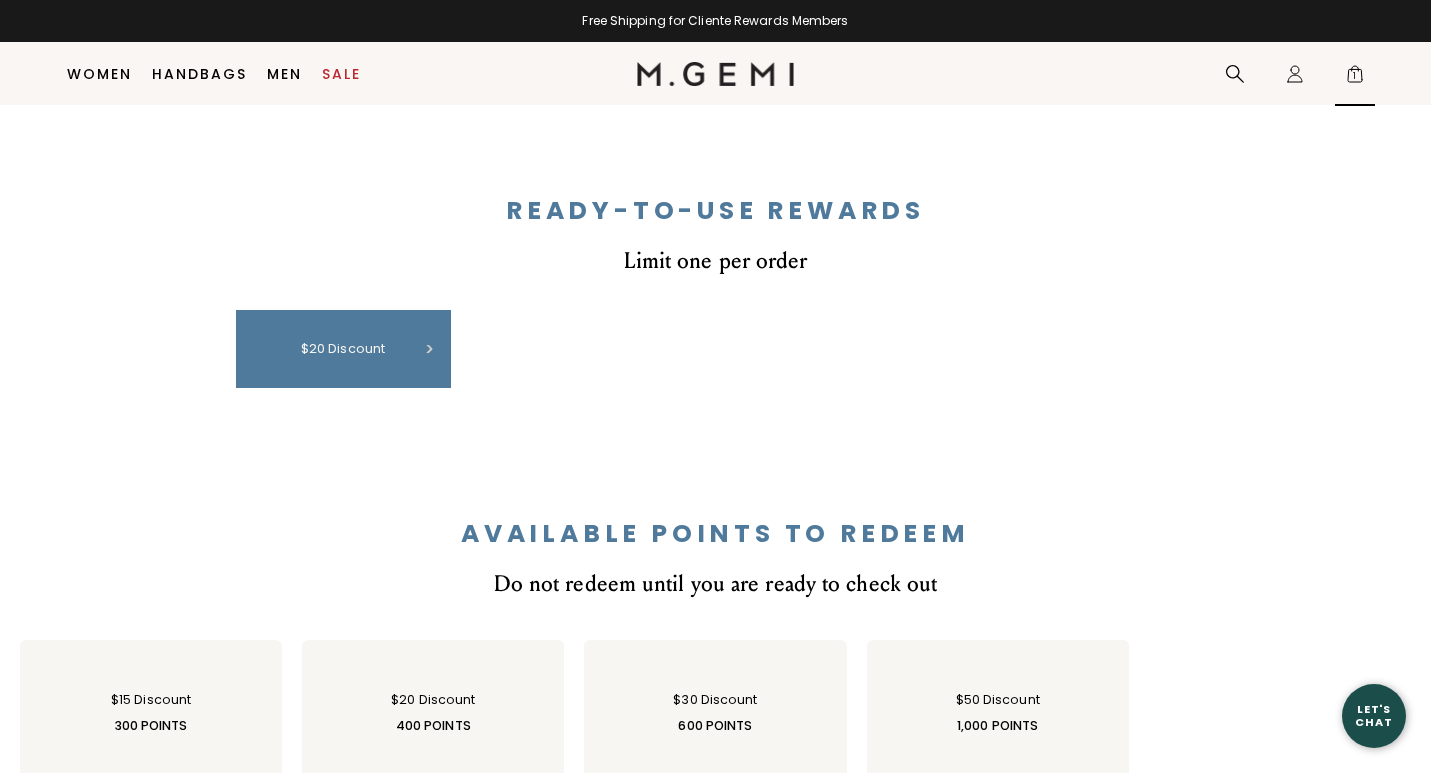 click on "1" at bounding box center (1355, 78) 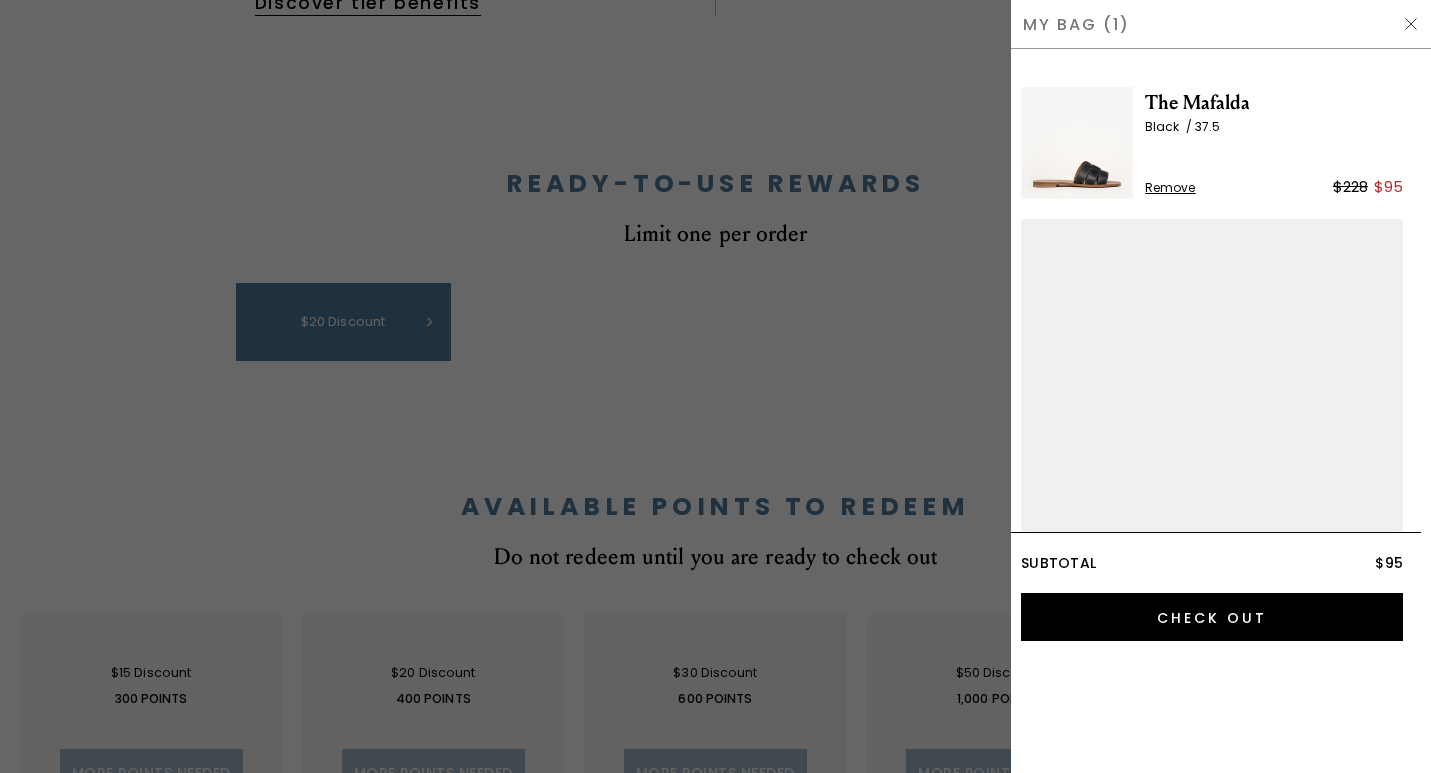 scroll, scrollTop: 0, scrollLeft: 0, axis: both 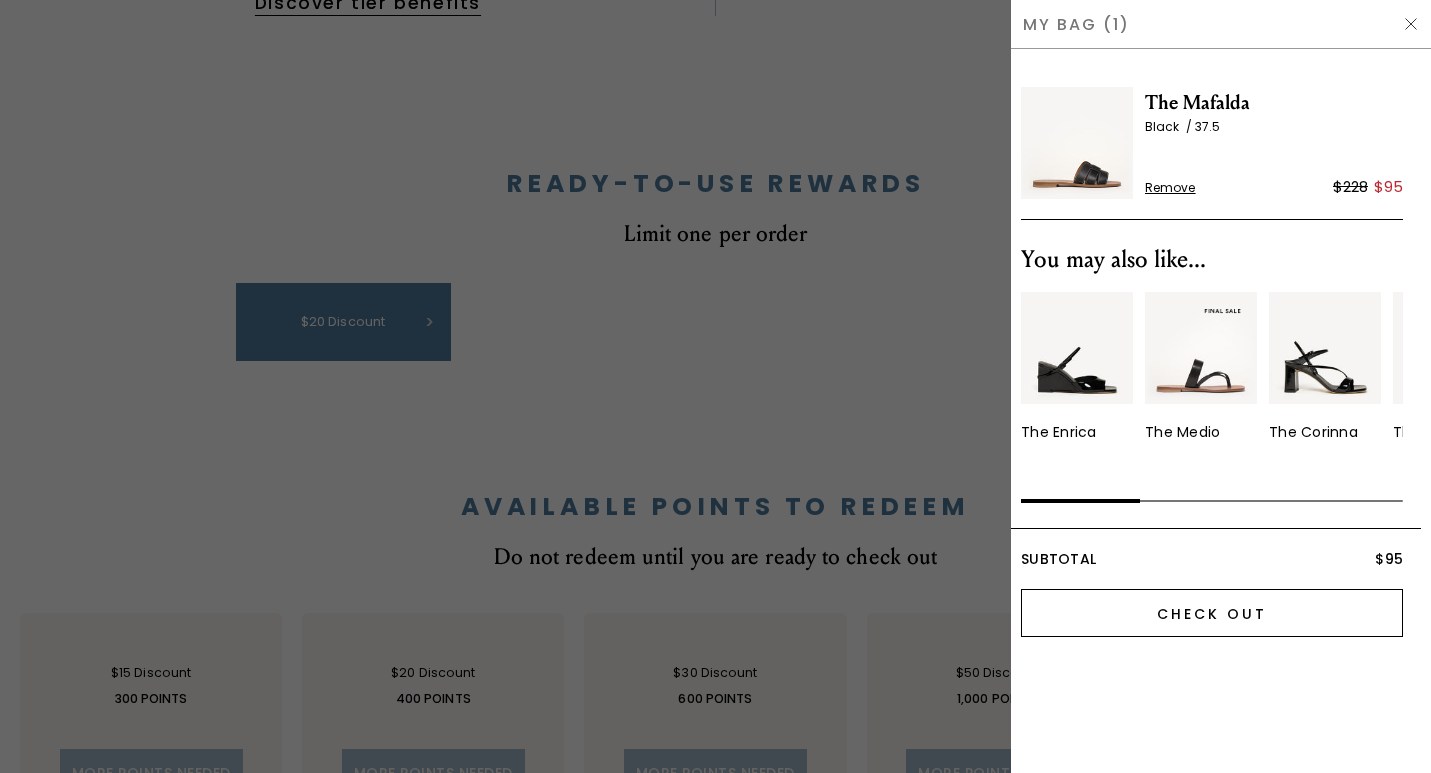 click on "Check Out" at bounding box center [1212, 613] 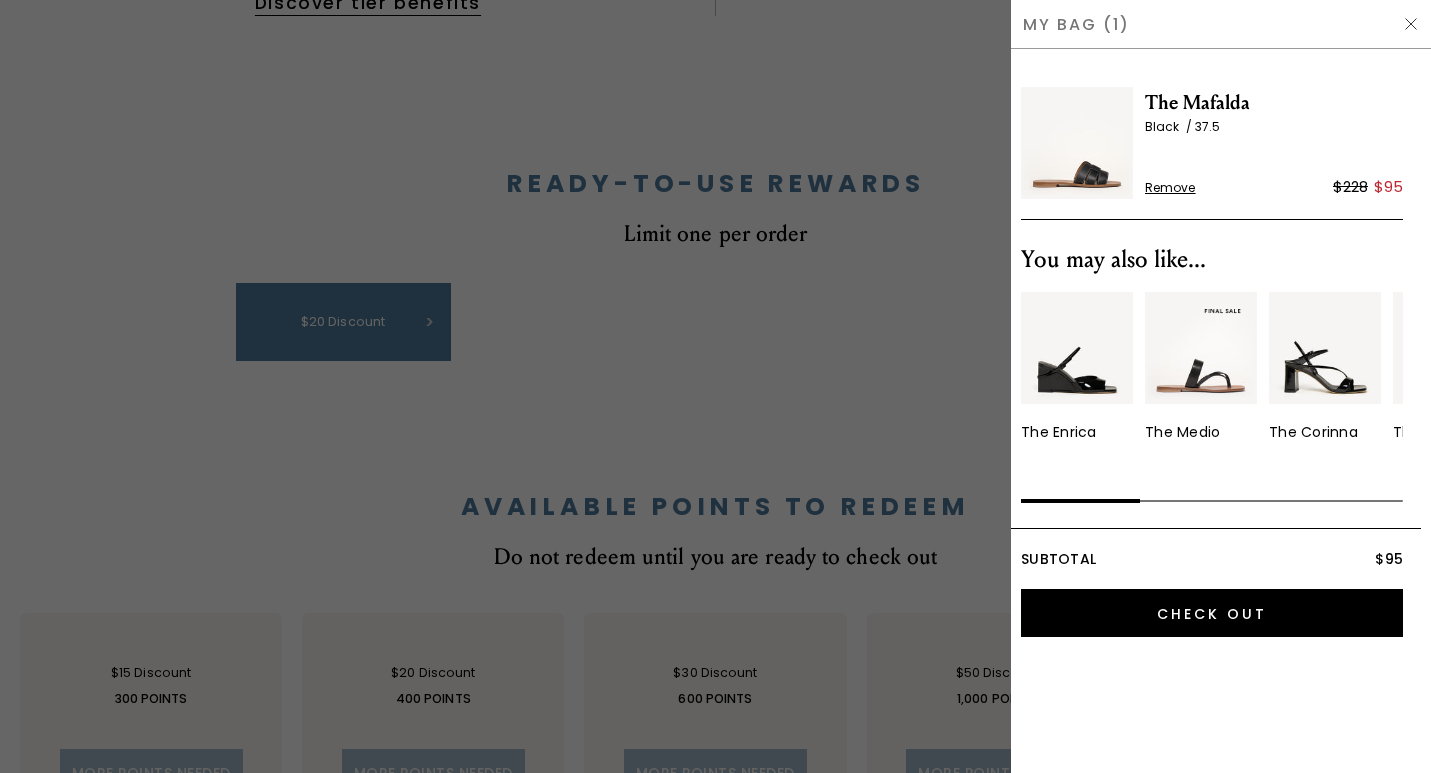 click at bounding box center (715, 386) 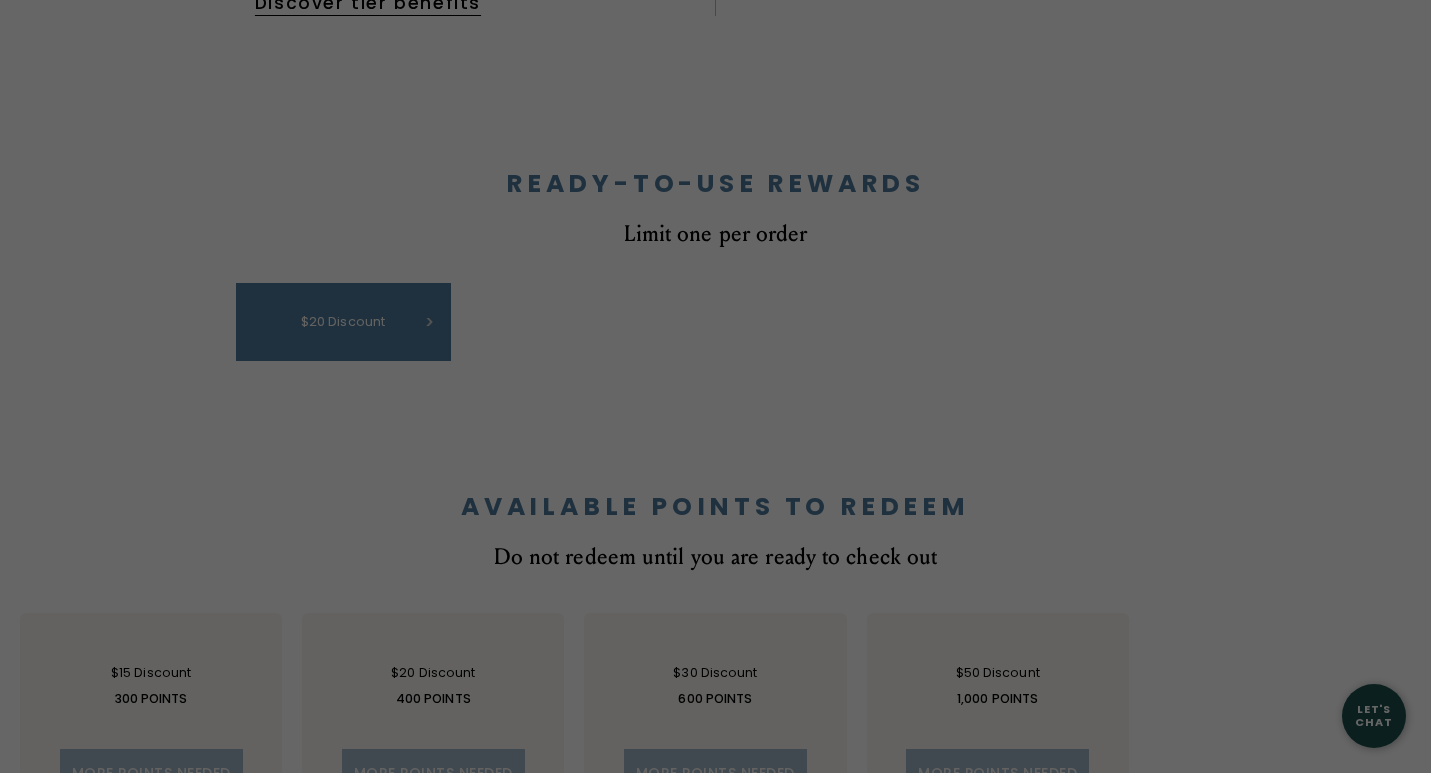 scroll, scrollTop: 857, scrollLeft: 0, axis: vertical 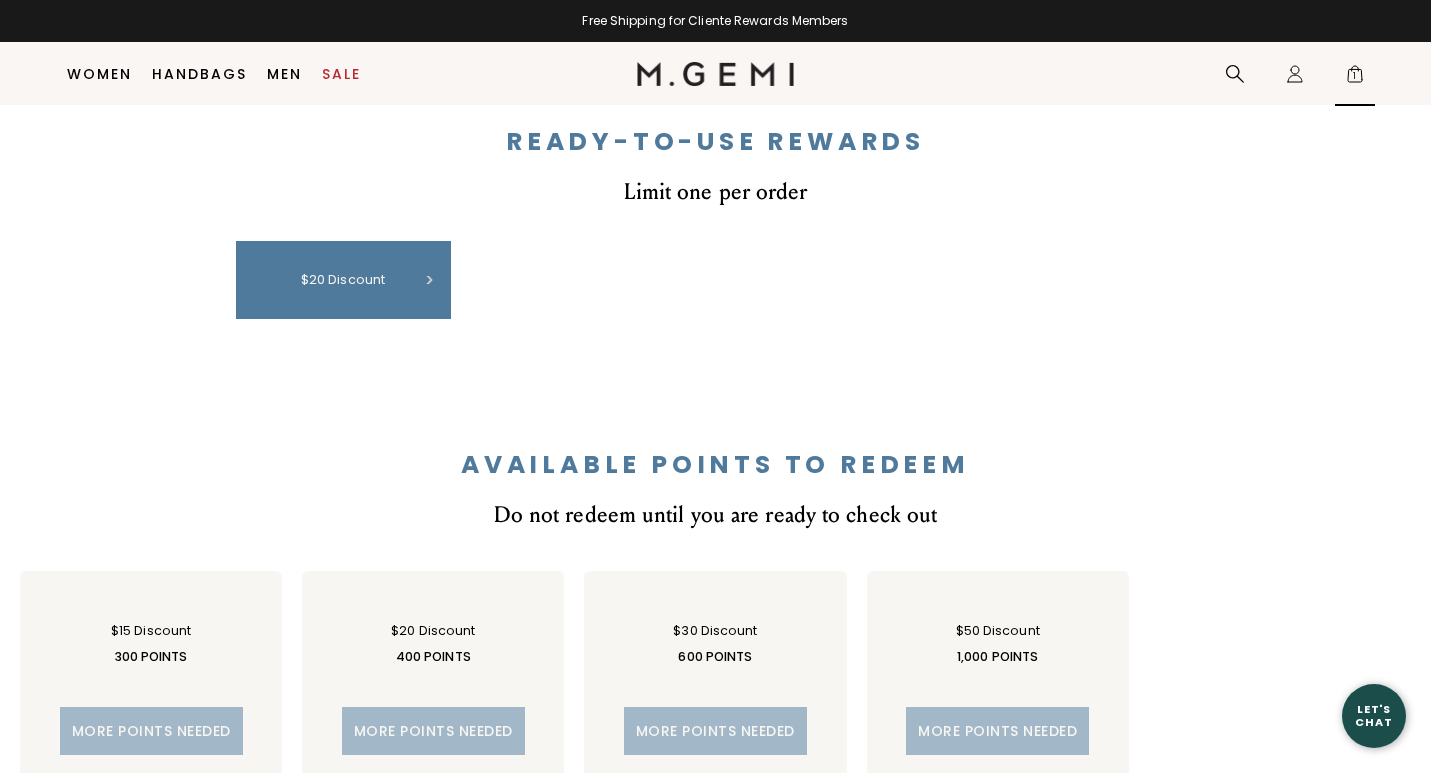 click on "1" at bounding box center (1355, 78) 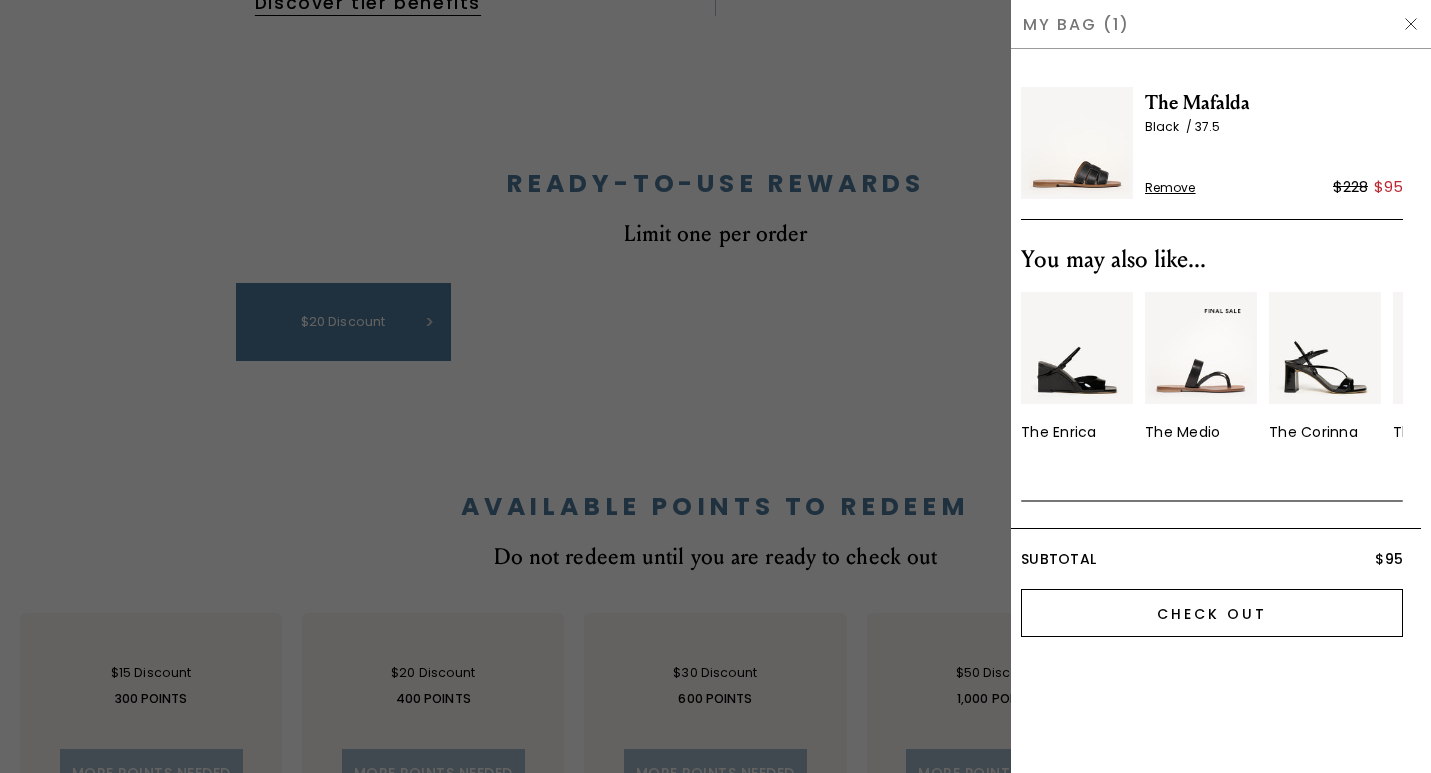 click on "Check Out" at bounding box center (1212, 613) 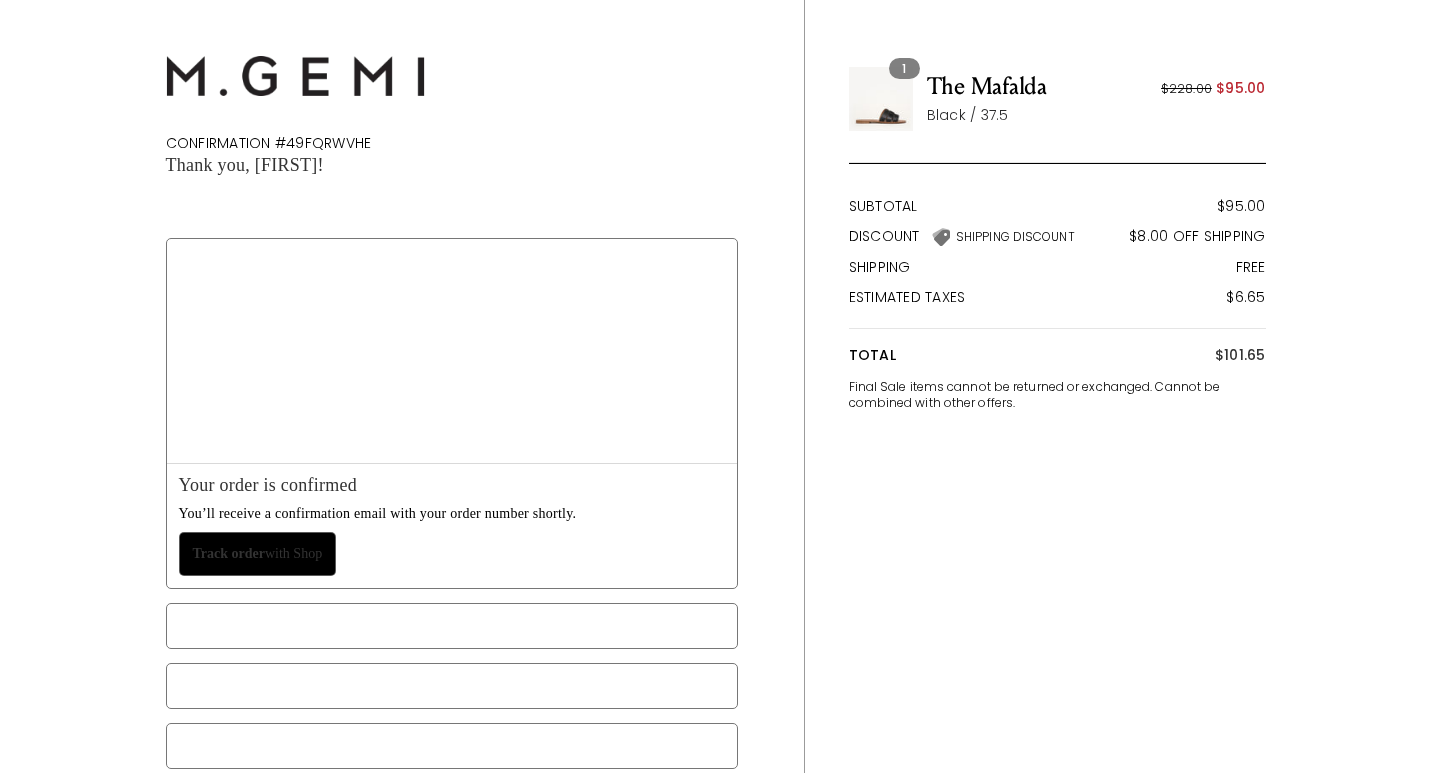 scroll, scrollTop: 0, scrollLeft: 0, axis: both 